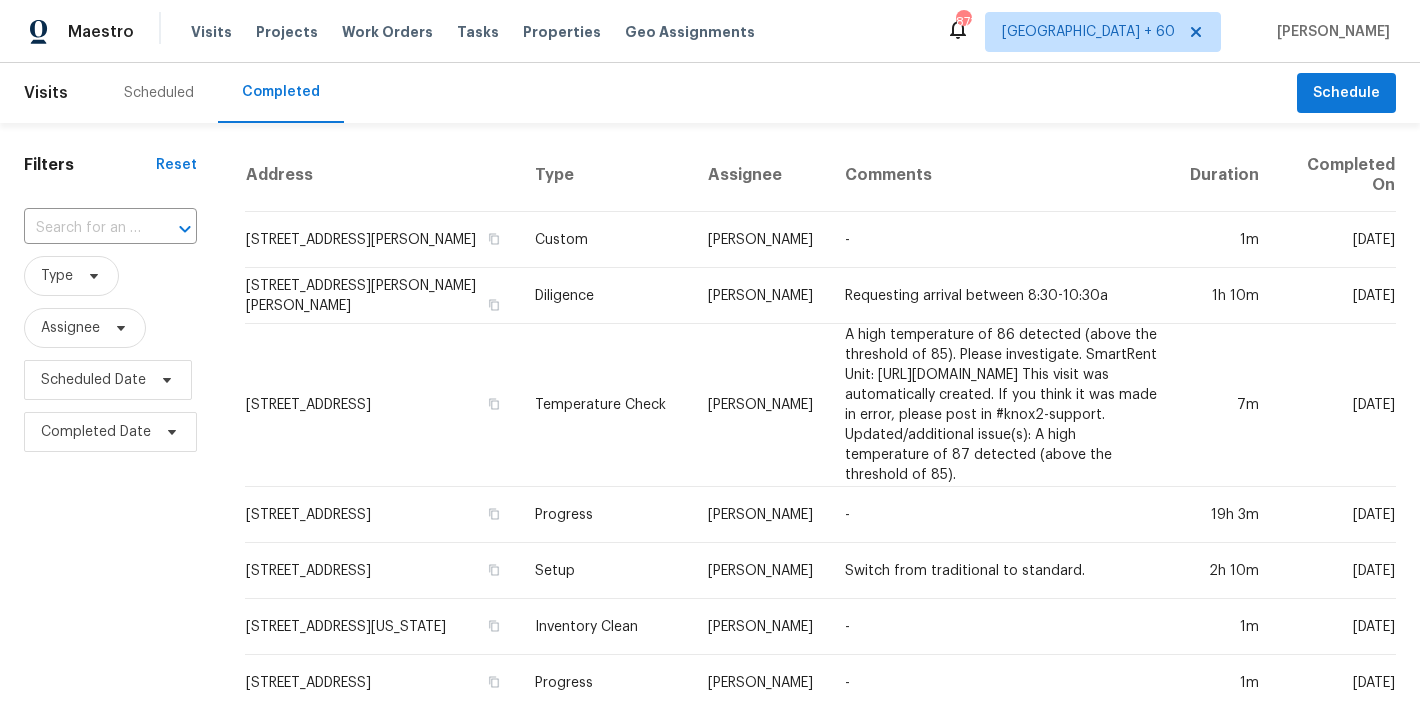 scroll, scrollTop: 0, scrollLeft: 0, axis: both 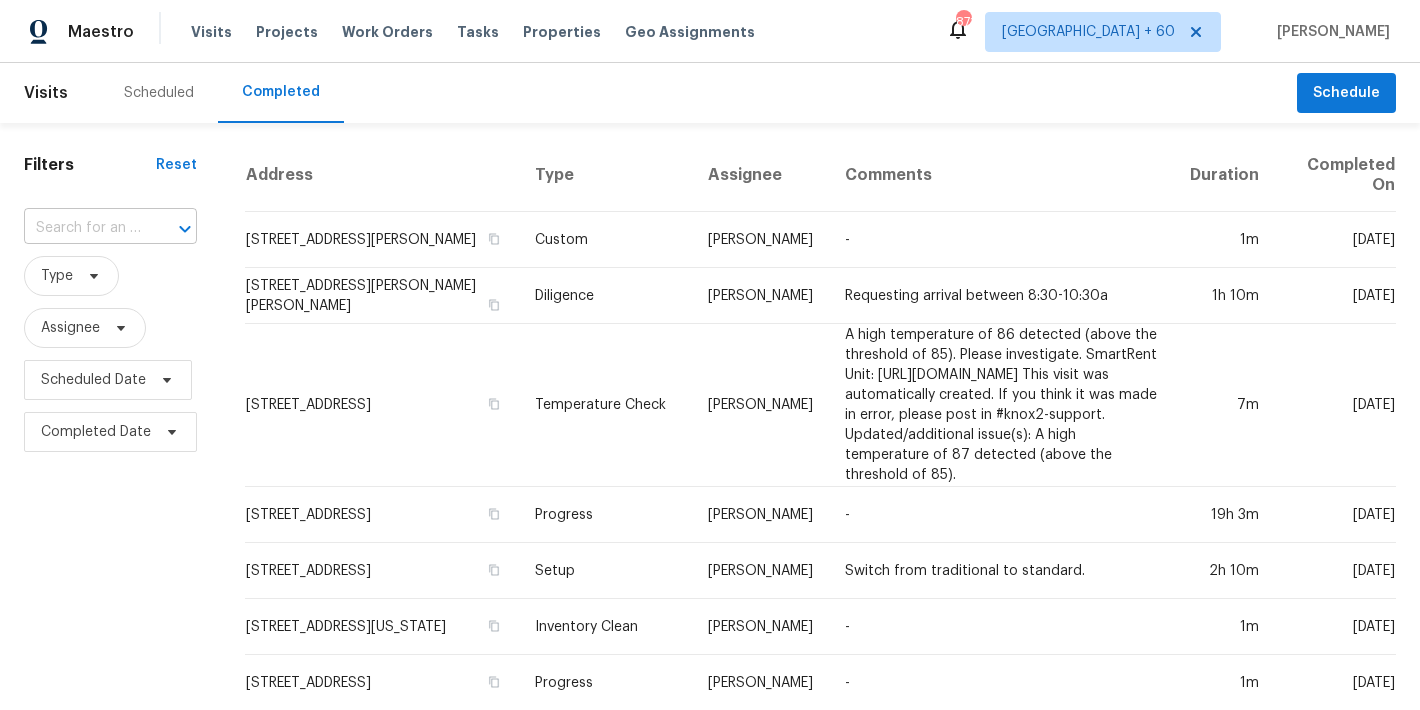 click at bounding box center [82, 228] 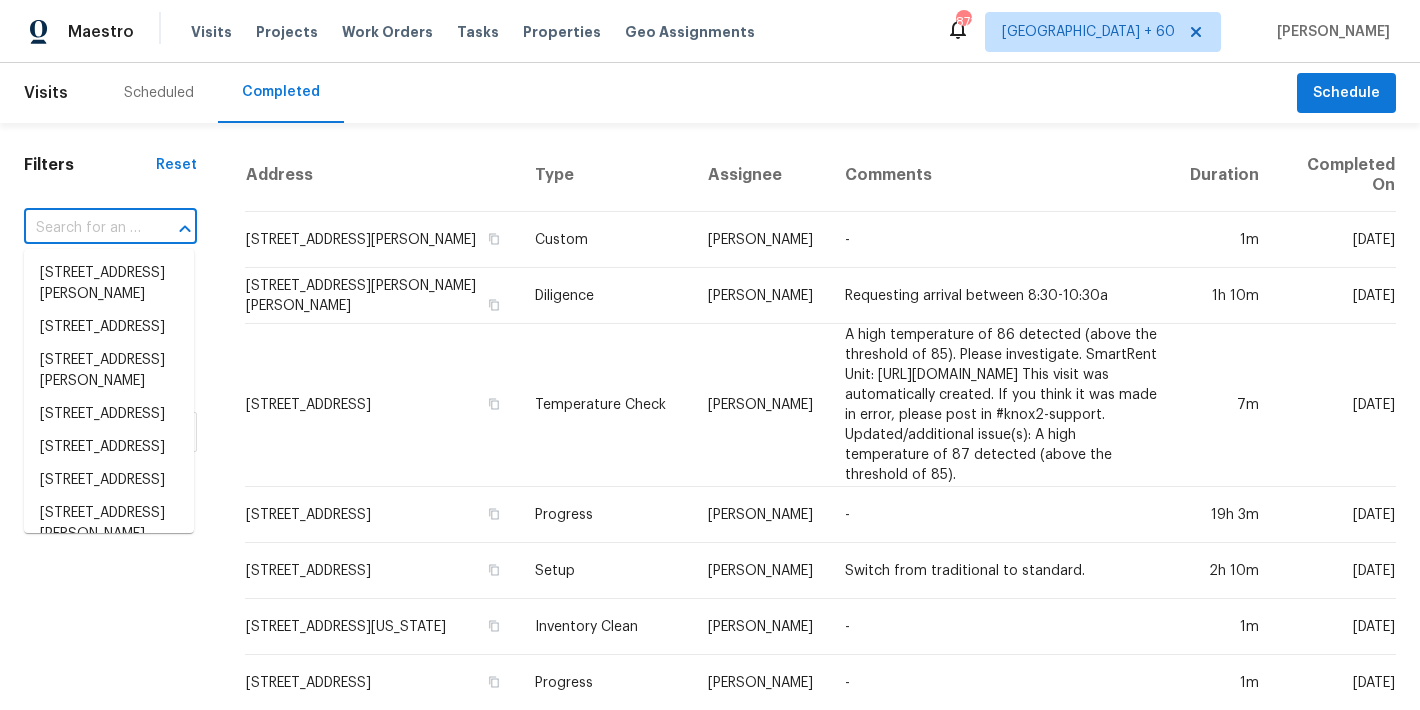 paste on "[STREET_ADDRESS]" 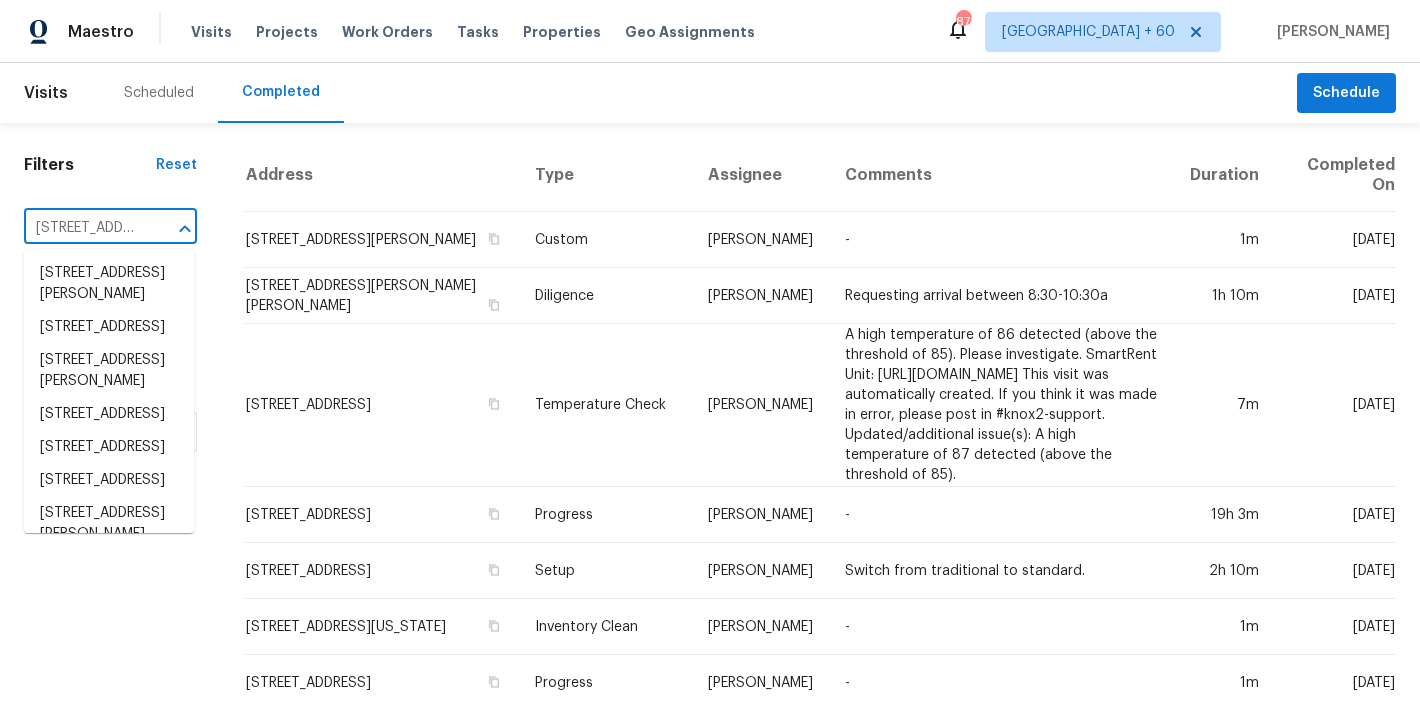 scroll, scrollTop: 0, scrollLeft: 168, axis: horizontal 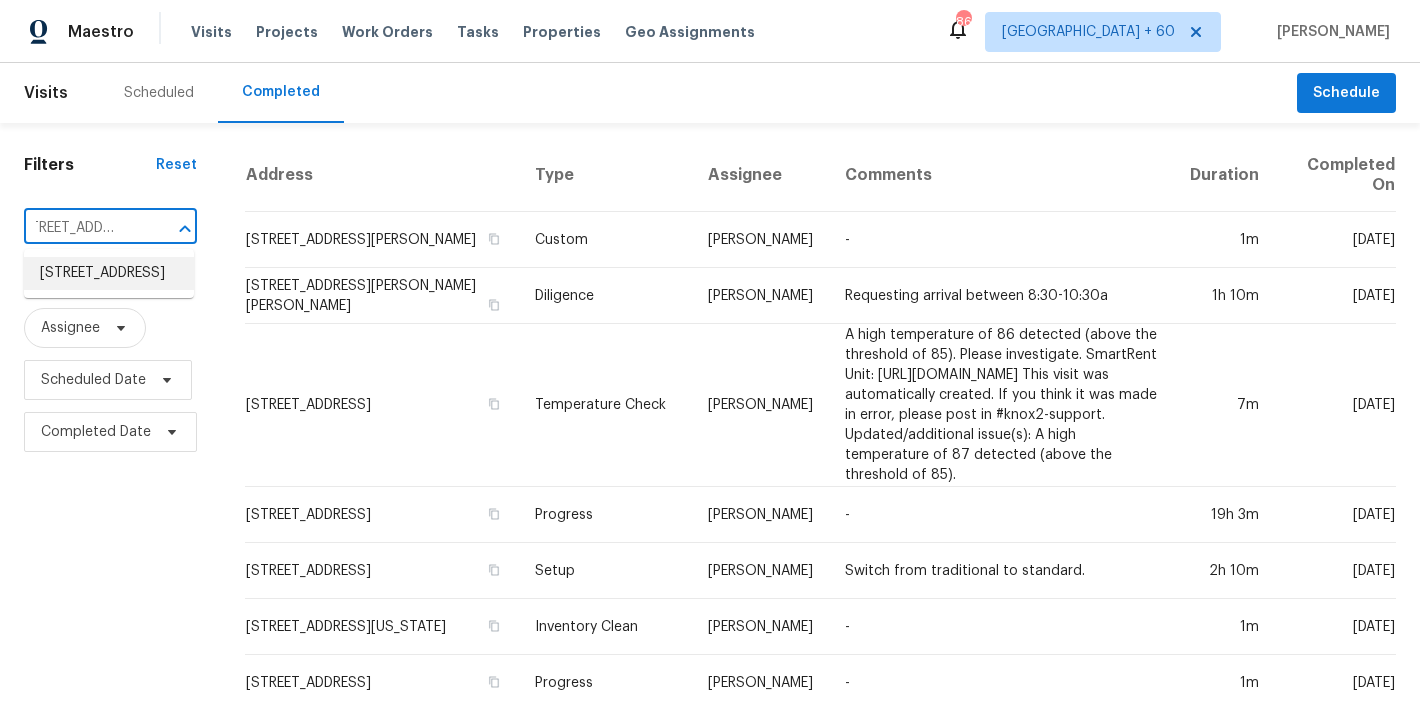 click on "[STREET_ADDRESS]" at bounding box center (109, 273) 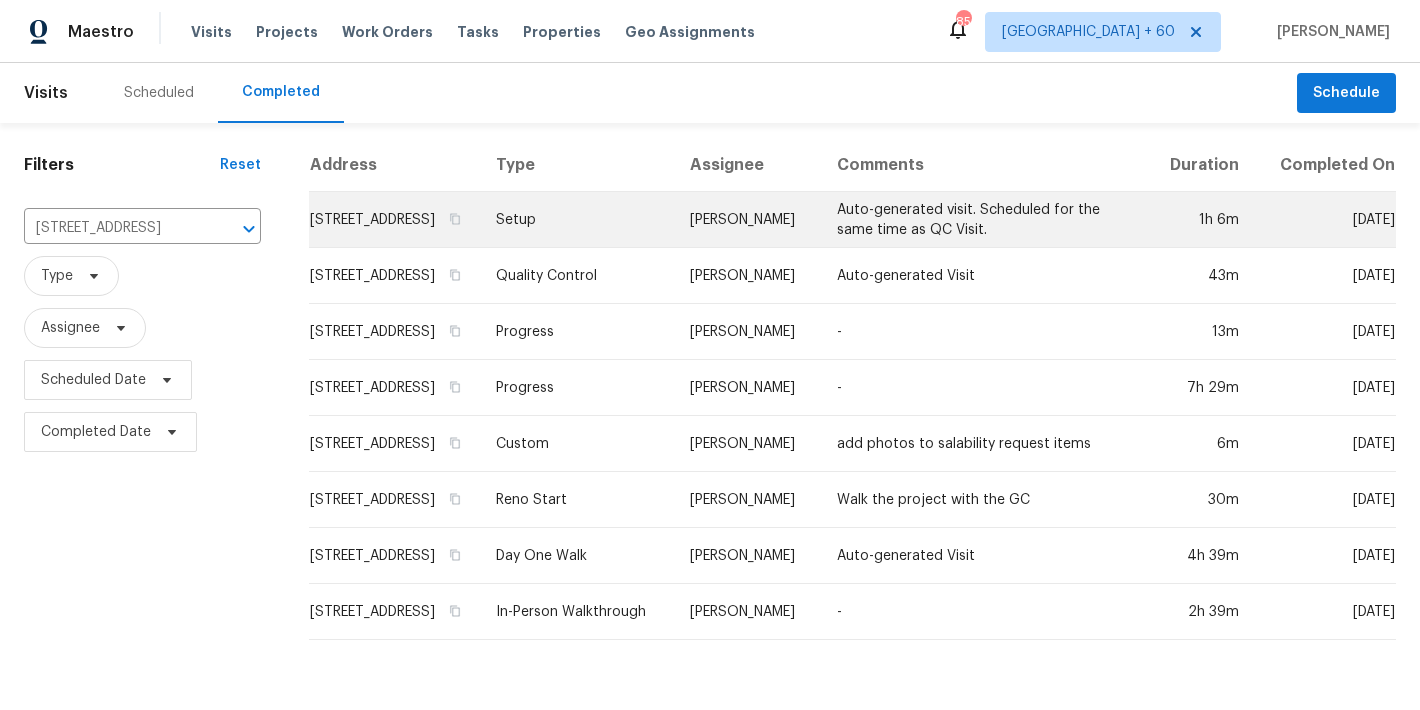 click on "[STREET_ADDRESS]" at bounding box center [394, 220] 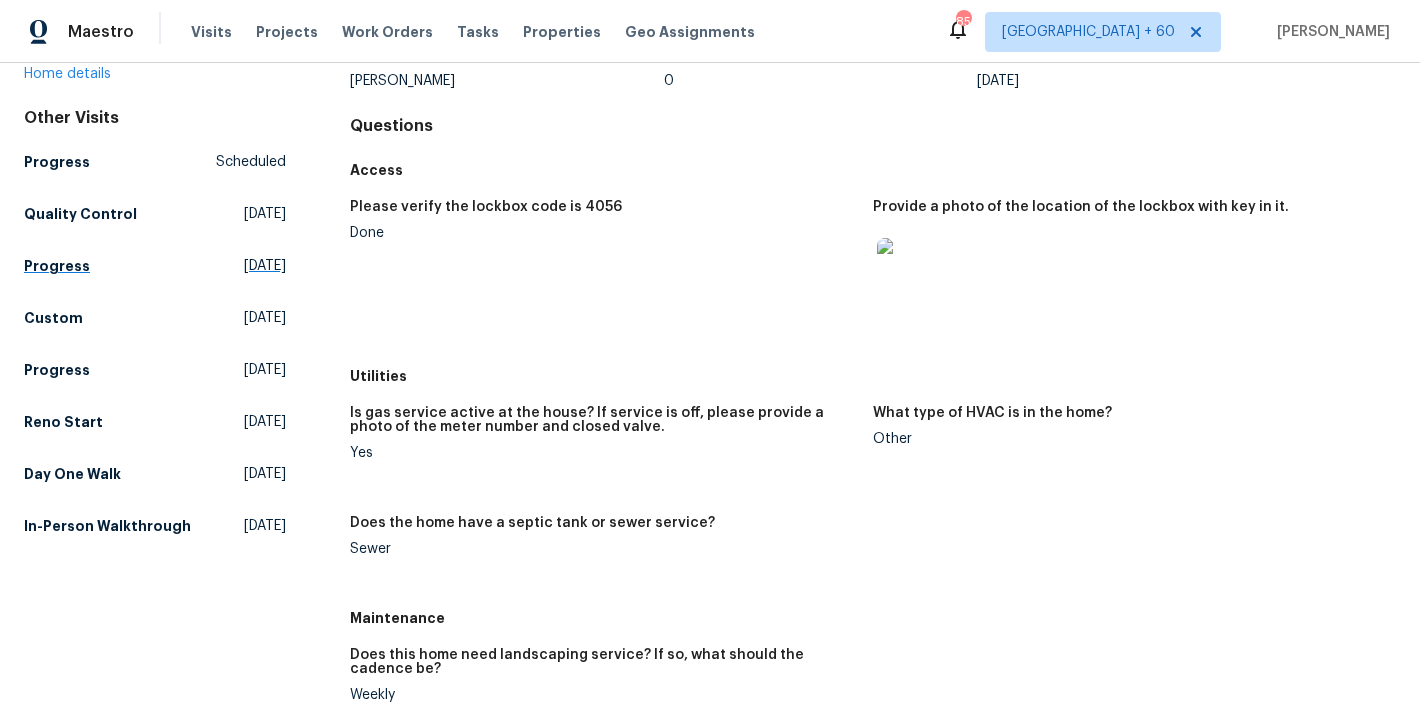 scroll, scrollTop: 291, scrollLeft: 0, axis: vertical 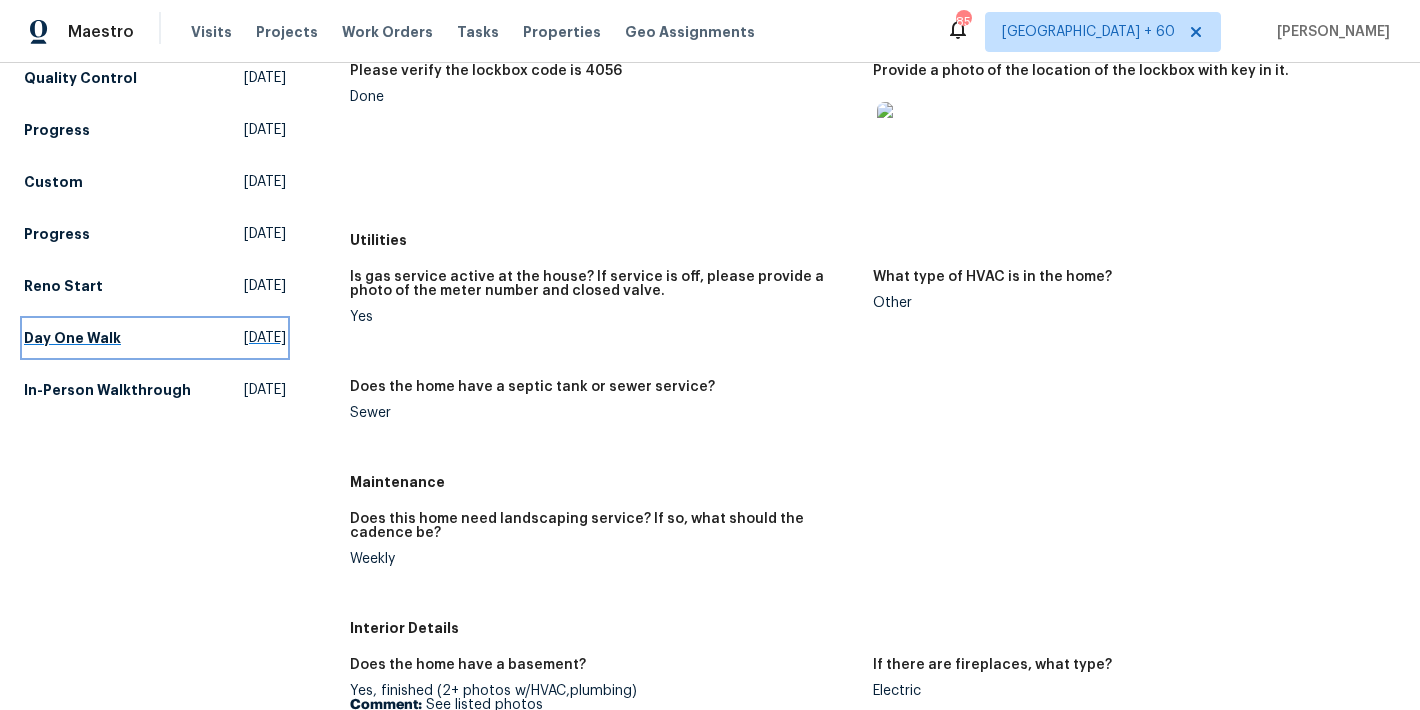 click on "Day One Walk" at bounding box center [72, 338] 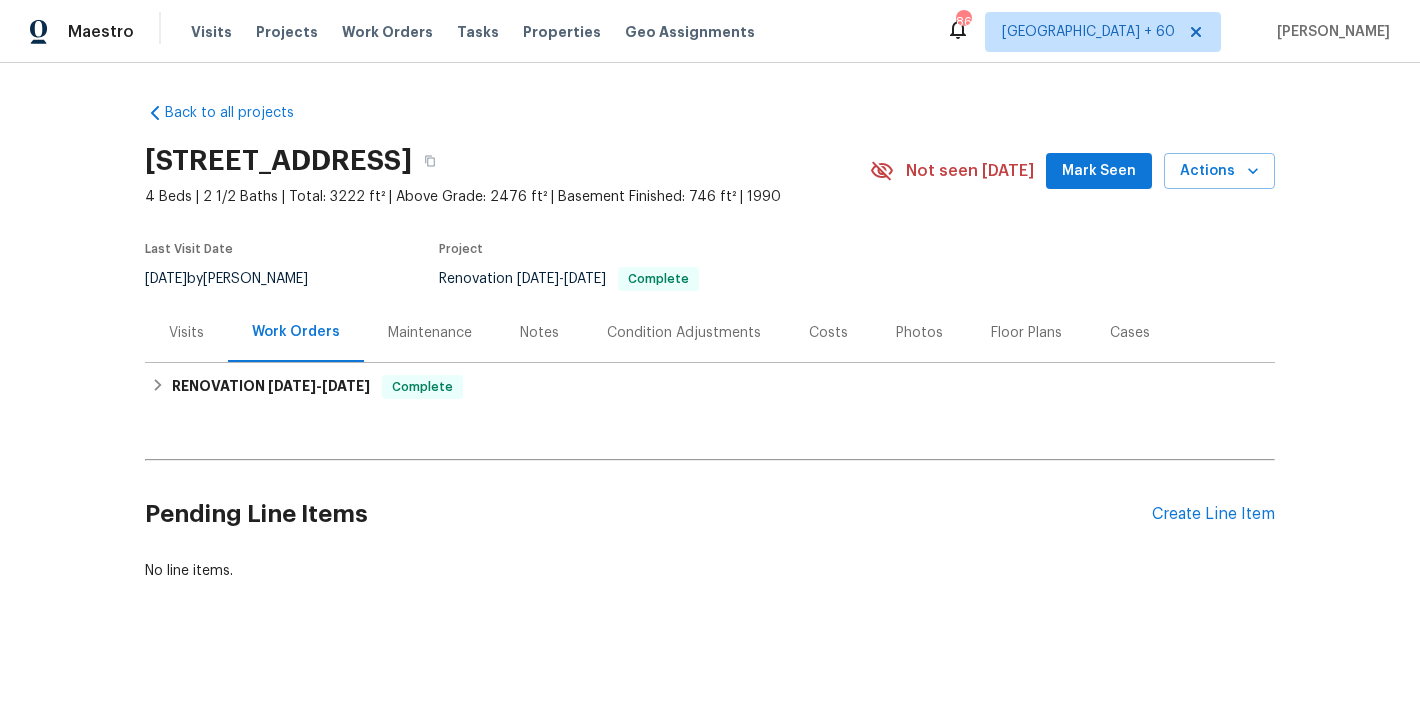 scroll, scrollTop: 0, scrollLeft: 0, axis: both 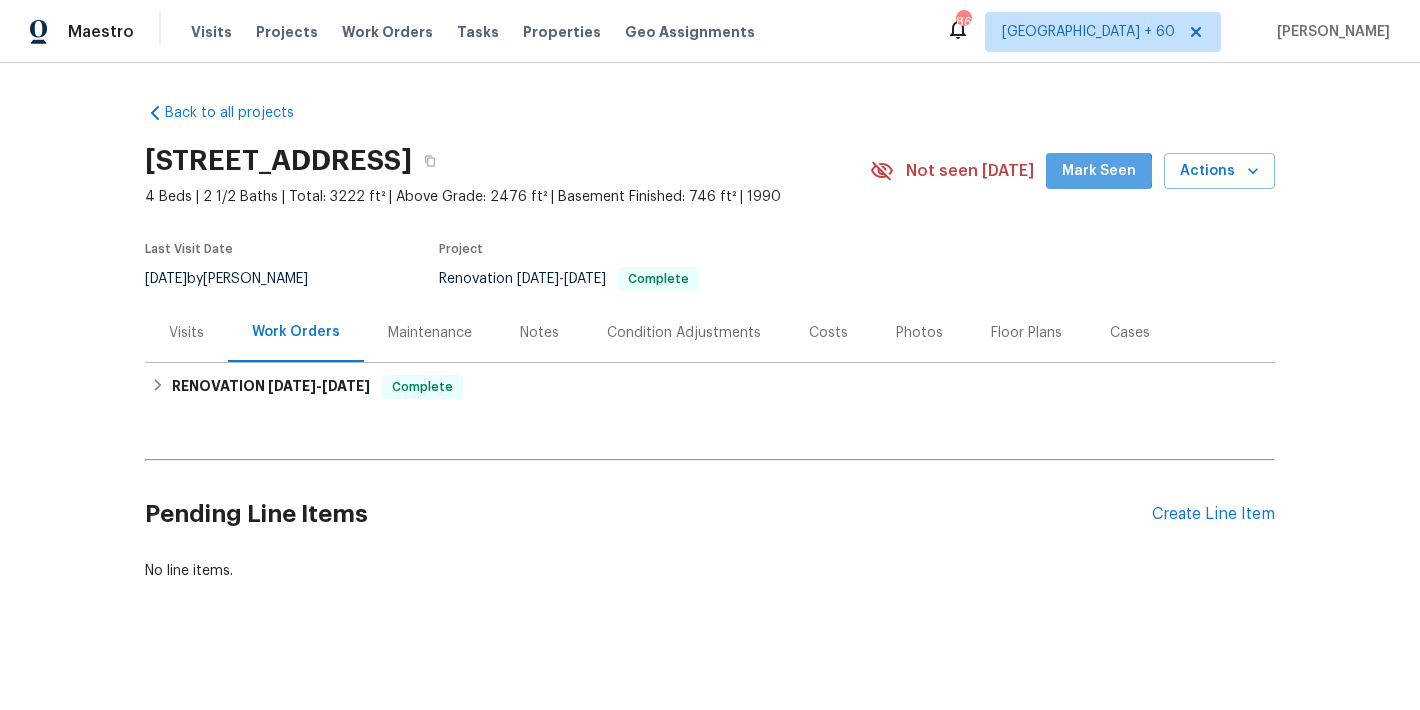 click on "Mark Seen" at bounding box center (1099, 171) 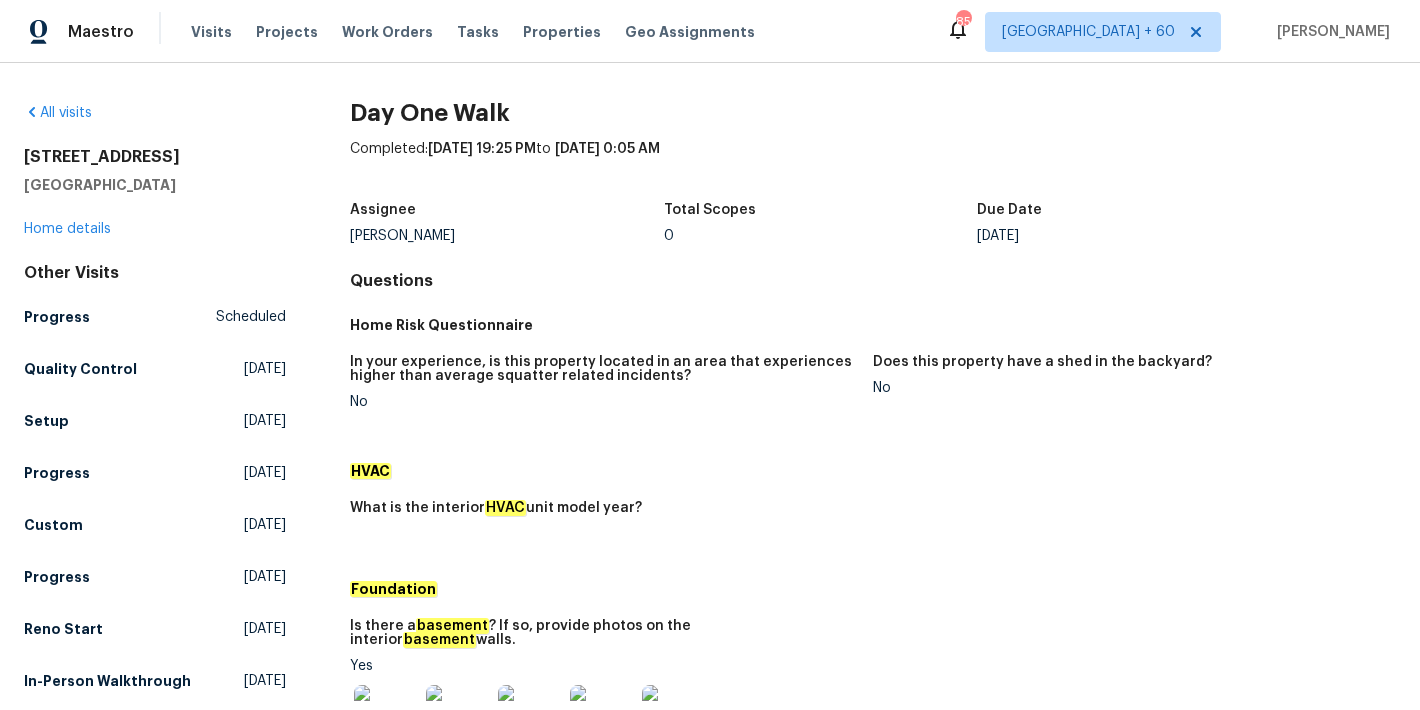 scroll, scrollTop: 0, scrollLeft: 0, axis: both 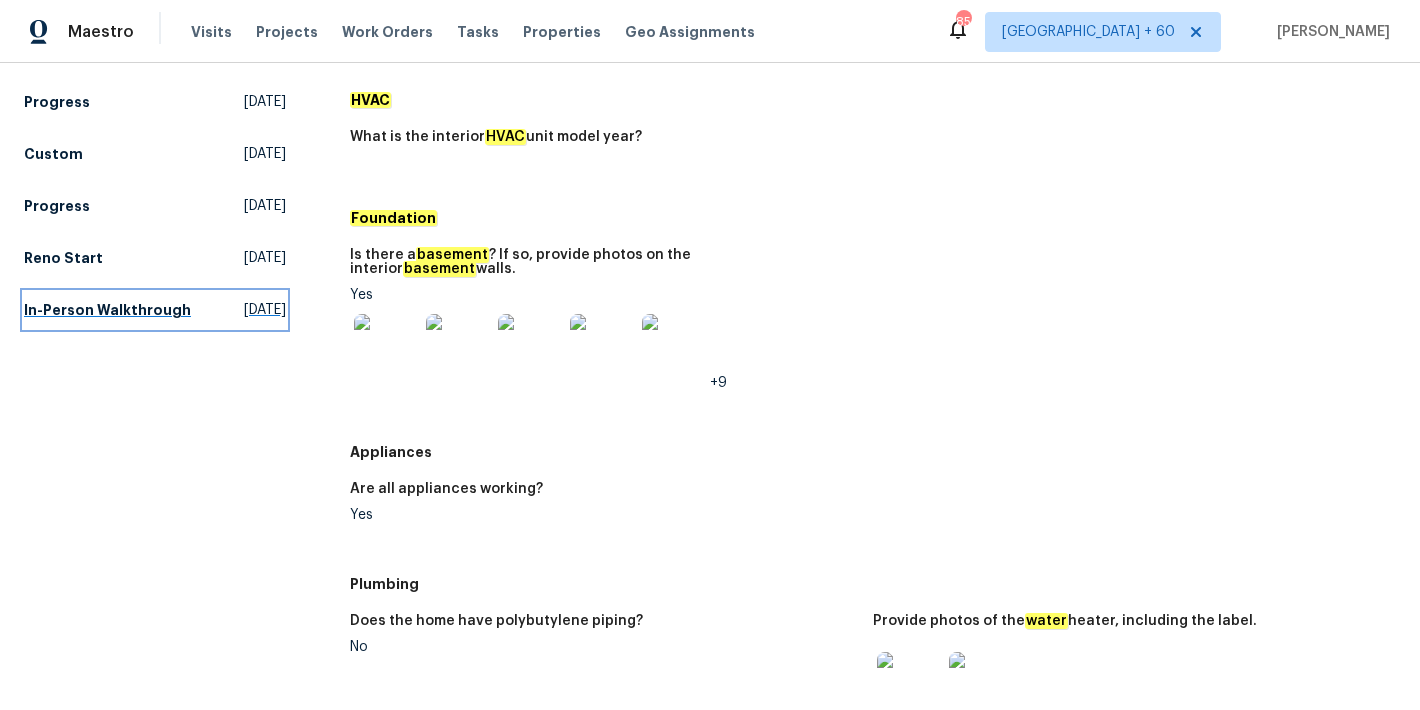 click on "In-Person Walkthrough" at bounding box center (107, 310) 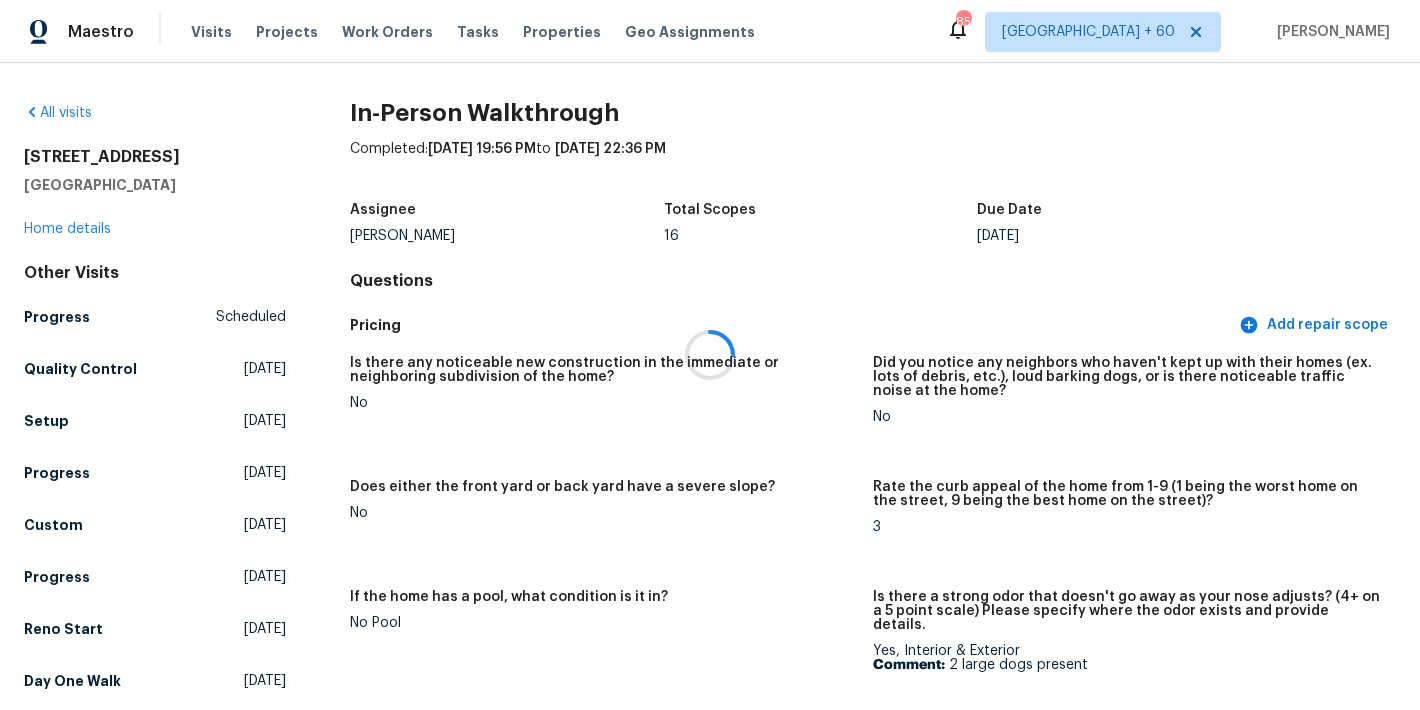 click at bounding box center (710, 355) 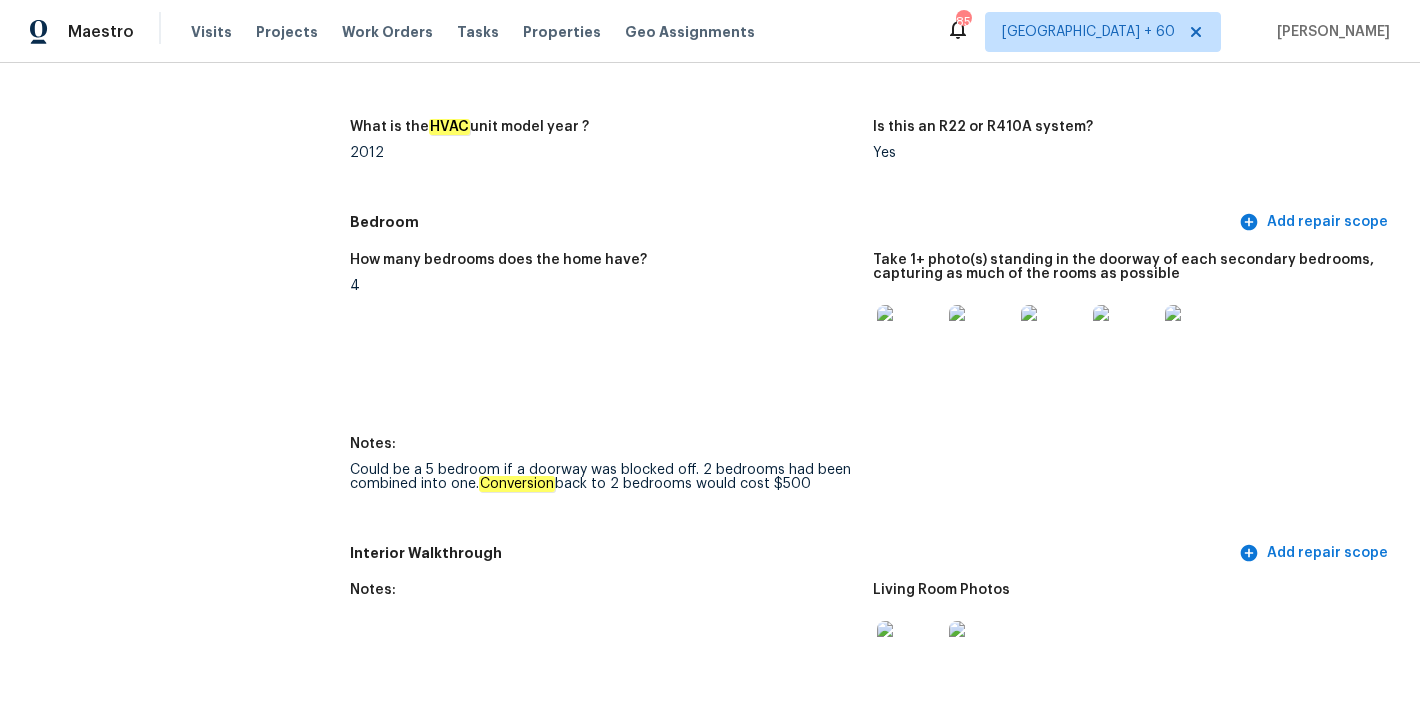 scroll, scrollTop: 1121, scrollLeft: 0, axis: vertical 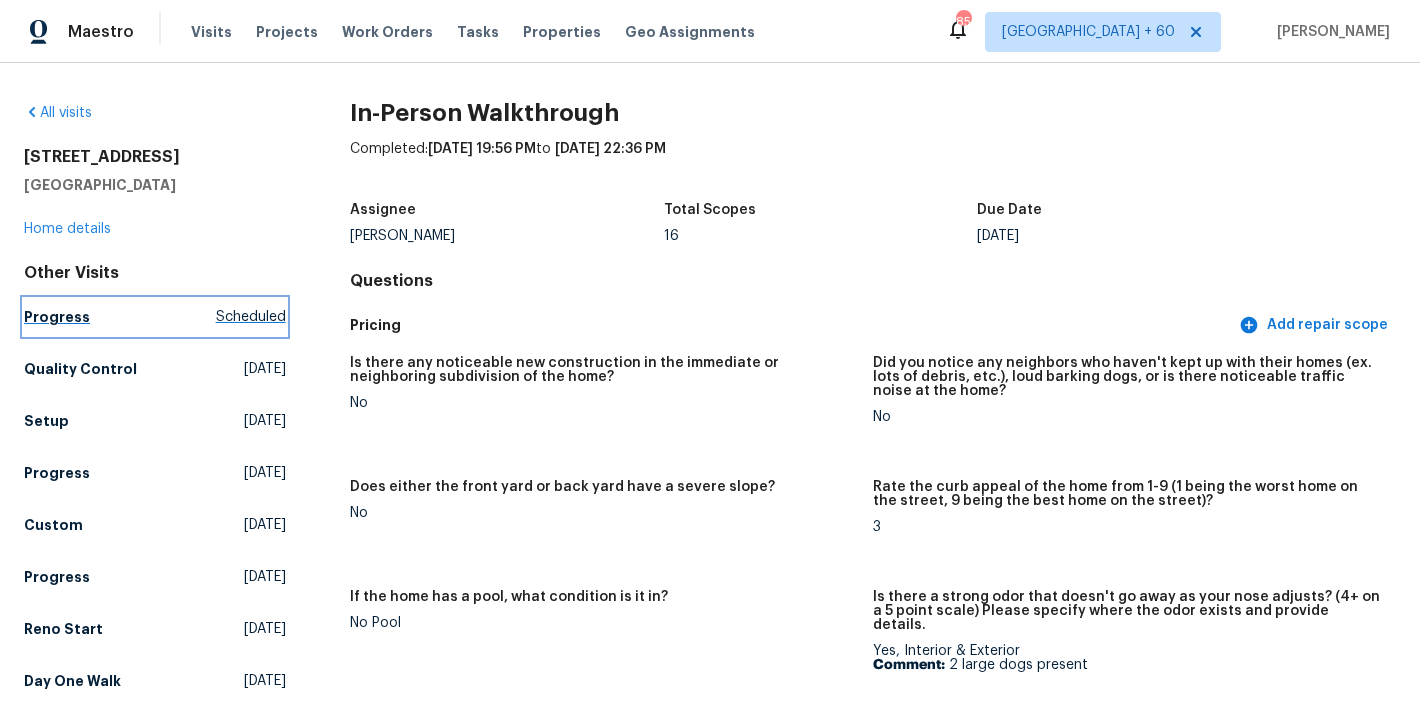 click on "Progress" at bounding box center [57, 317] 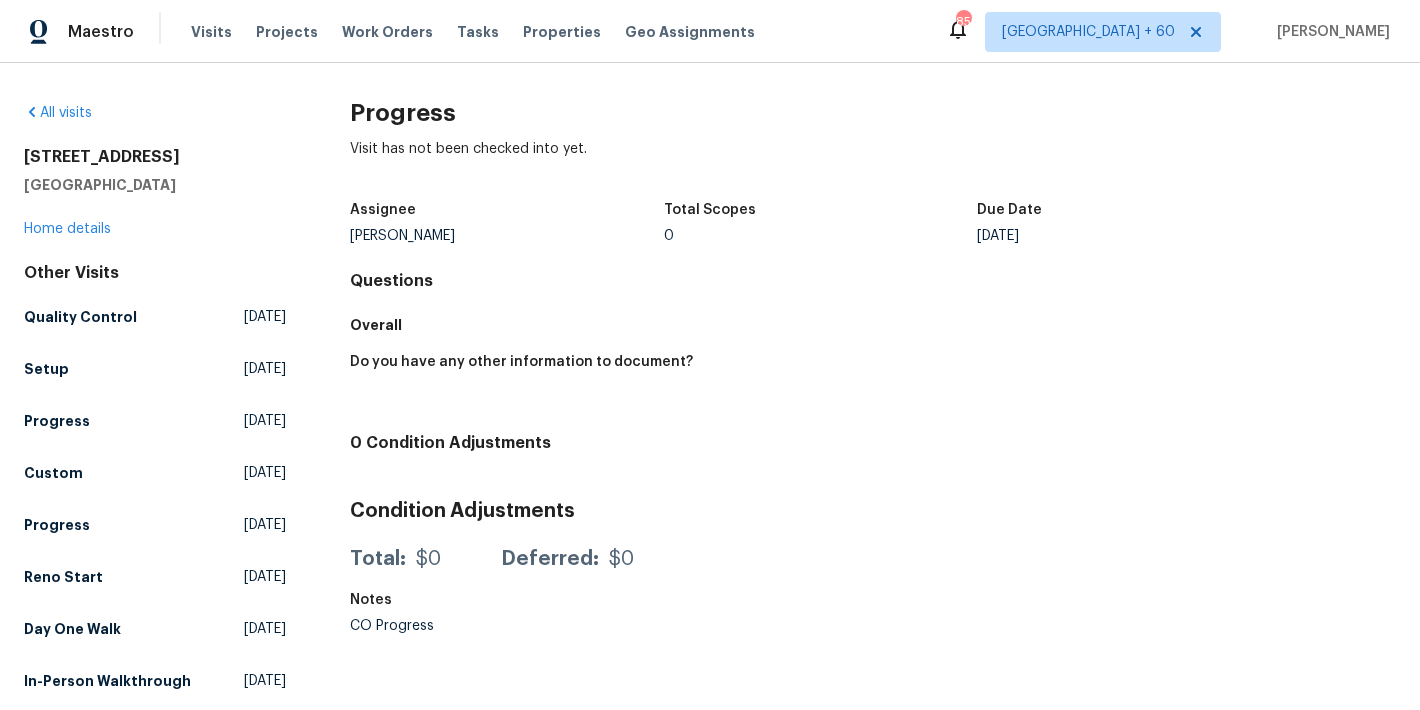 scroll, scrollTop: 40, scrollLeft: 0, axis: vertical 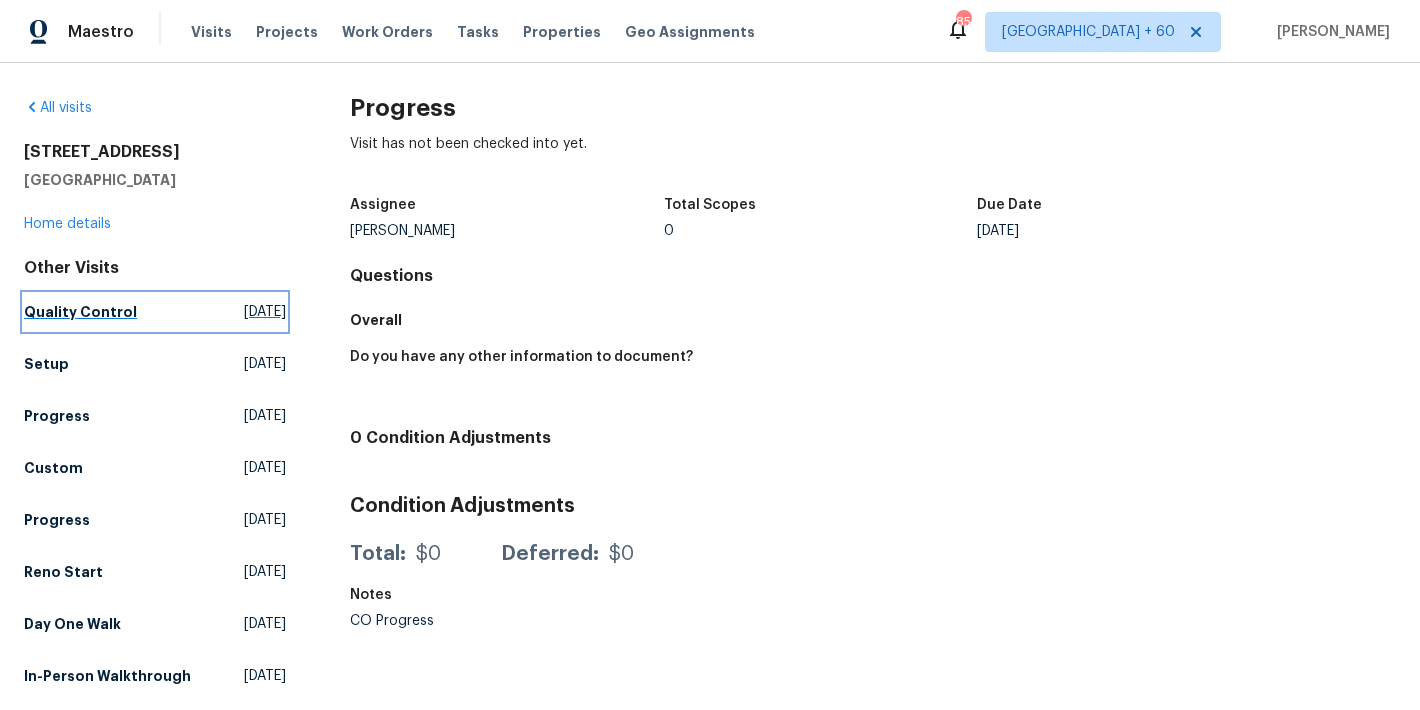 click on "Quality Control" at bounding box center [80, 312] 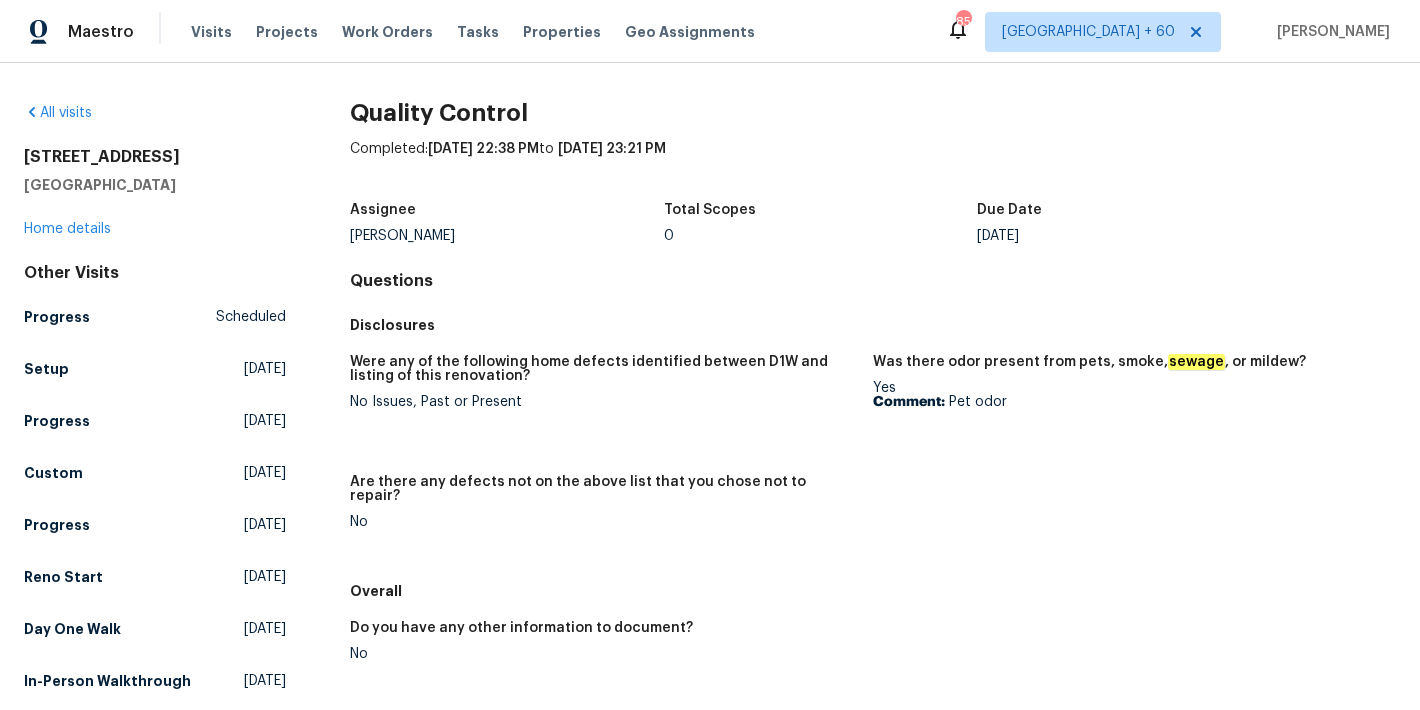 scroll, scrollTop: 216, scrollLeft: 0, axis: vertical 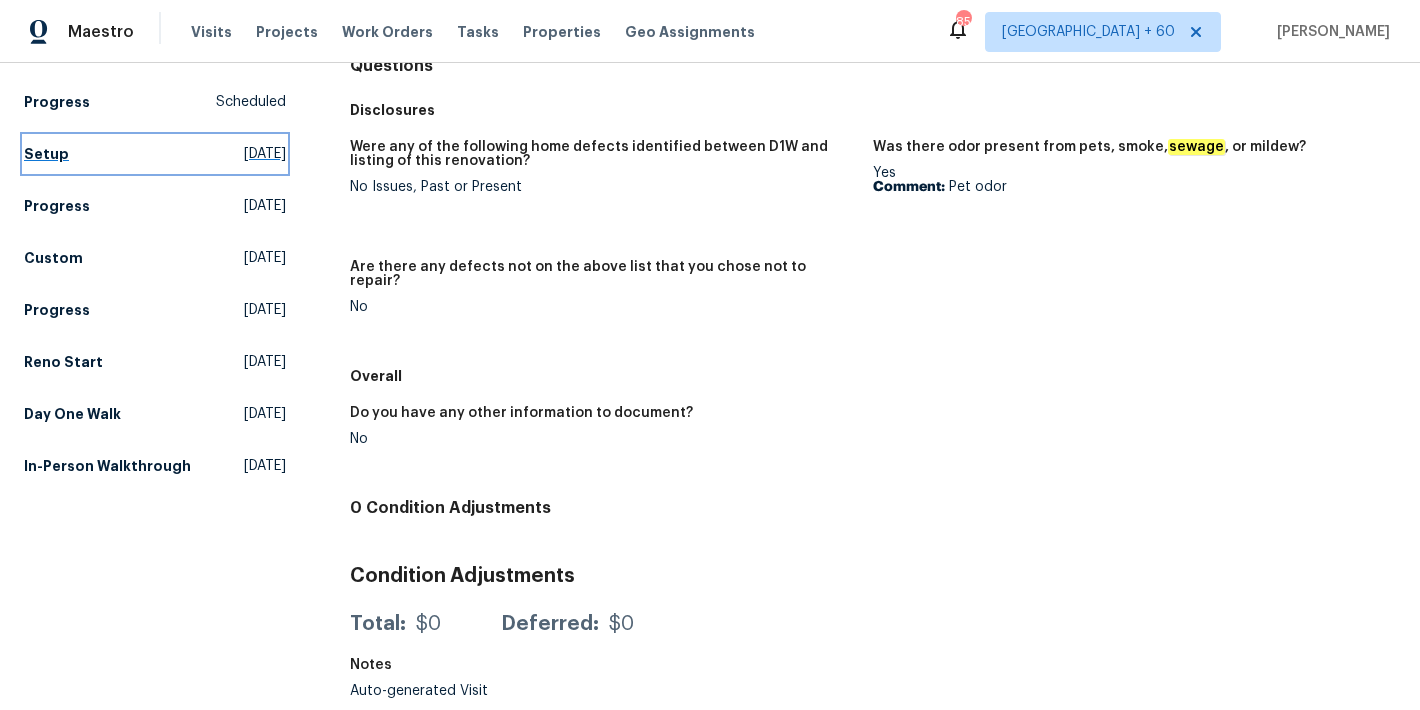 click on "Setup" at bounding box center [46, 154] 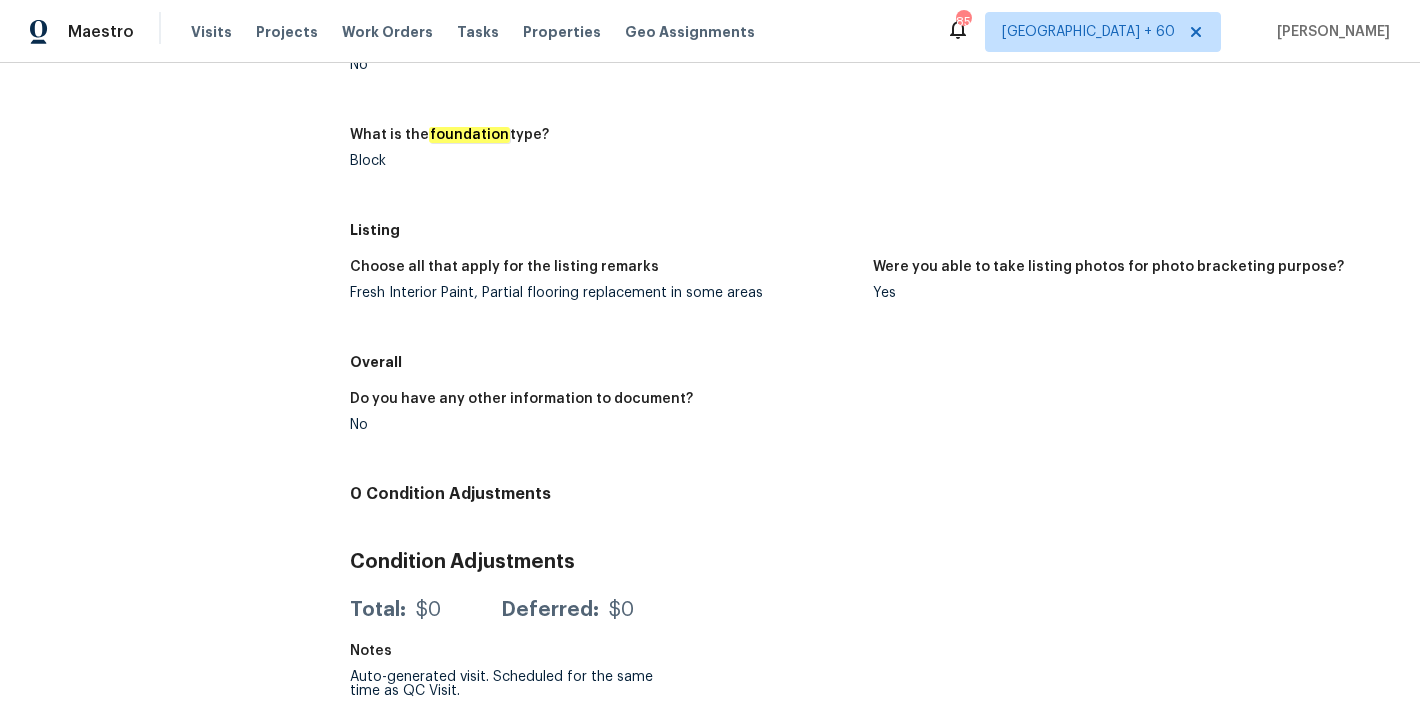 scroll, scrollTop: 1464, scrollLeft: 0, axis: vertical 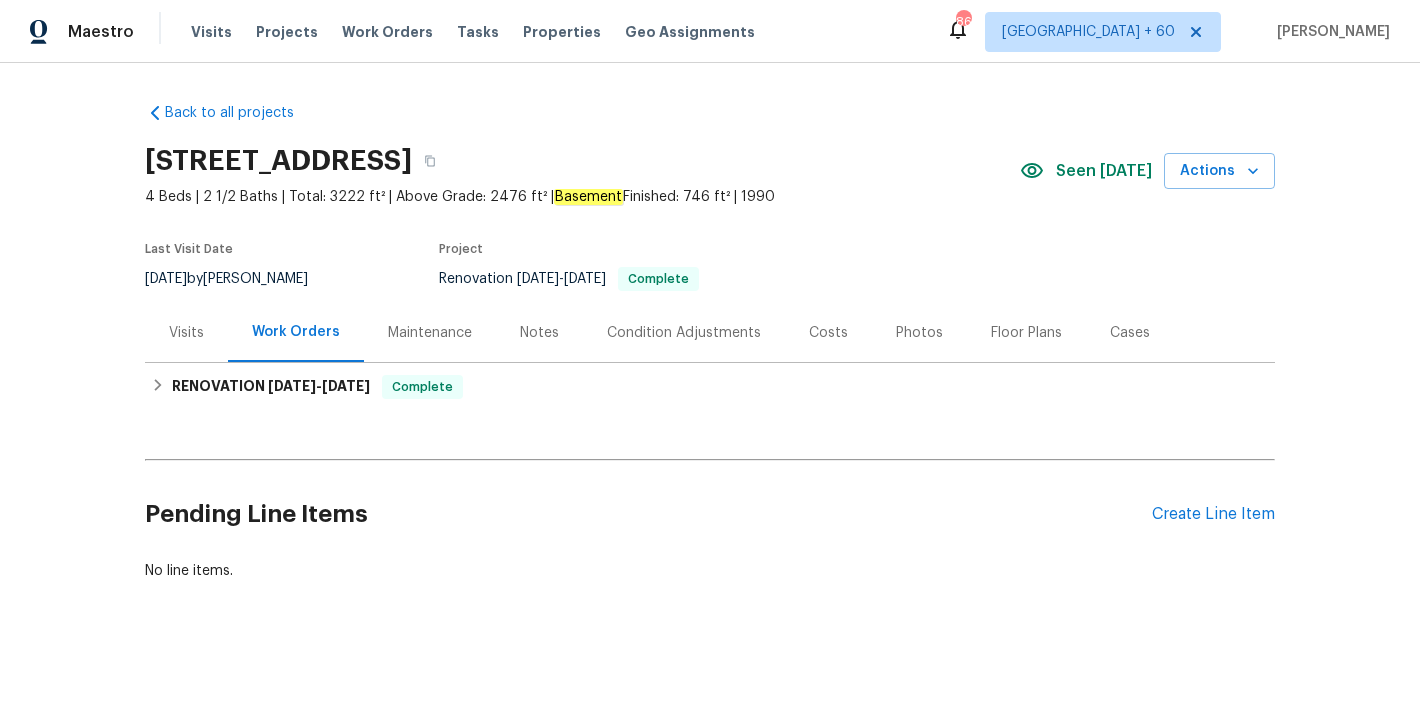 click on "3429 Grovepark Dr, Grove City, OH 43123" at bounding box center (582, 161) 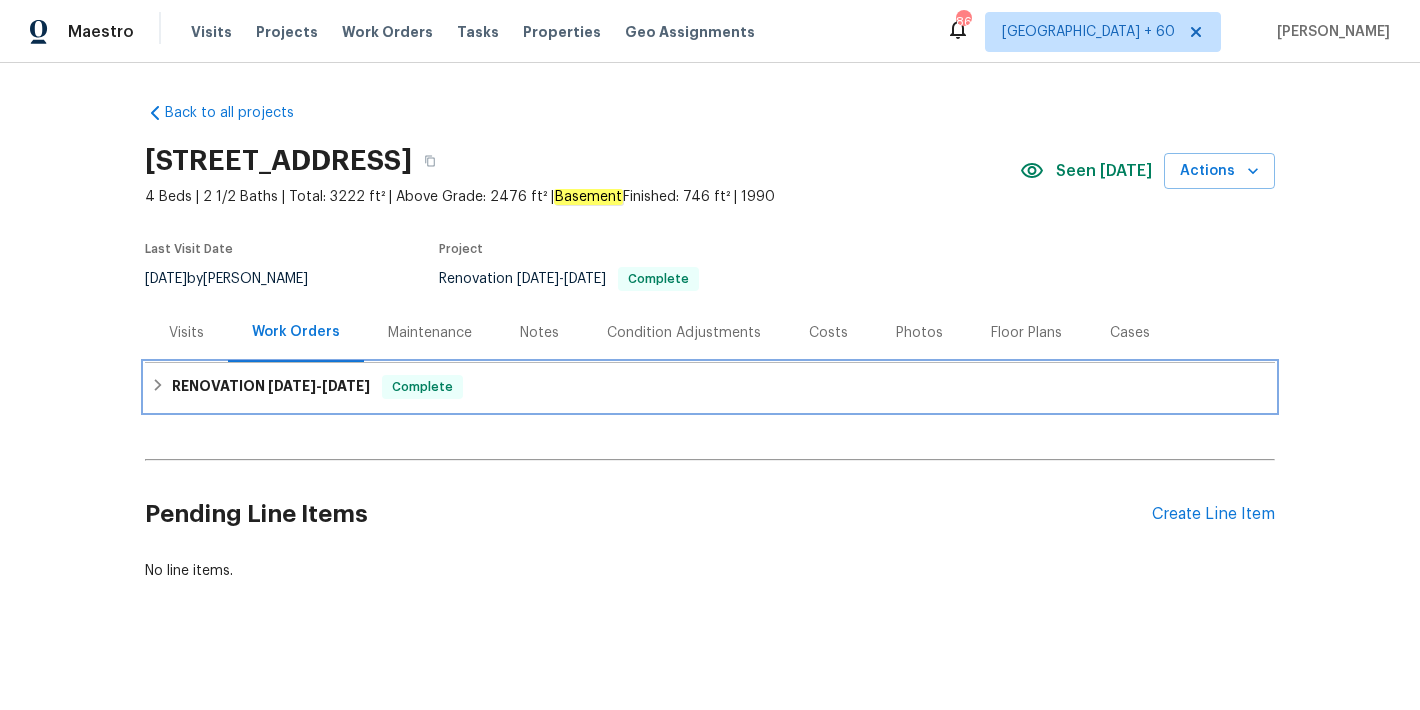 click on "6/25/25" at bounding box center [292, 386] 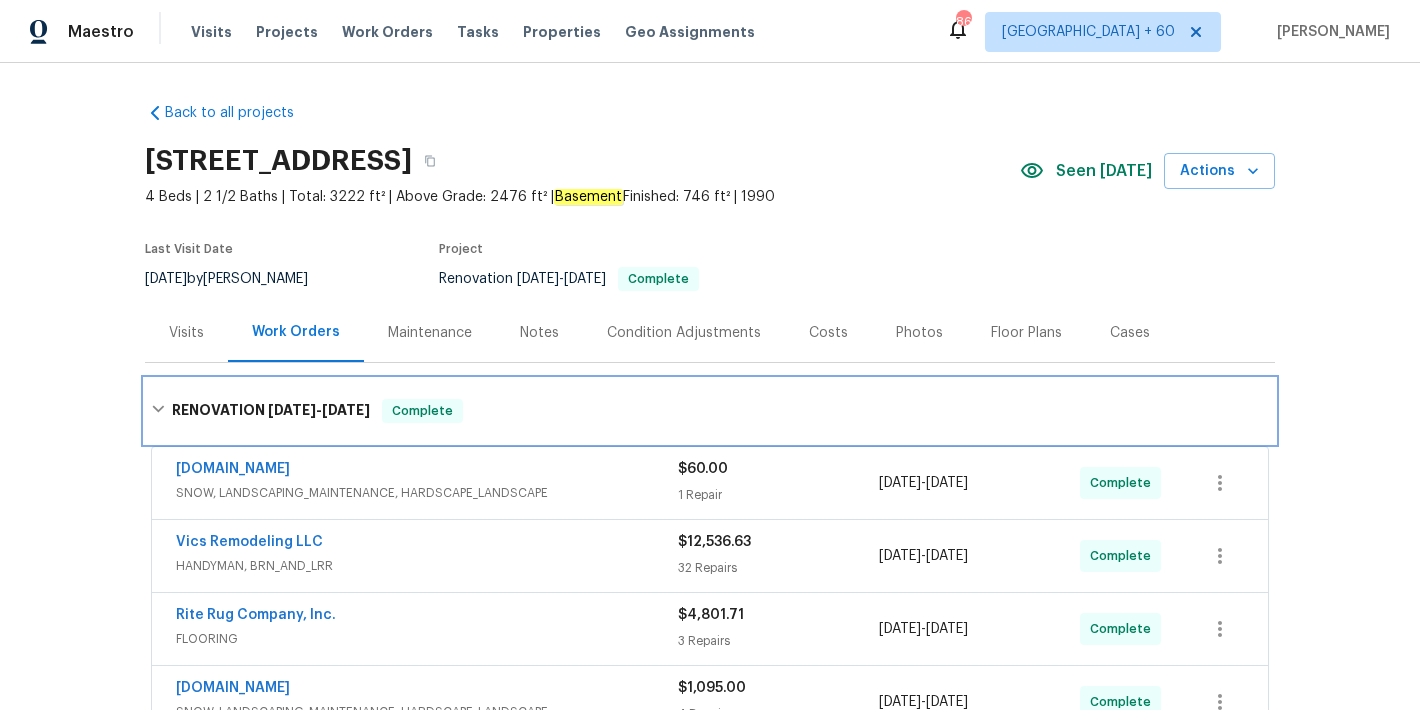 scroll, scrollTop: 502, scrollLeft: 0, axis: vertical 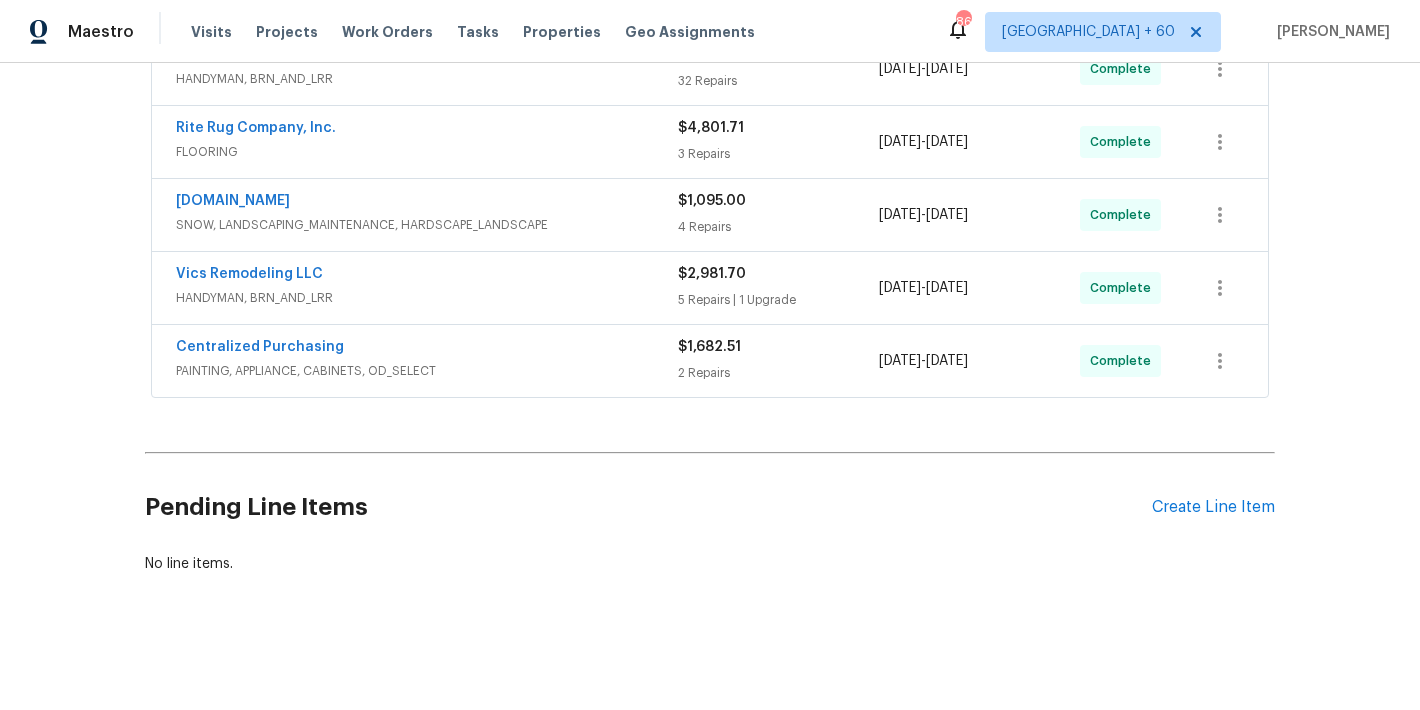 click on "PAINTING, APPLIANCE, CABINETS, OD_SELECT" at bounding box center (427, 371) 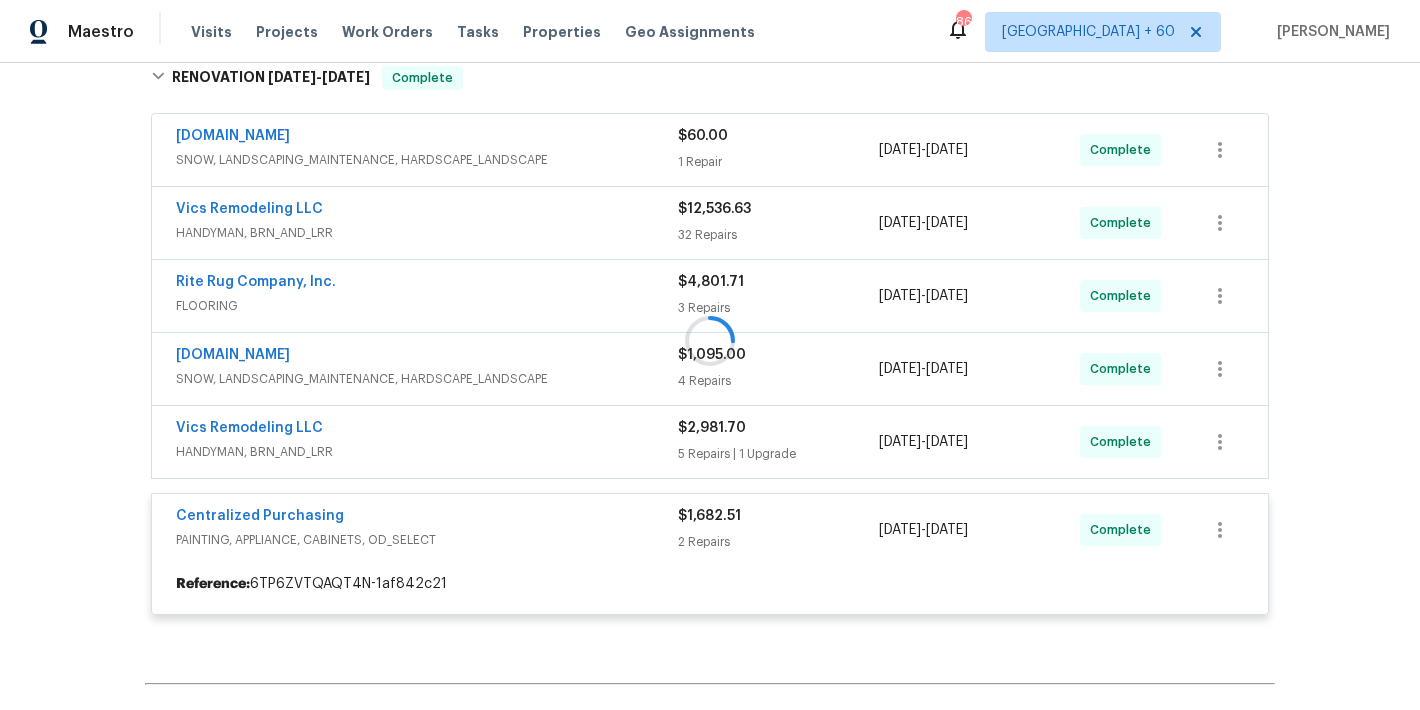 scroll, scrollTop: 333, scrollLeft: 0, axis: vertical 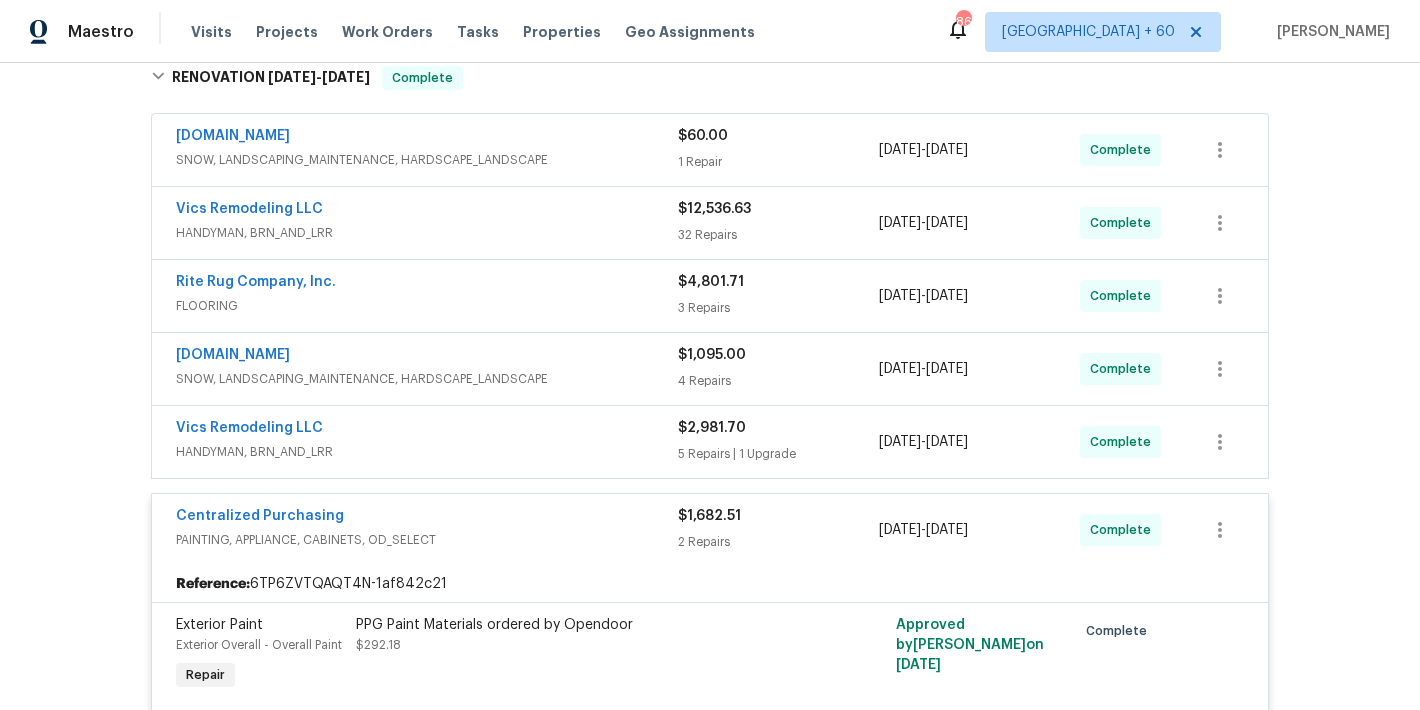 click on "HANDYMAN, BRN_AND_LRR" at bounding box center (427, 452) 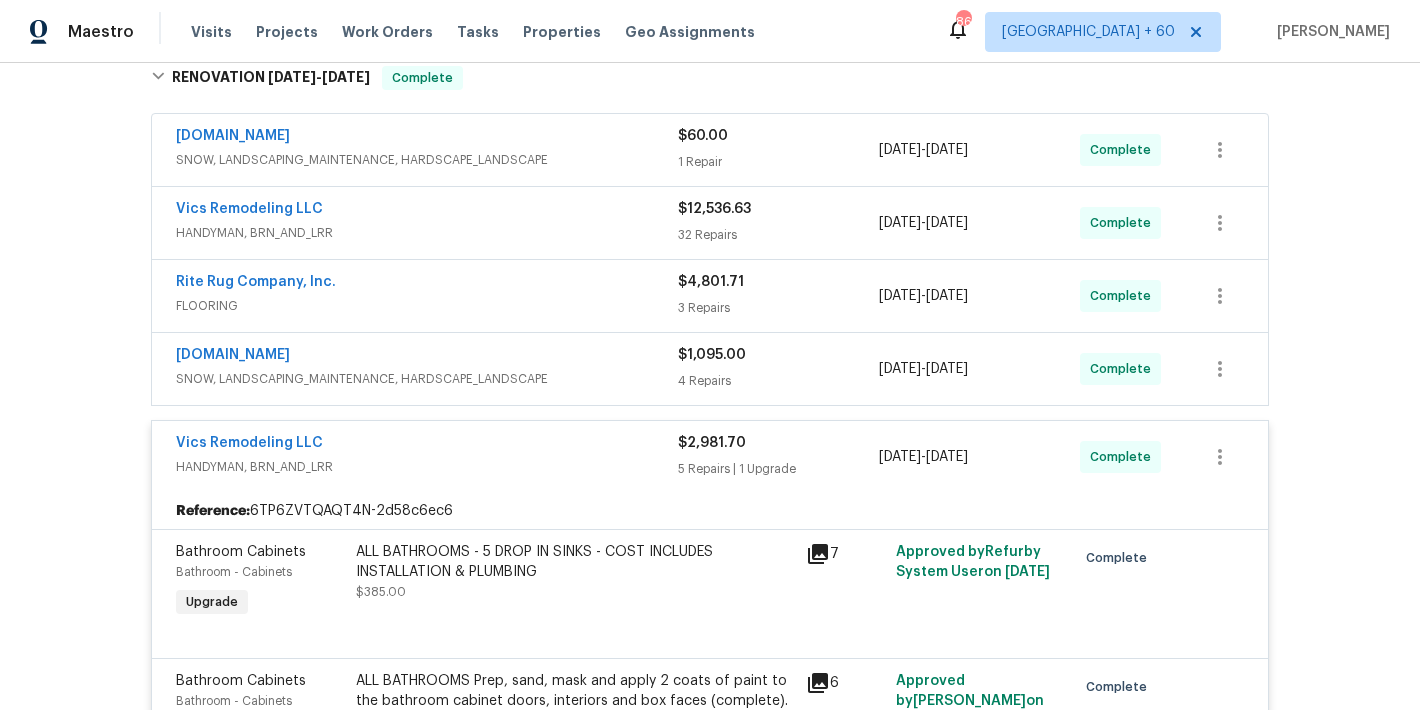 scroll, scrollTop: 294, scrollLeft: 0, axis: vertical 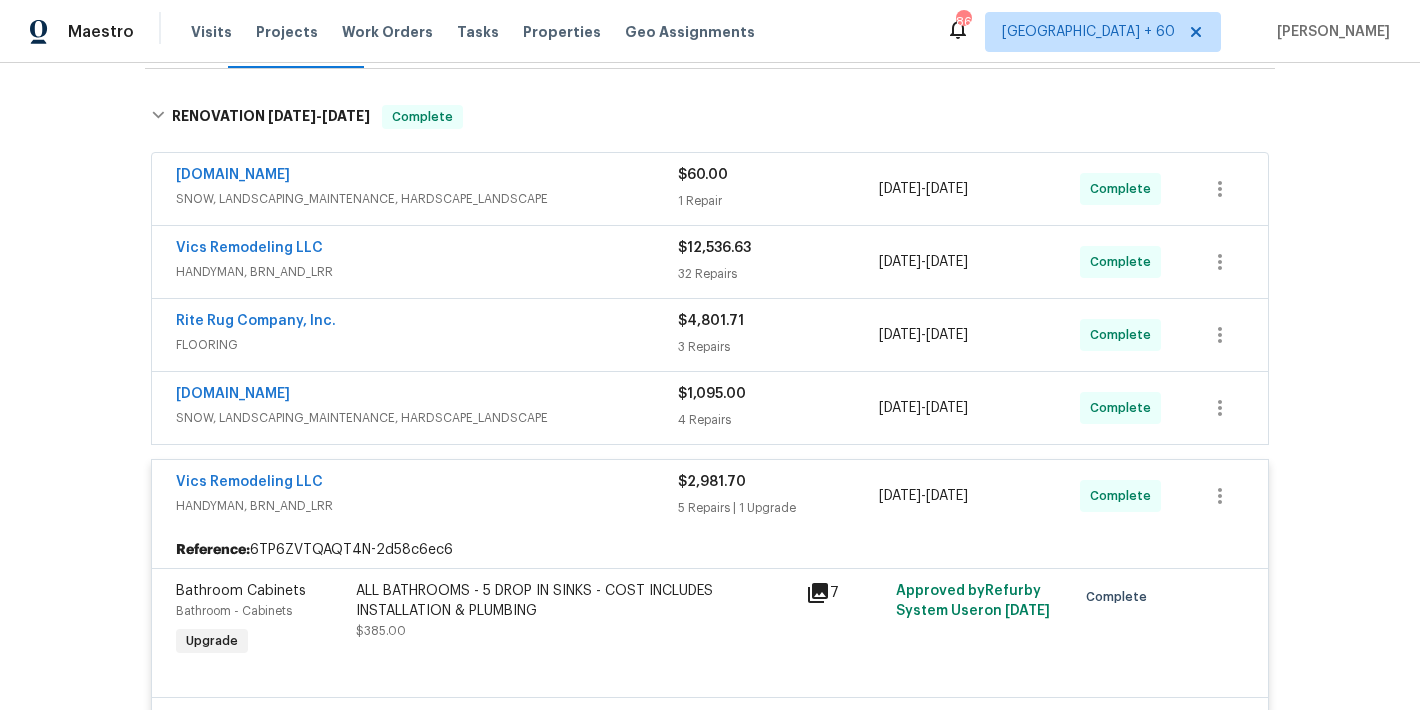 click on "Lawn.com" at bounding box center [427, 396] 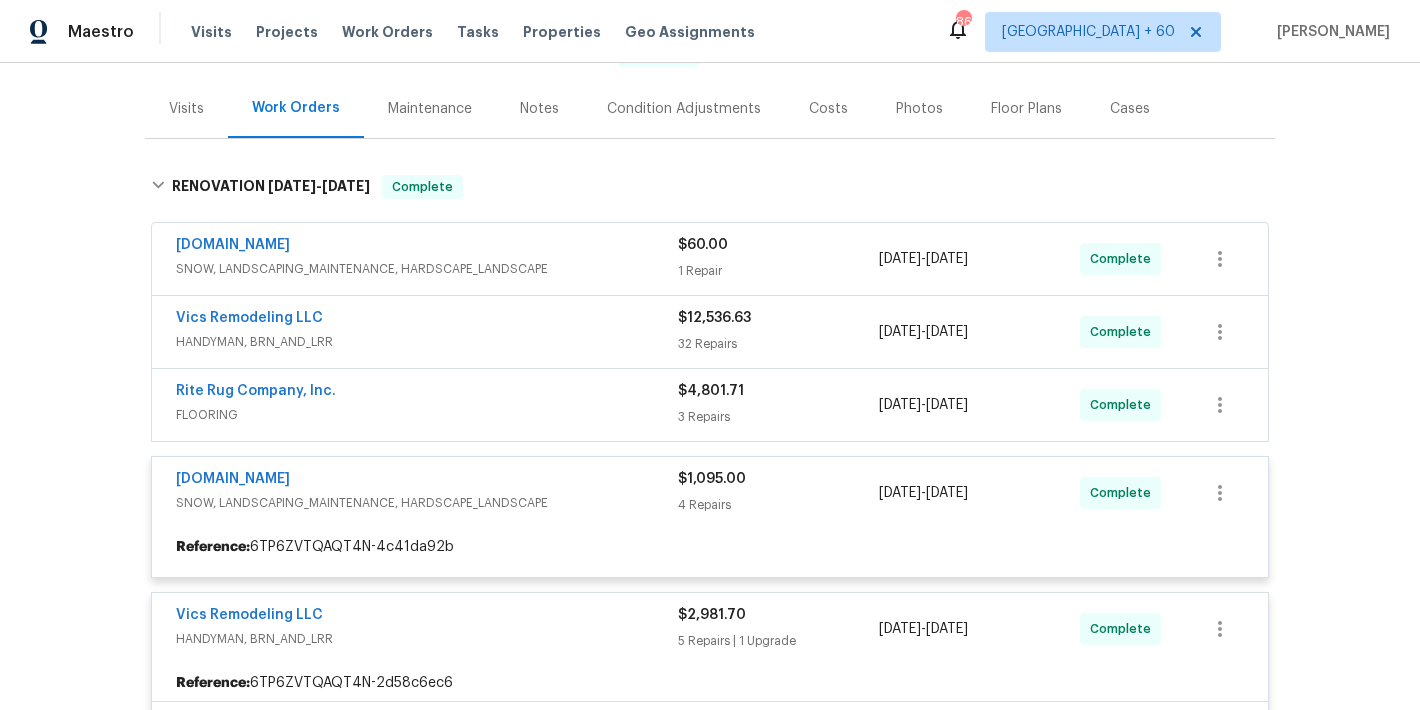 scroll, scrollTop: 216, scrollLeft: 0, axis: vertical 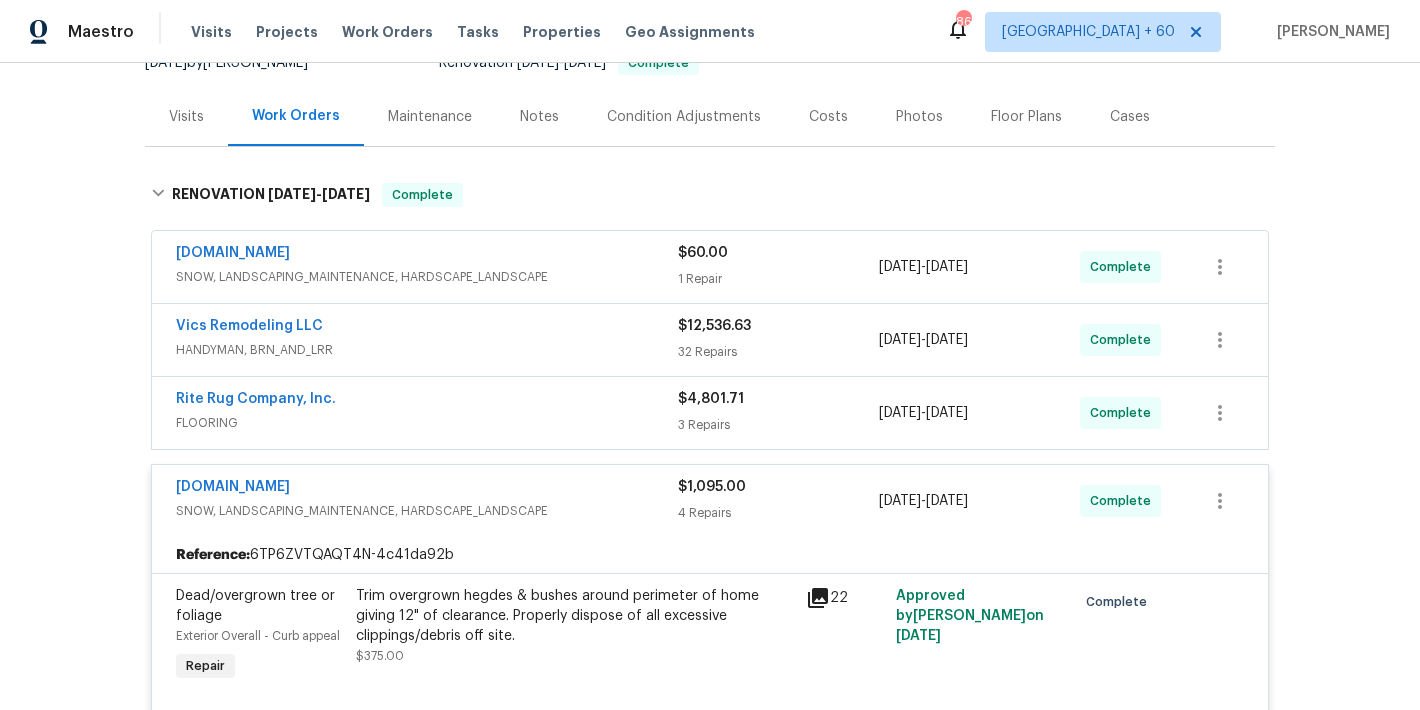click on "FLOORING" at bounding box center [427, 423] 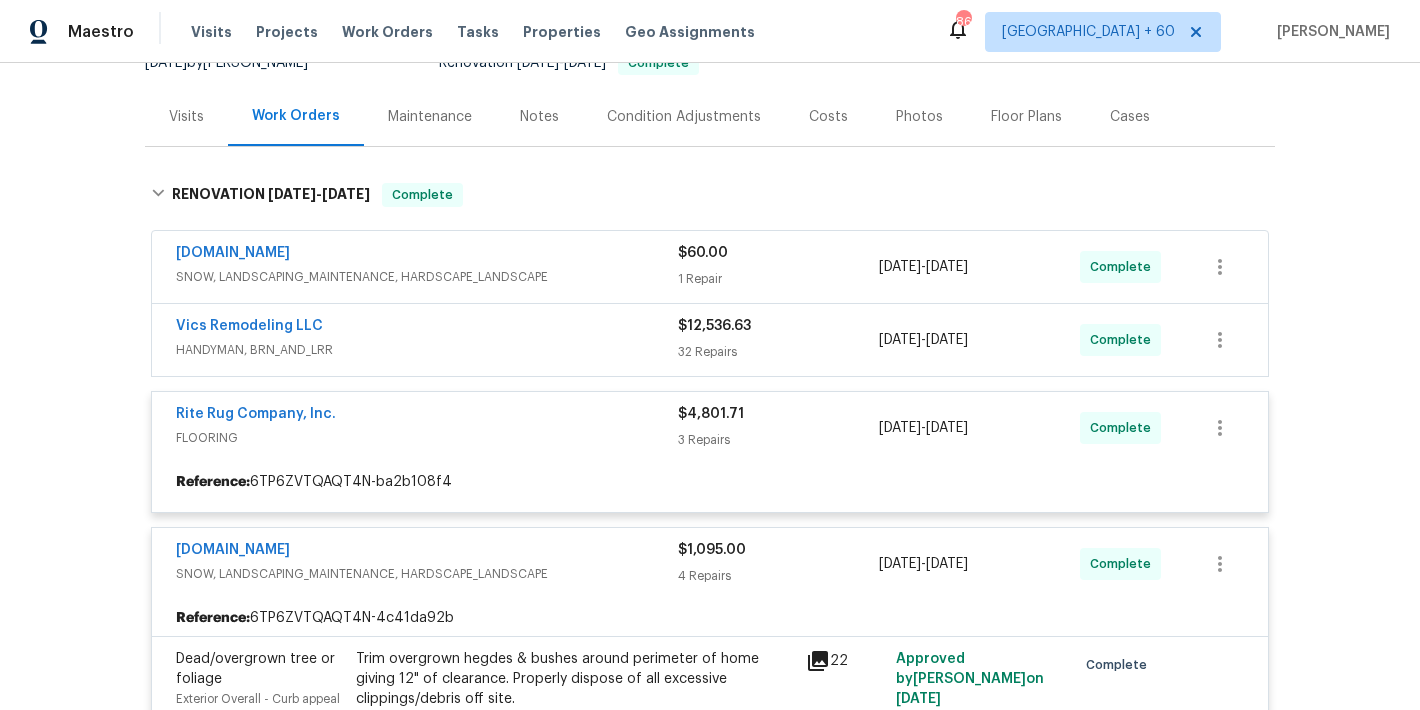 scroll, scrollTop: 139, scrollLeft: 0, axis: vertical 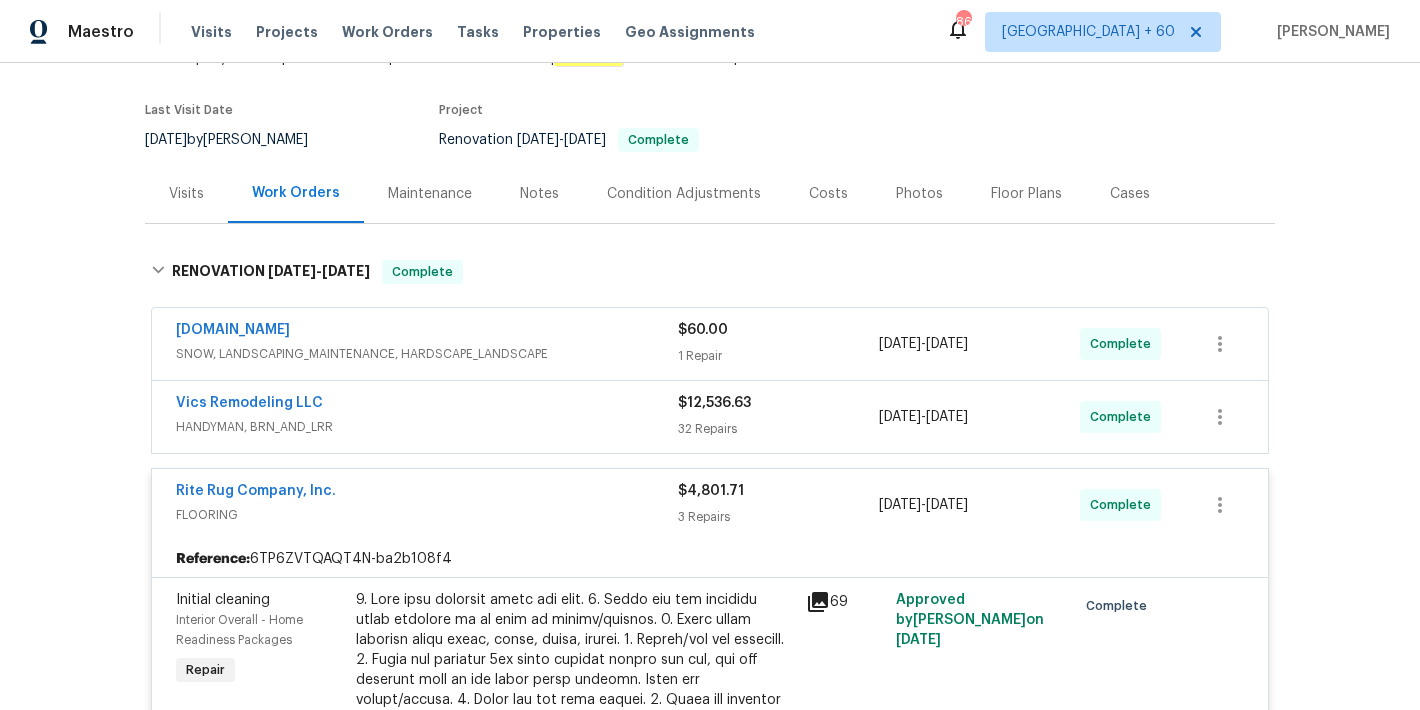 click on "HANDYMAN, BRN_AND_LRR" at bounding box center (427, 427) 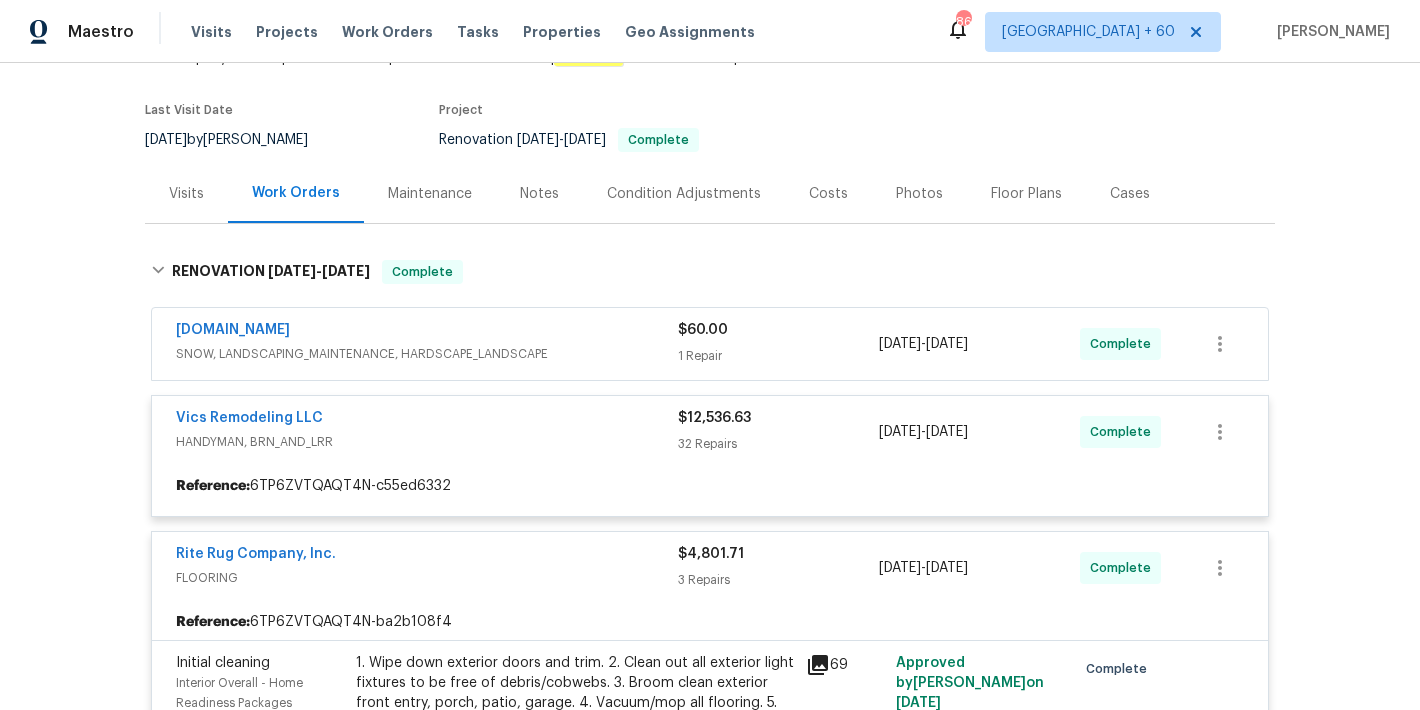 scroll, scrollTop: 74, scrollLeft: 0, axis: vertical 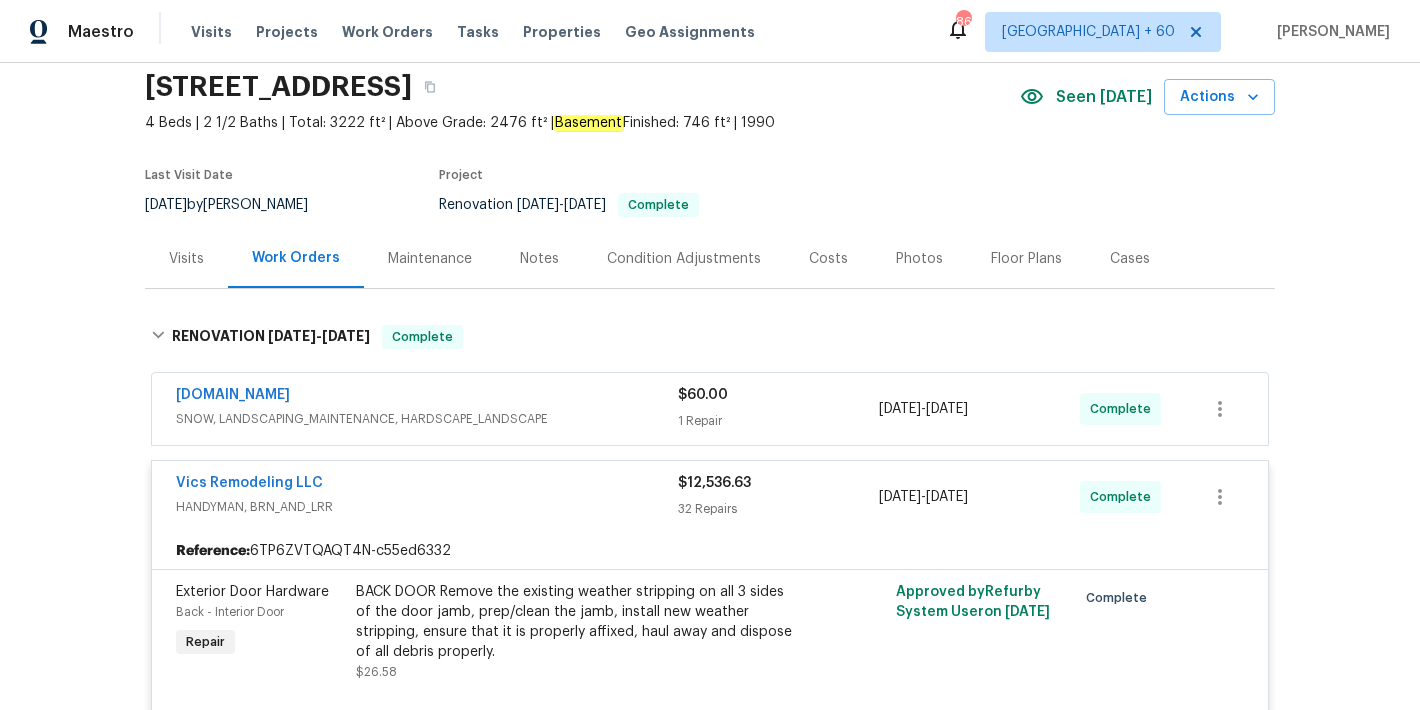 click on "SNOW, LANDSCAPING_MAINTENANCE, HARDSCAPE_LANDSCAPE" at bounding box center (427, 419) 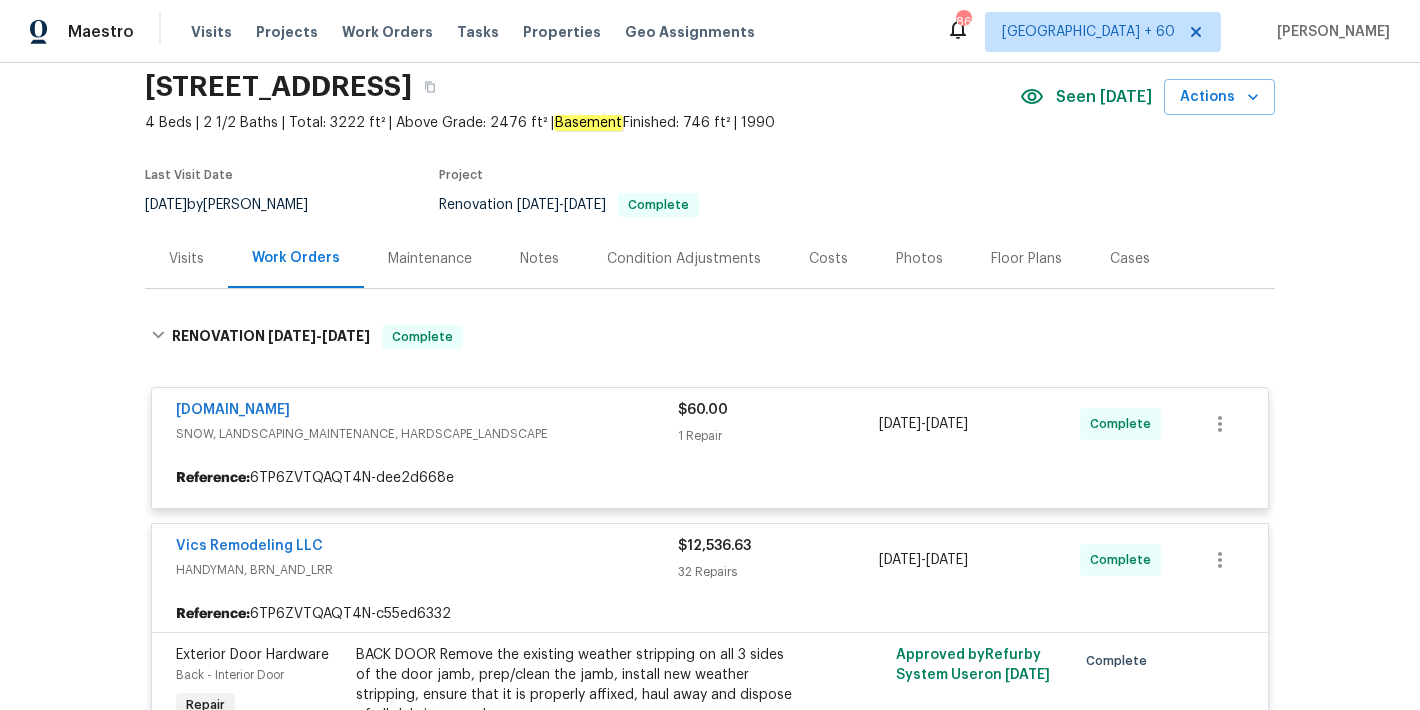 scroll, scrollTop: 0, scrollLeft: 0, axis: both 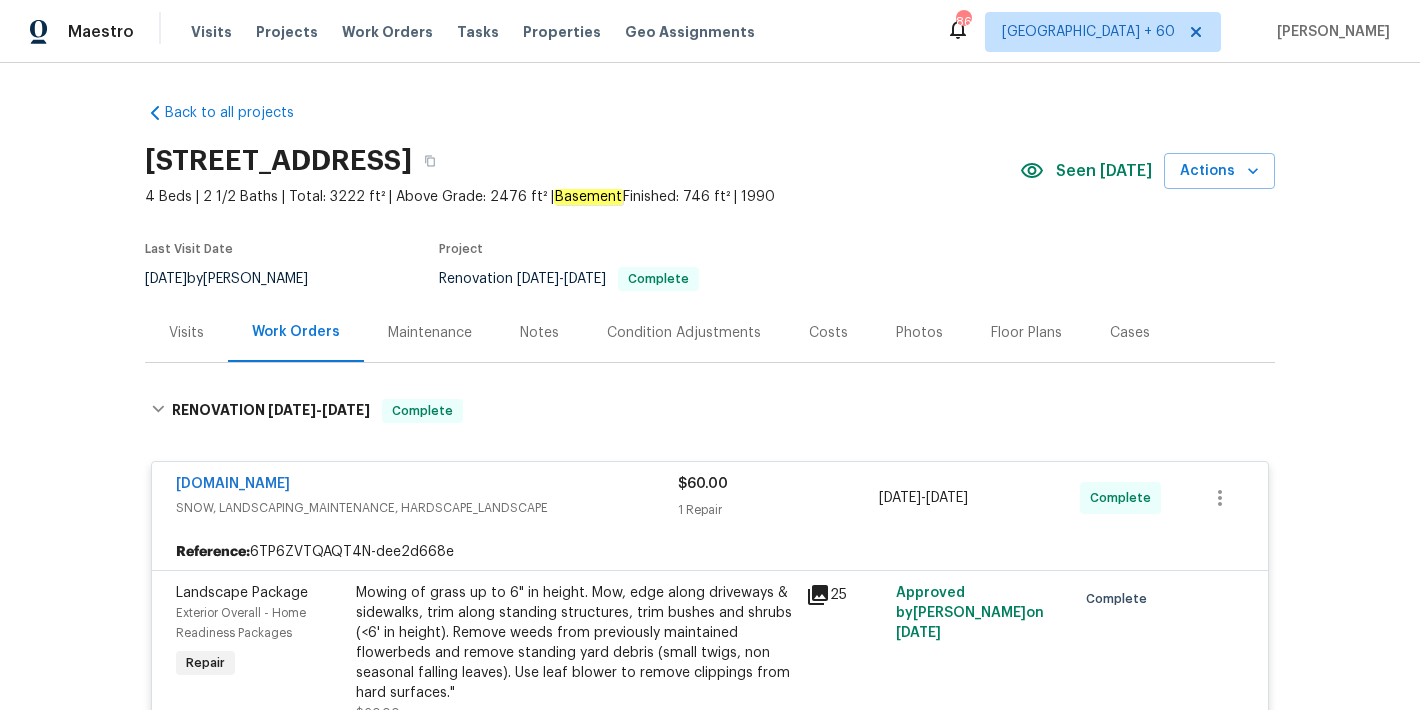 click on "3429 Grovepark Dr, Grove City, OH 43123 4 Beds | 2 1/2 Baths | Total: 3222 ft² | Above Grade: 2476 ft² |  Basement  Finished: 746 ft² | 1990 Seen today Actions Last Visit Date 7/9/2025  by  Keith Hollingsworth   Project Renovation   6/25/2025  -  7/8/2025 Complete" at bounding box center (710, 219) 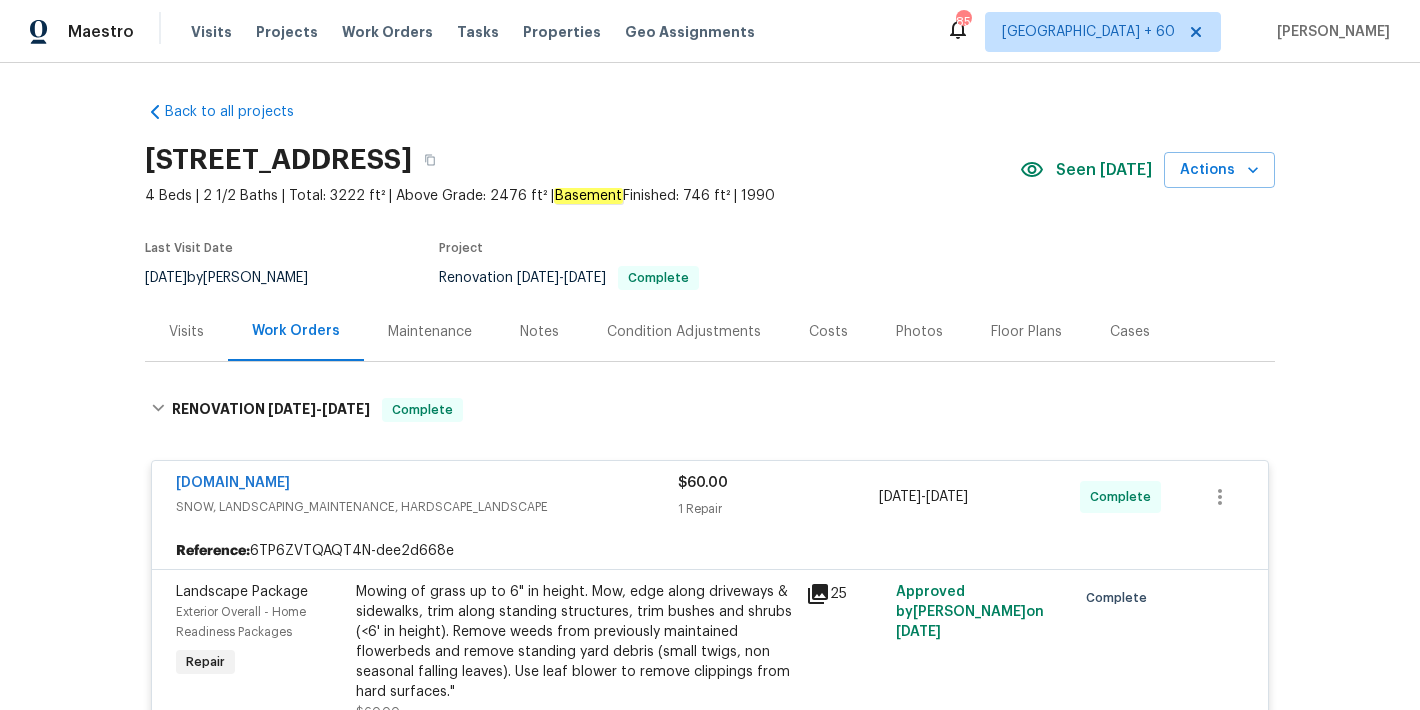 scroll, scrollTop: 0, scrollLeft: 0, axis: both 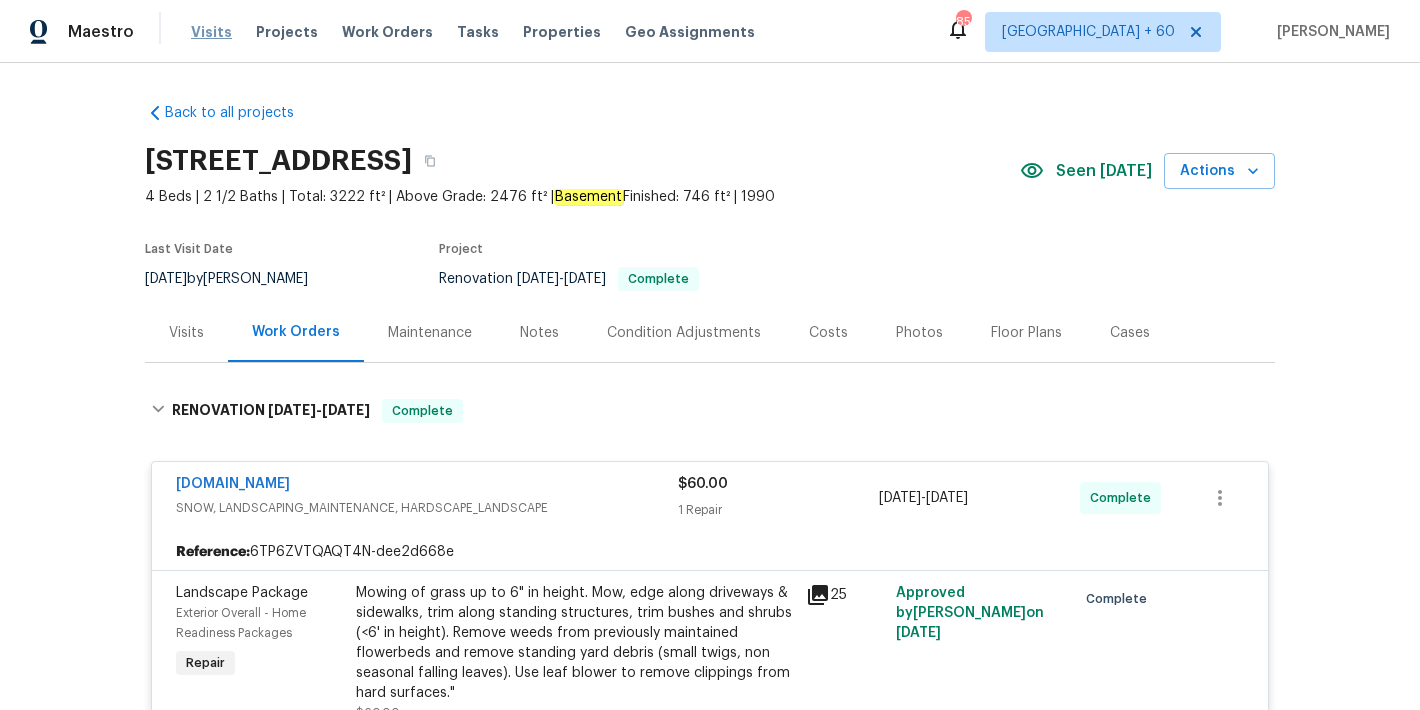 click on "Visits" at bounding box center [211, 32] 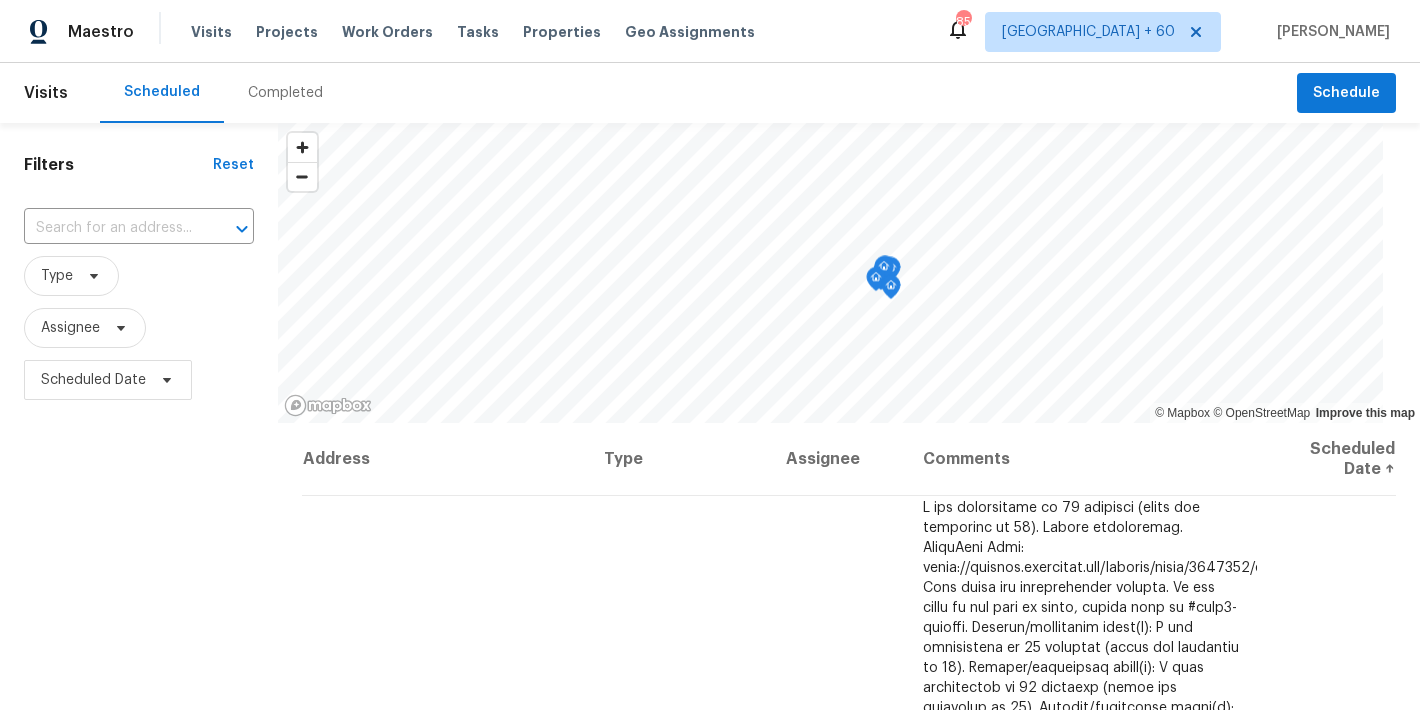 click on "Completed" at bounding box center (285, 93) 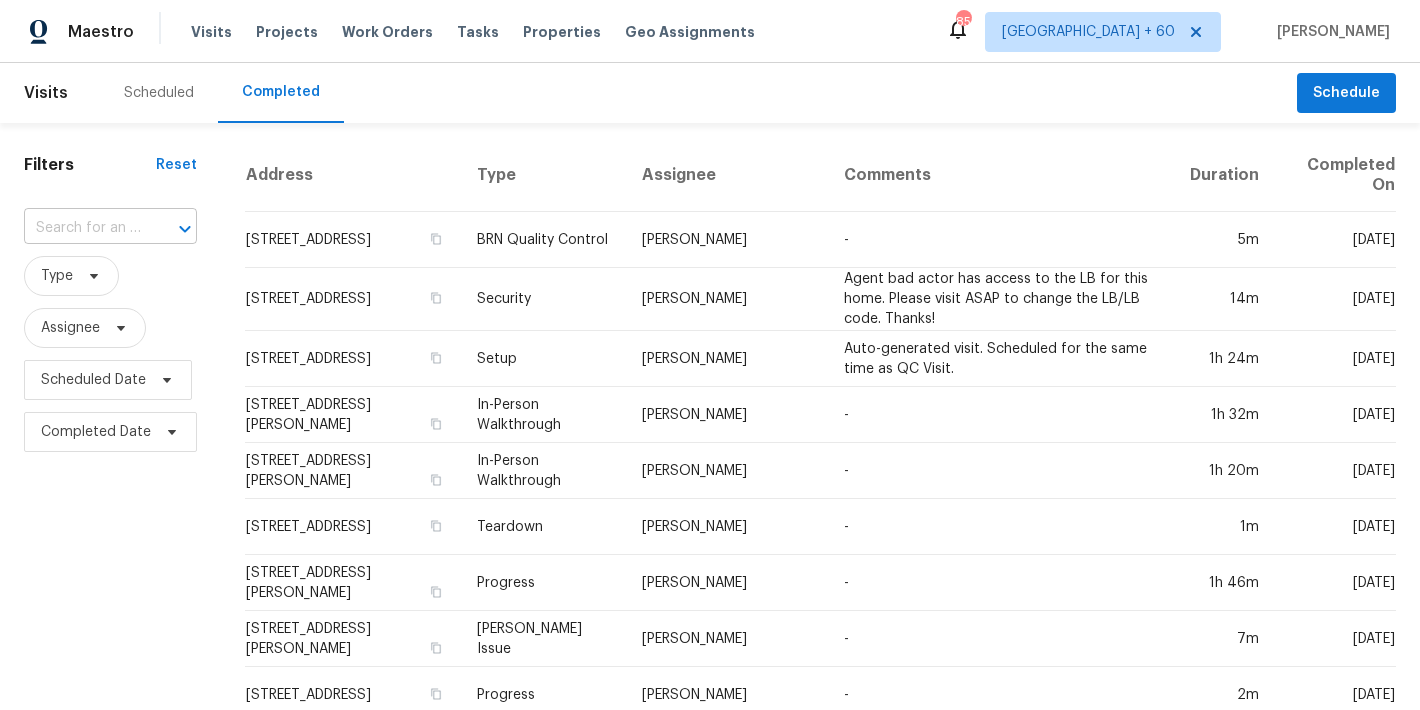 click at bounding box center [82, 228] 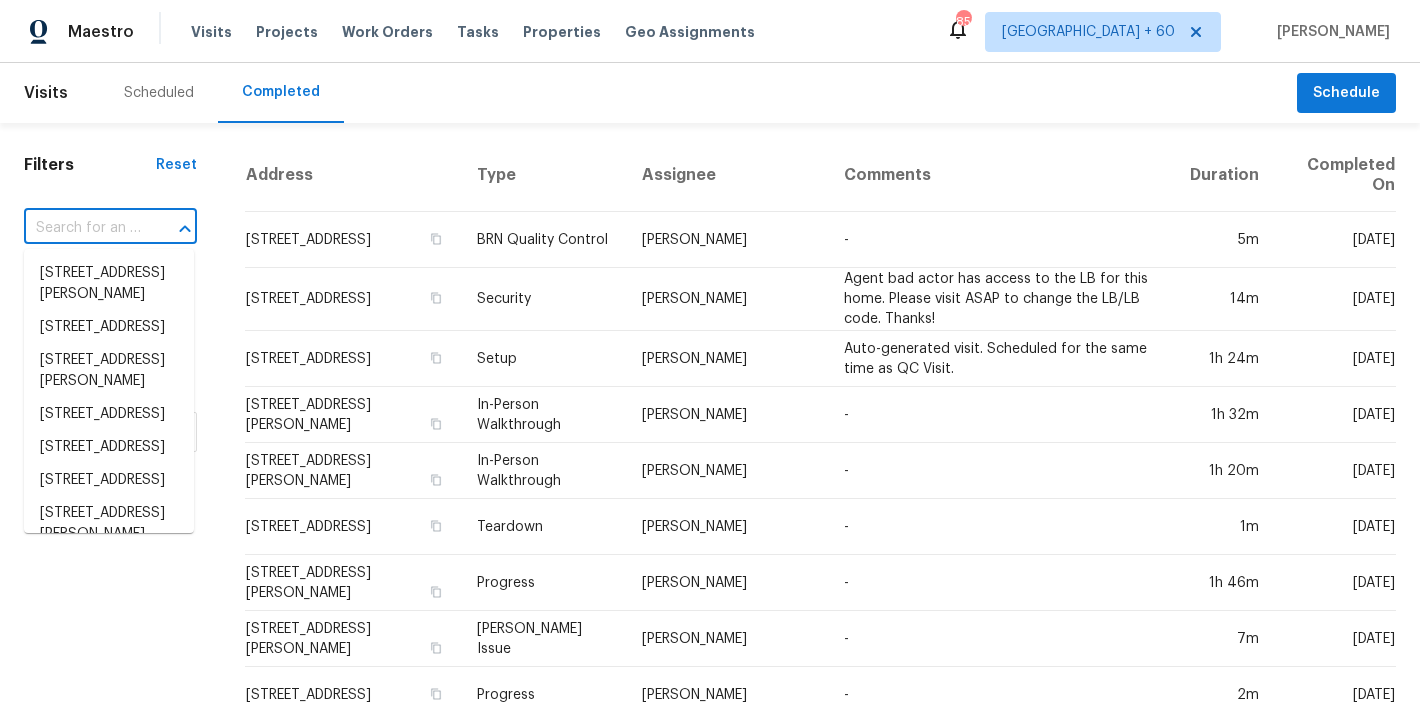 paste on "1661 Fieldgreen Overlook, Stone Mountain, GA 30088" 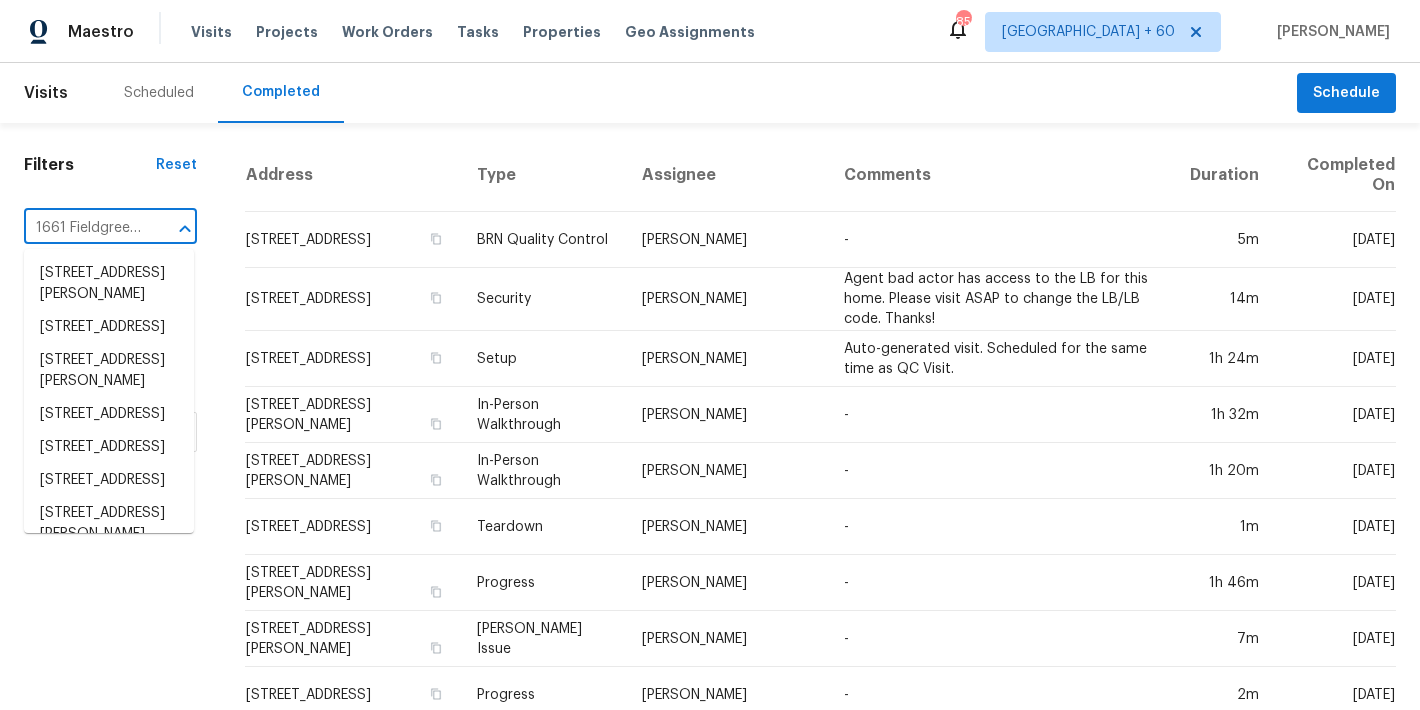 scroll, scrollTop: 0, scrollLeft: 248, axis: horizontal 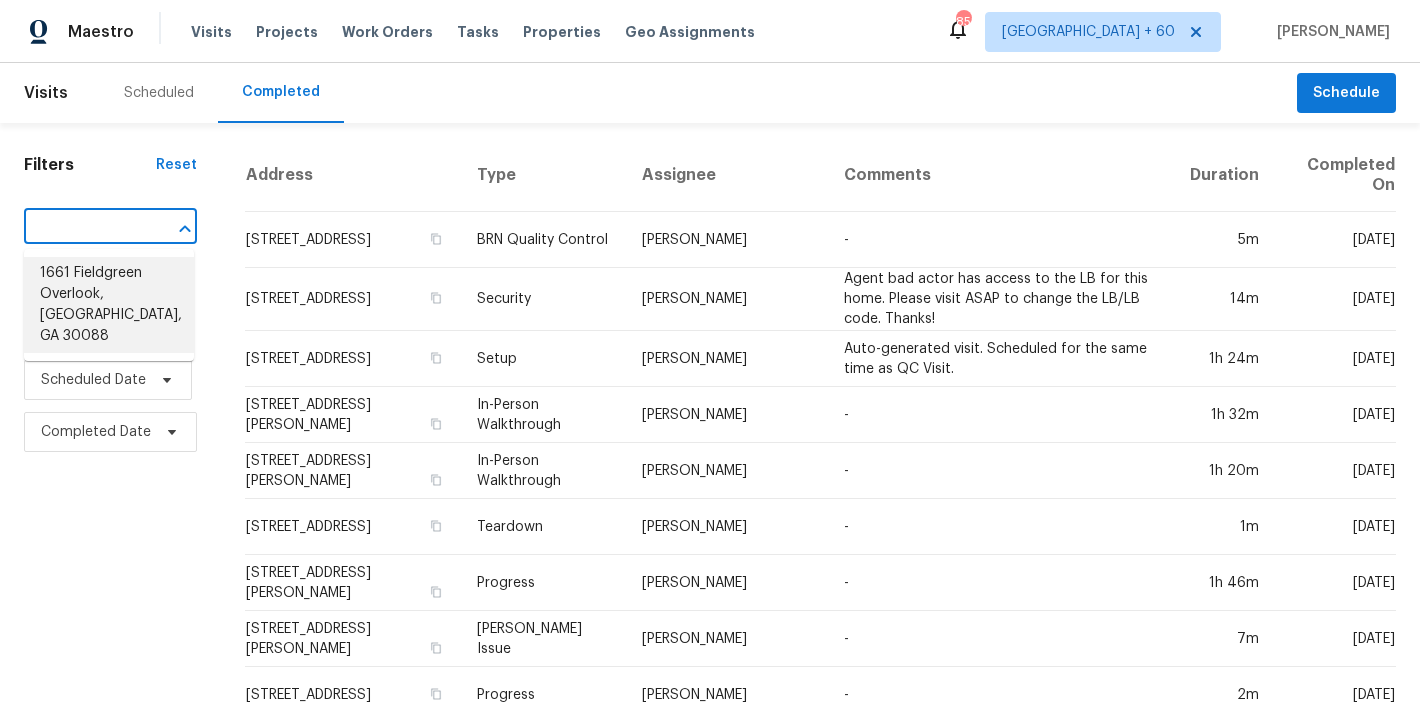 click on "1661 Fieldgreen Overlook, Stone Mountain, GA 30088" at bounding box center (109, 305) 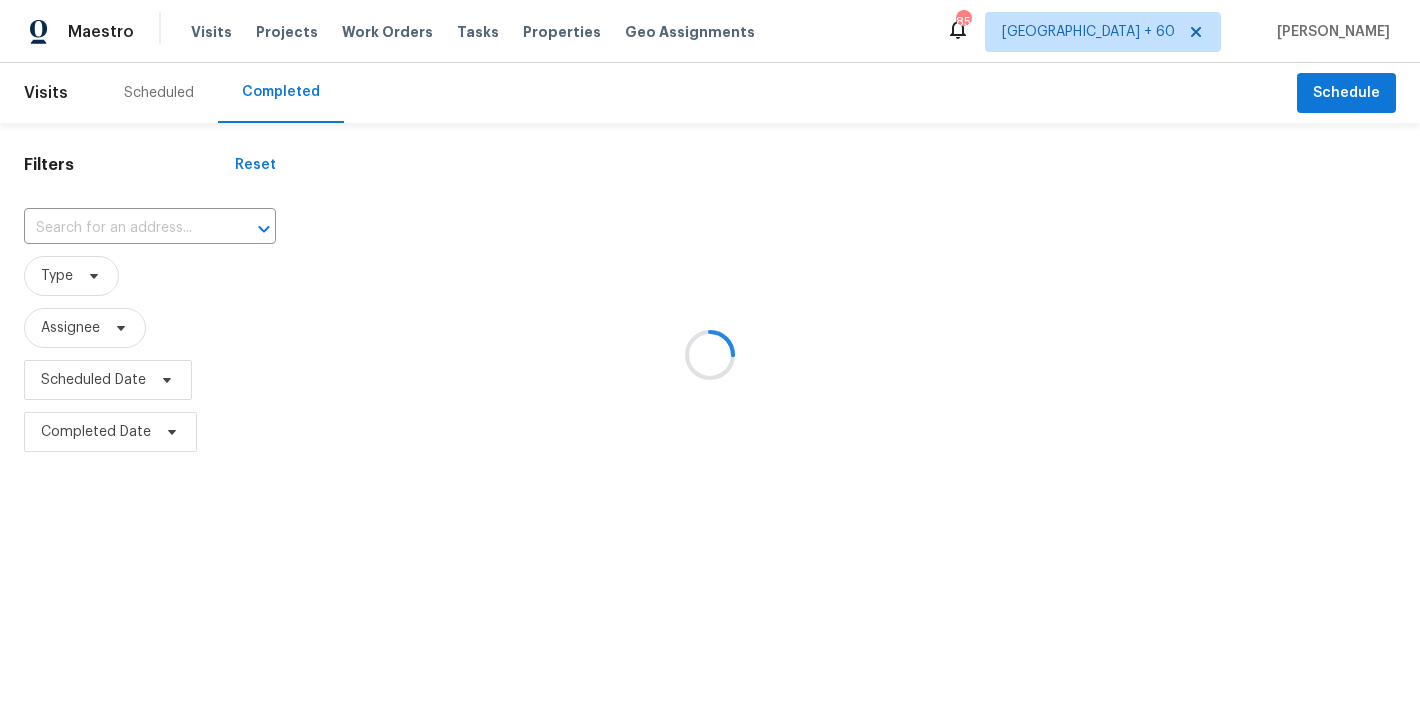 type on "1661 Fieldgreen Overlook, Stone Mountain, GA 30088" 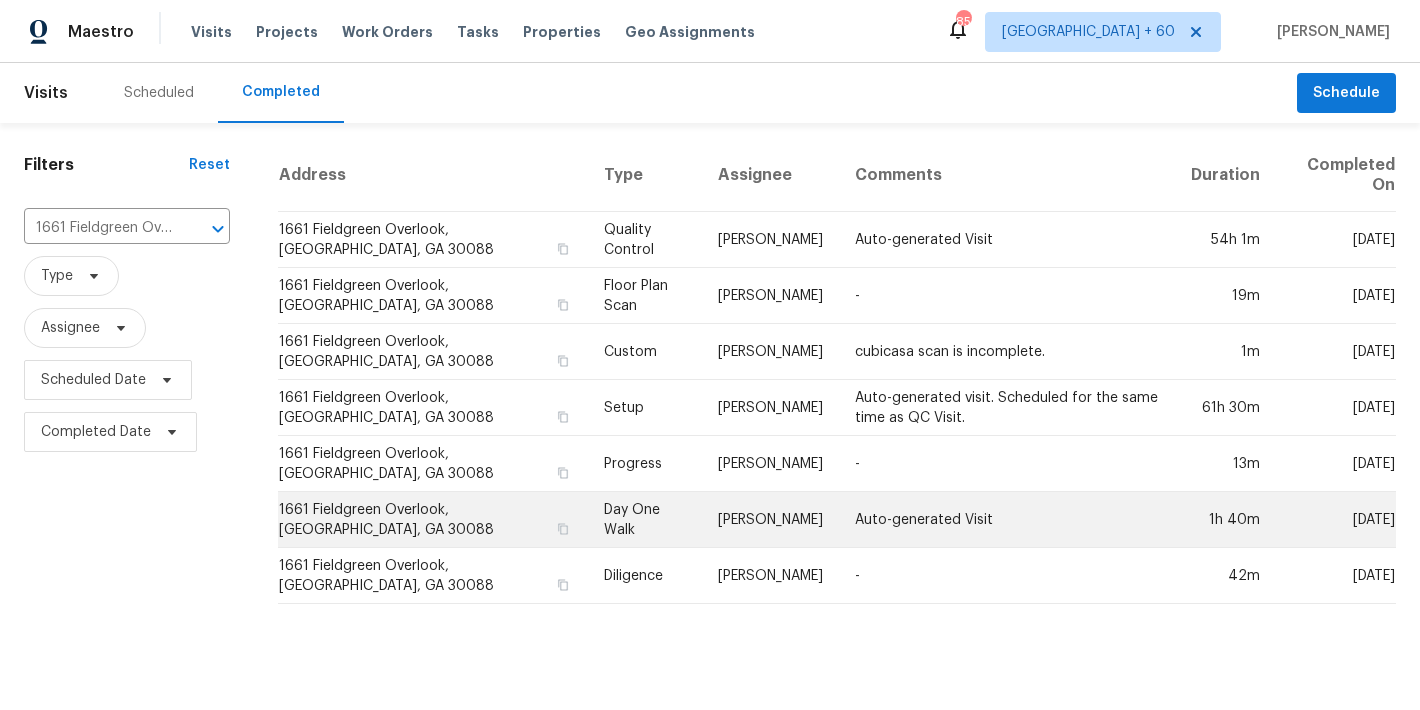 click on "1661 Fieldgreen Overlook, Stone Mountain, GA 30088" at bounding box center [432, 520] 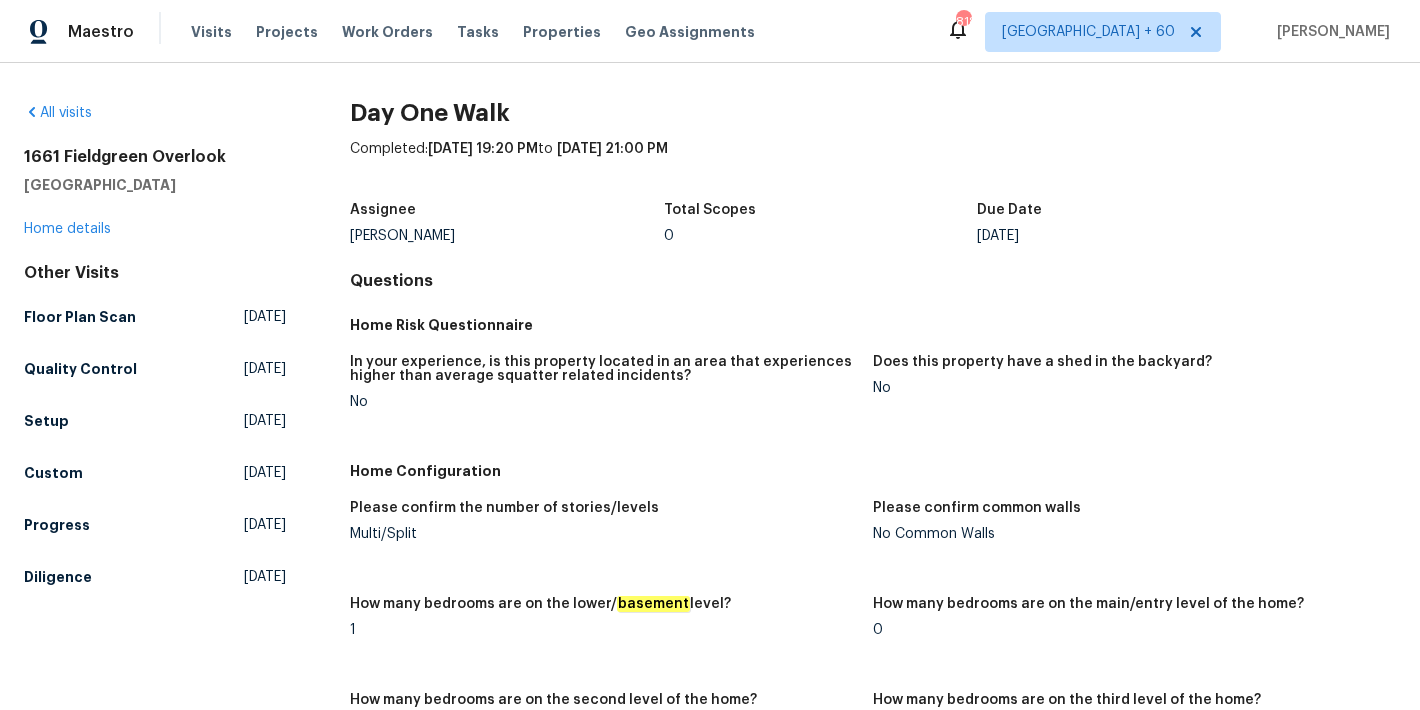 click on "Total Scopes" at bounding box center (821, 216) 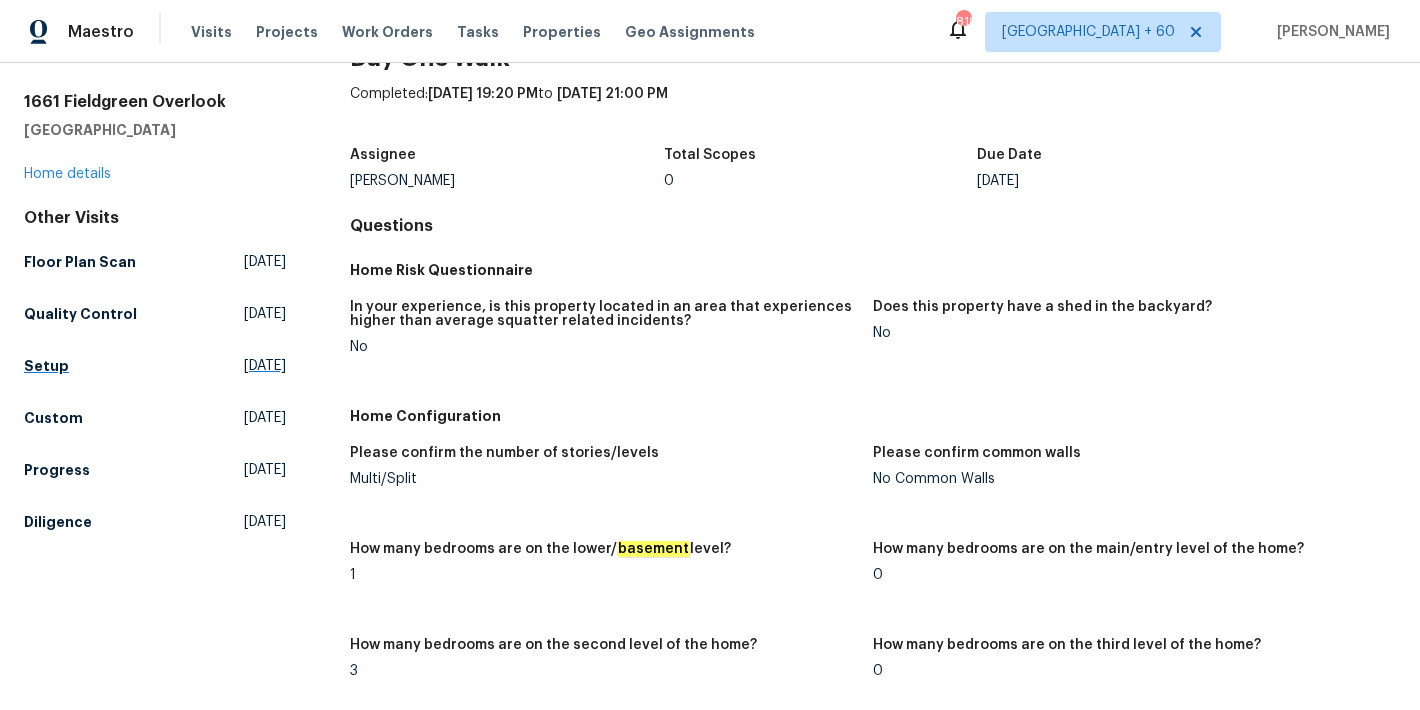 scroll, scrollTop: 59, scrollLeft: 0, axis: vertical 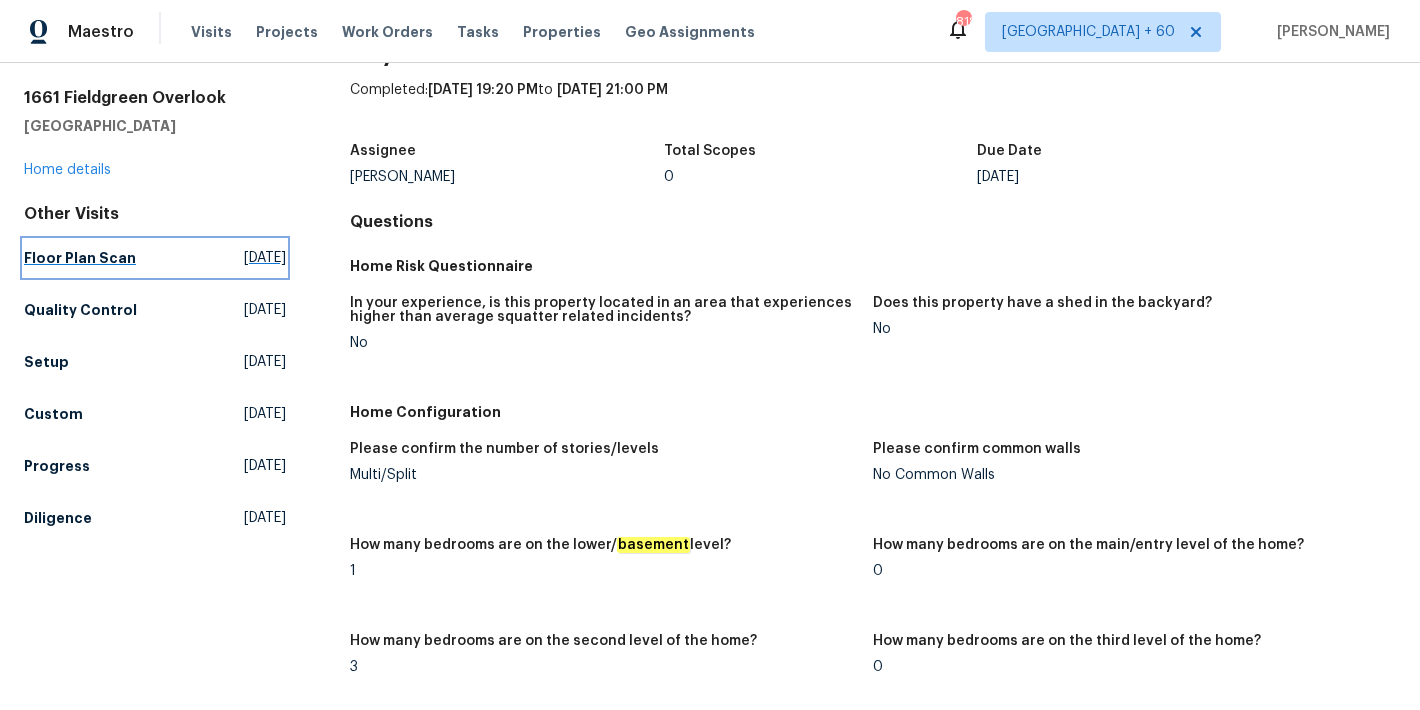 click on "Floor Plan Scan" at bounding box center (80, 258) 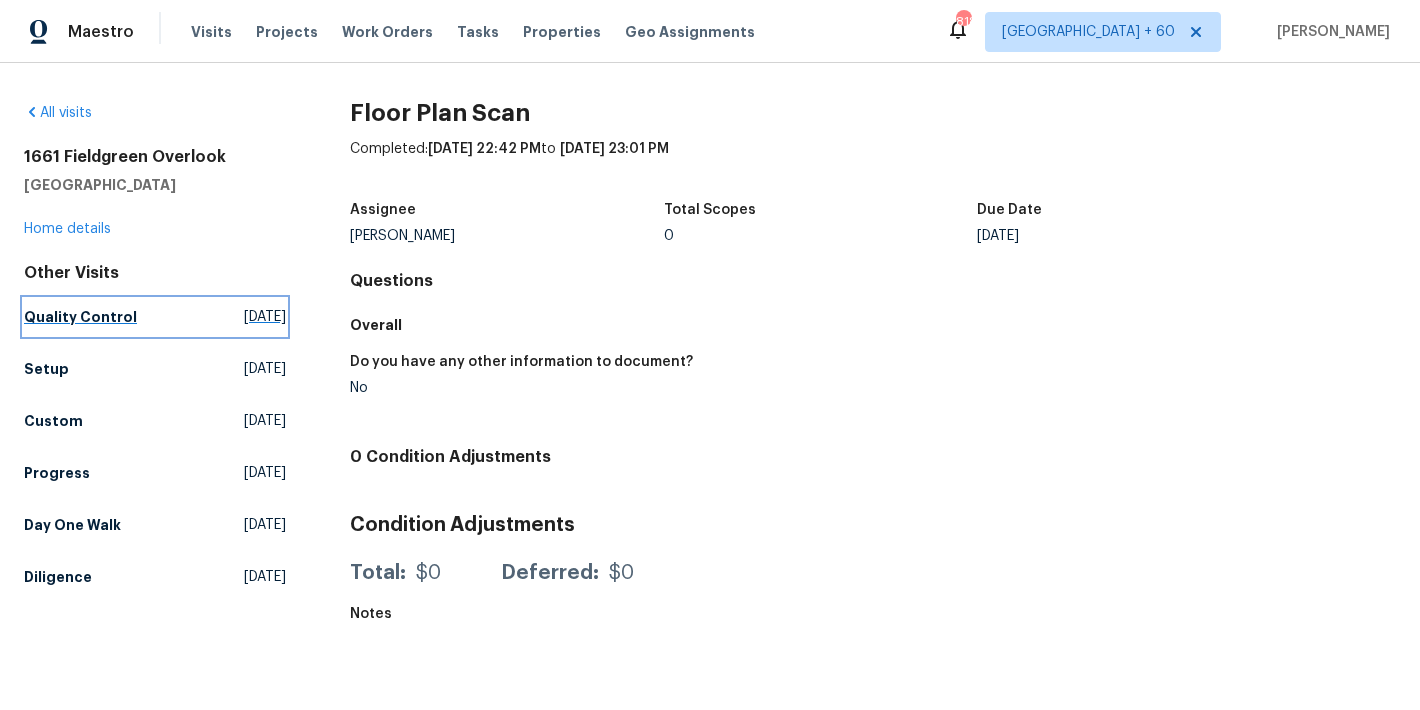 click on "Quality Control Thu, Jul 10 2025" at bounding box center (155, 317) 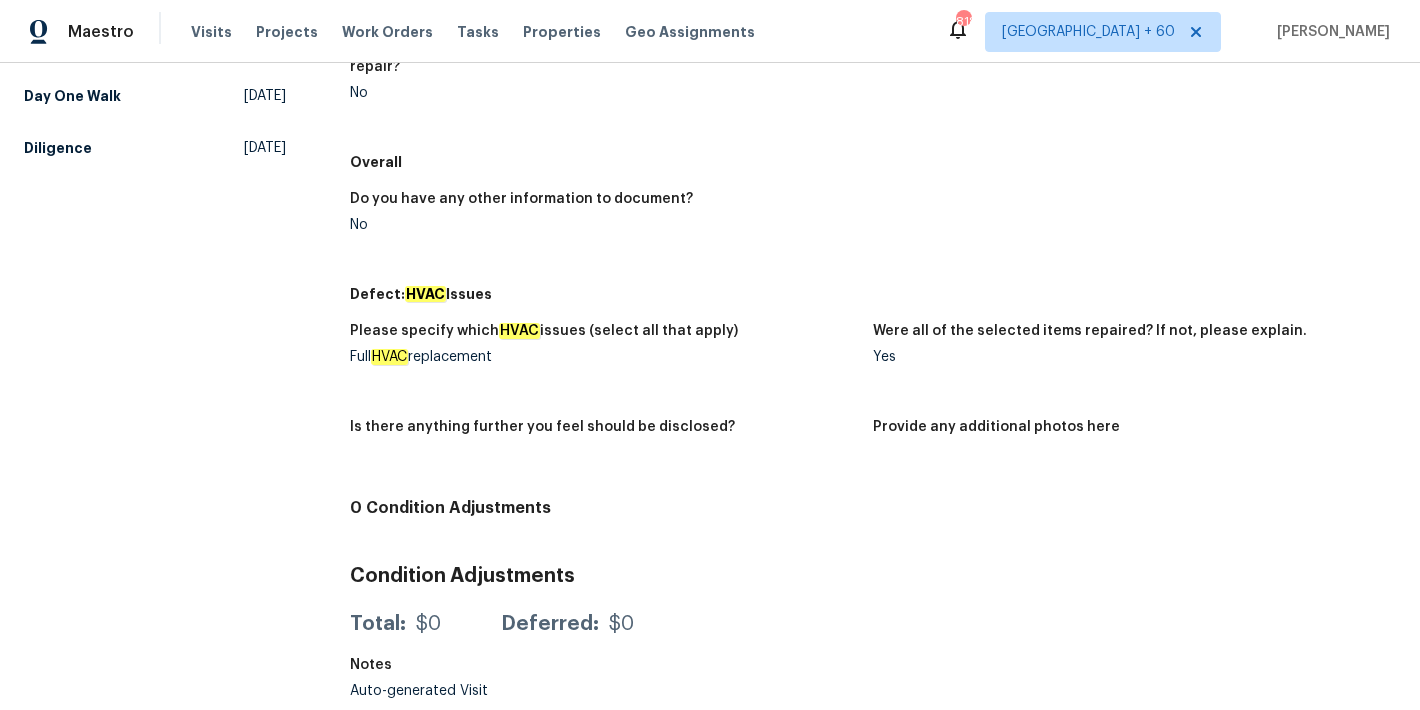 scroll, scrollTop: 0, scrollLeft: 0, axis: both 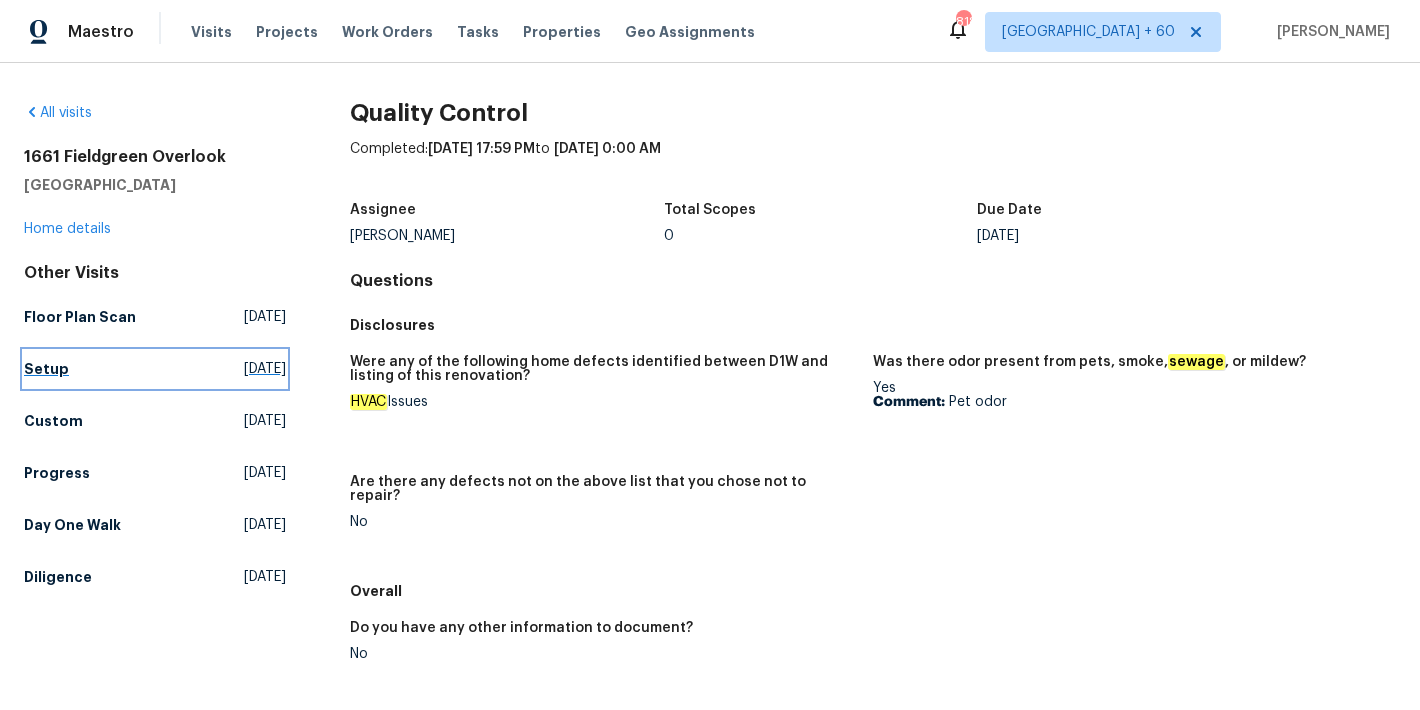 click on "Setup" at bounding box center (46, 369) 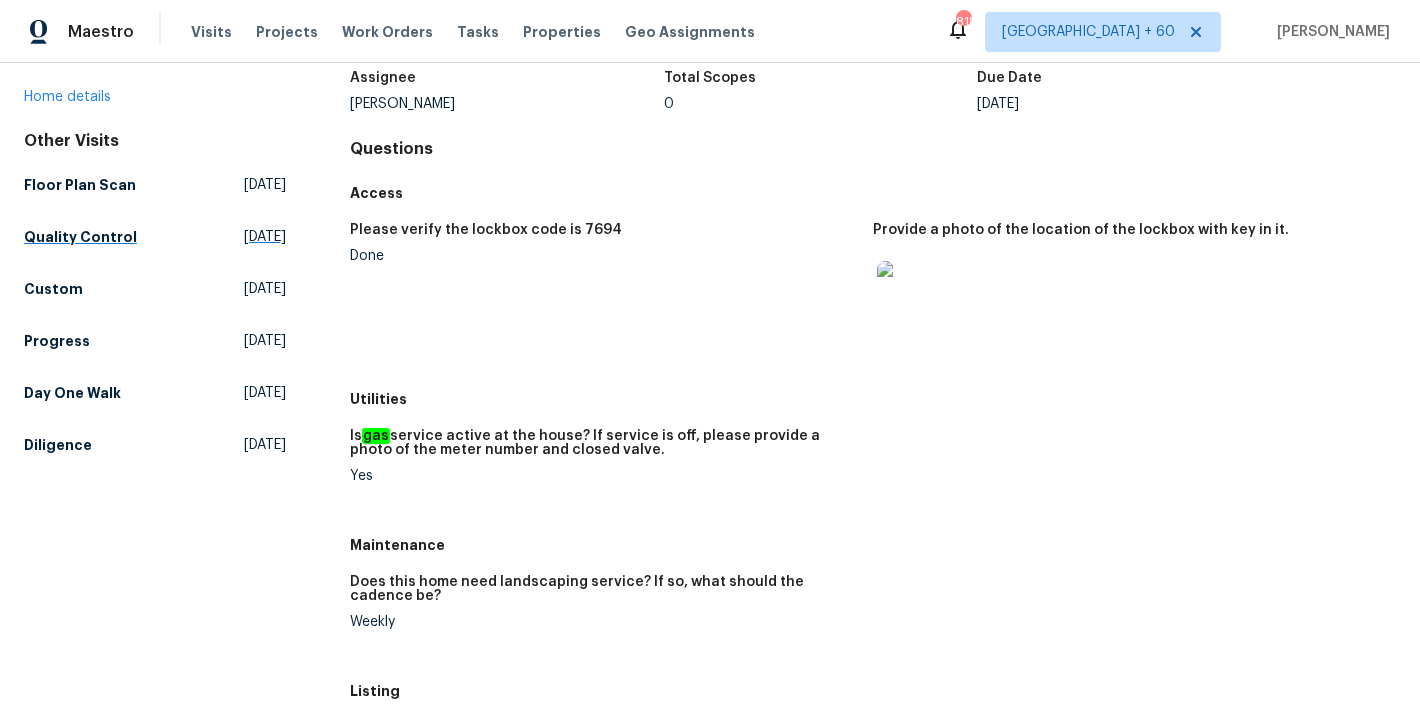 scroll, scrollTop: 46, scrollLeft: 0, axis: vertical 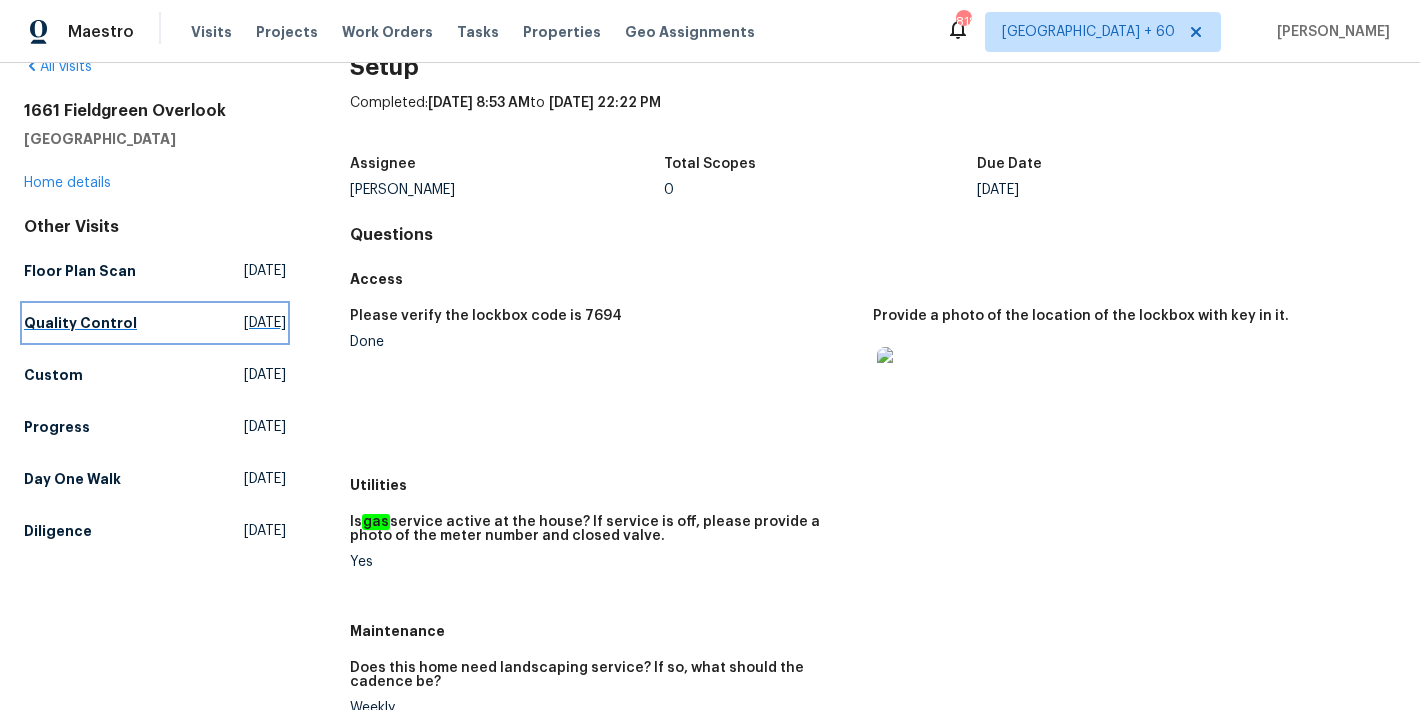 click on "Quality Control" at bounding box center (80, 323) 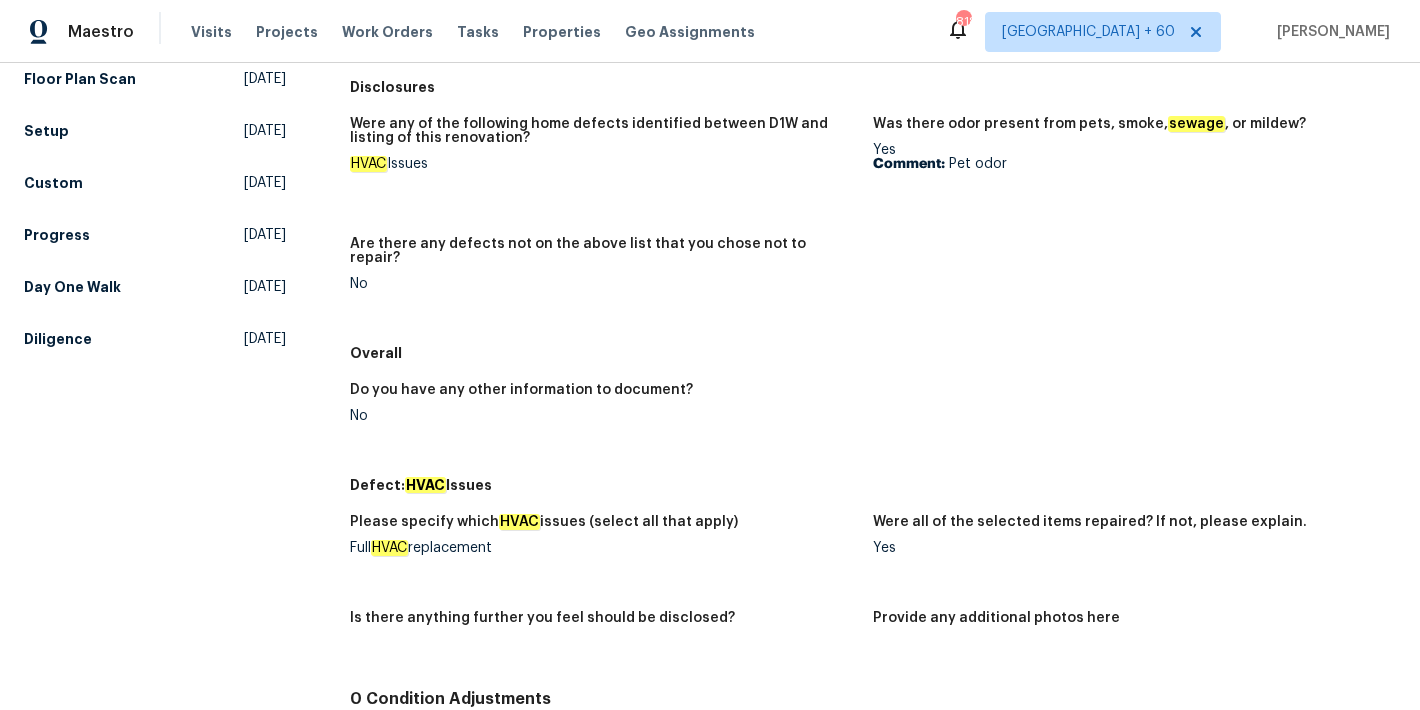 scroll, scrollTop: 430, scrollLeft: 0, axis: vertical 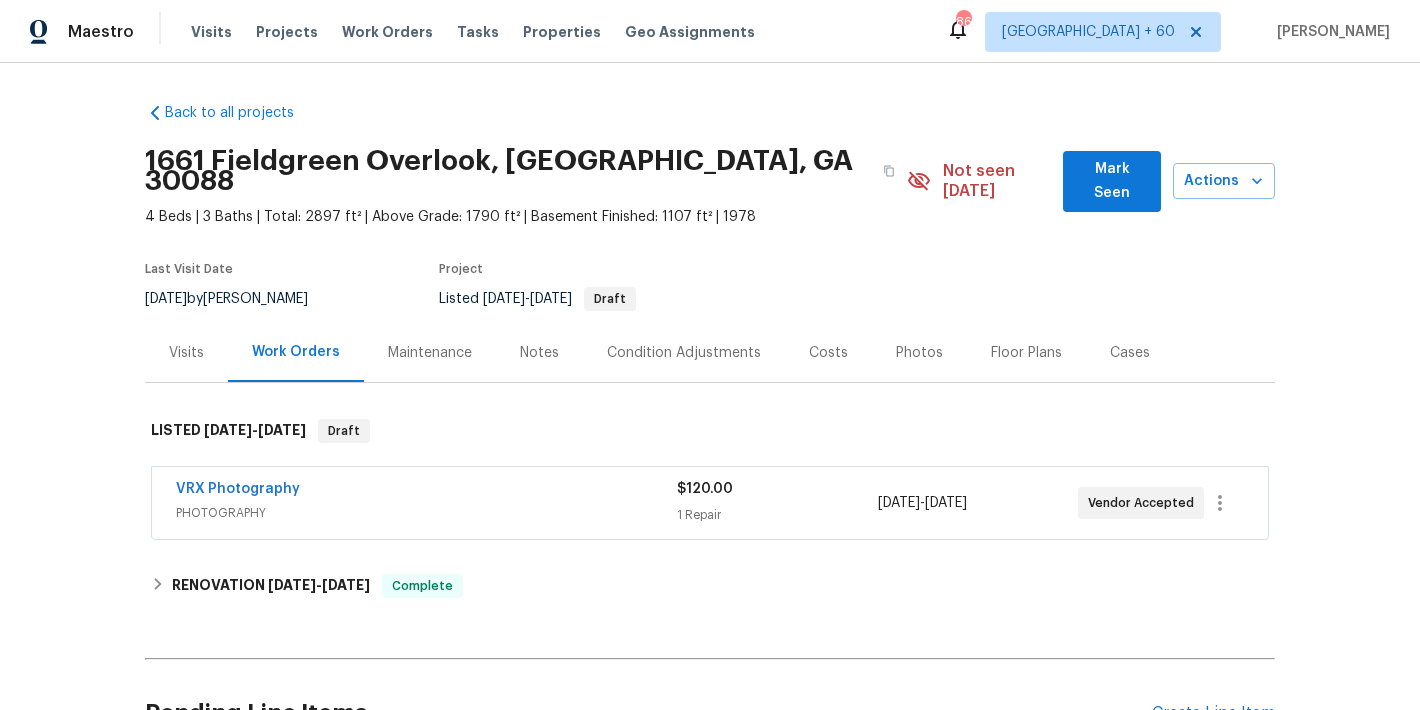 click on "Mark Seen" at bounding box center [1112, 181] 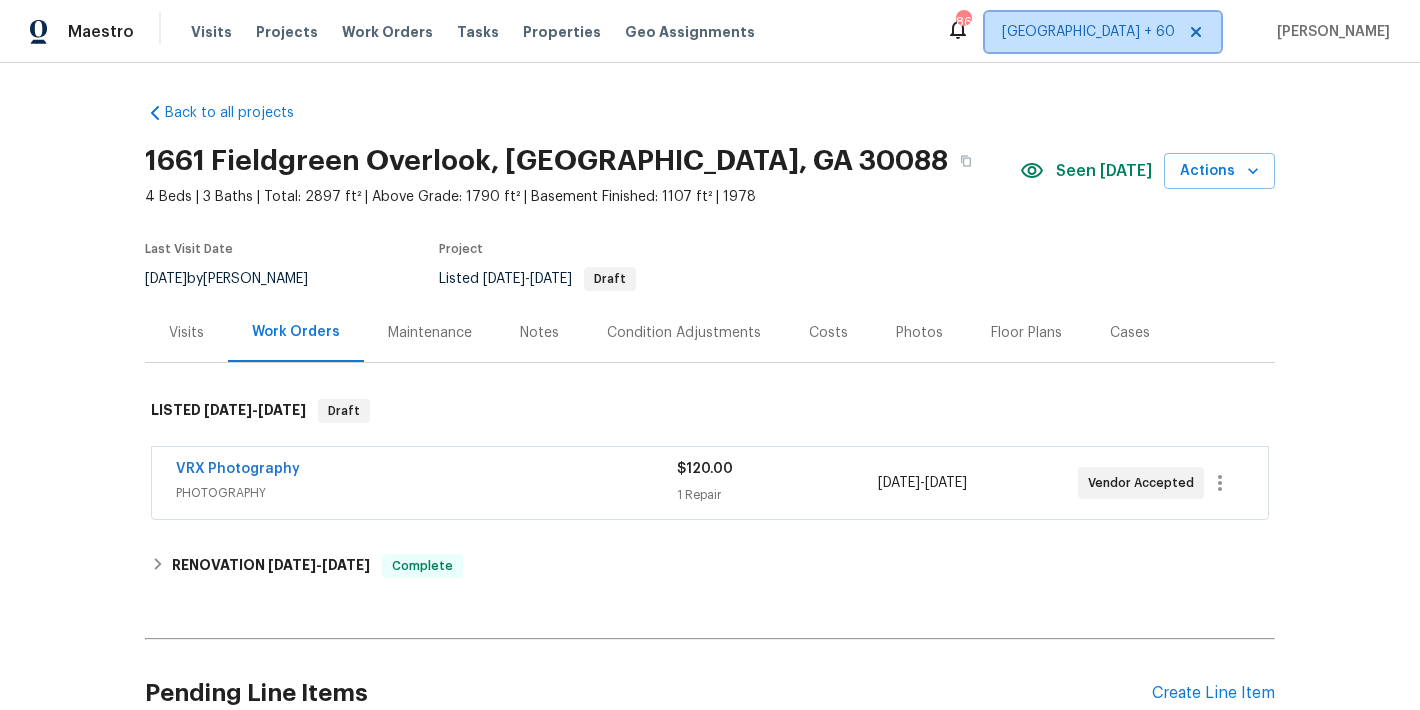 click on "[GEOGRAPHIC_DATA] + 60" at bounding box center [1088, 32] 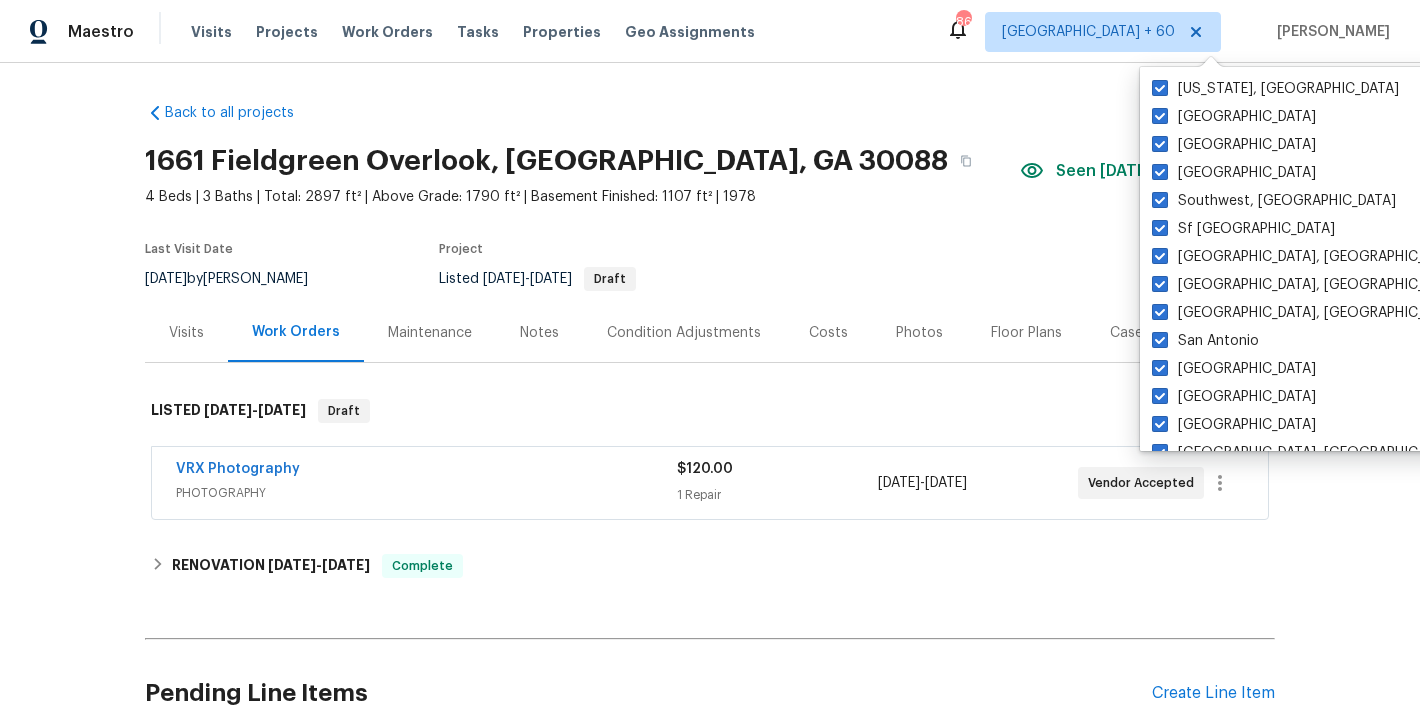 click on "Back to all projects 1661 Fieldgreen Overlook, Stone Mountain, GA 30088 4 Beds | 3 Baths | Total: 2897 ft² | Above Grade: 1790 ft² | Basement Finished: 1107 ft² | 1978 Seen today Actions Last Visit Date 7/10/2025  by  Samuel Vetrik   Project Listed   7/10/2025  -  7/11/2025 Draft Visits Work Orders Maintenance Notes Condition Adjustments Costs Photos Floor Plans Cases LISTED   7/10/25  -  7/11/25 Draft VRX Photography PHOTOGRAPHY $120.00 1 Repair 7/10/2025  -  7/11/2025 Vendor Accepted RENOVATION   6/17/25  -  7/21/25 Complete Davis Turnkey HVAC, ROOF, BRN_AND_LRR, HANDYMAN $6,410.00 2 Repairs 6/17/2025  -  6/28/2025 Paid RM Interiors FLOORING $4,514.32 2 Repairs 6/17/2025  -  7/4/2025 Complete DIR Home Services MOLD_REMEDIATION, ODOR_REMEDIATION, BRN_AND_LRR, RADON_TESTING $2,075.00 1 Repair 6/17/2025  -  6/23/2025 Paid Centralized Purchasing PAINTING, APPLIANCE, CABINETS, OD_SELECT $441.43 1 Repair 6/27/2025  -  6/27/2025 Complete Glen Property Maintenance LLC GENERAL_CONTRACTOR $1,100.00 1 Repair  -" at bounding box center (710, 431) 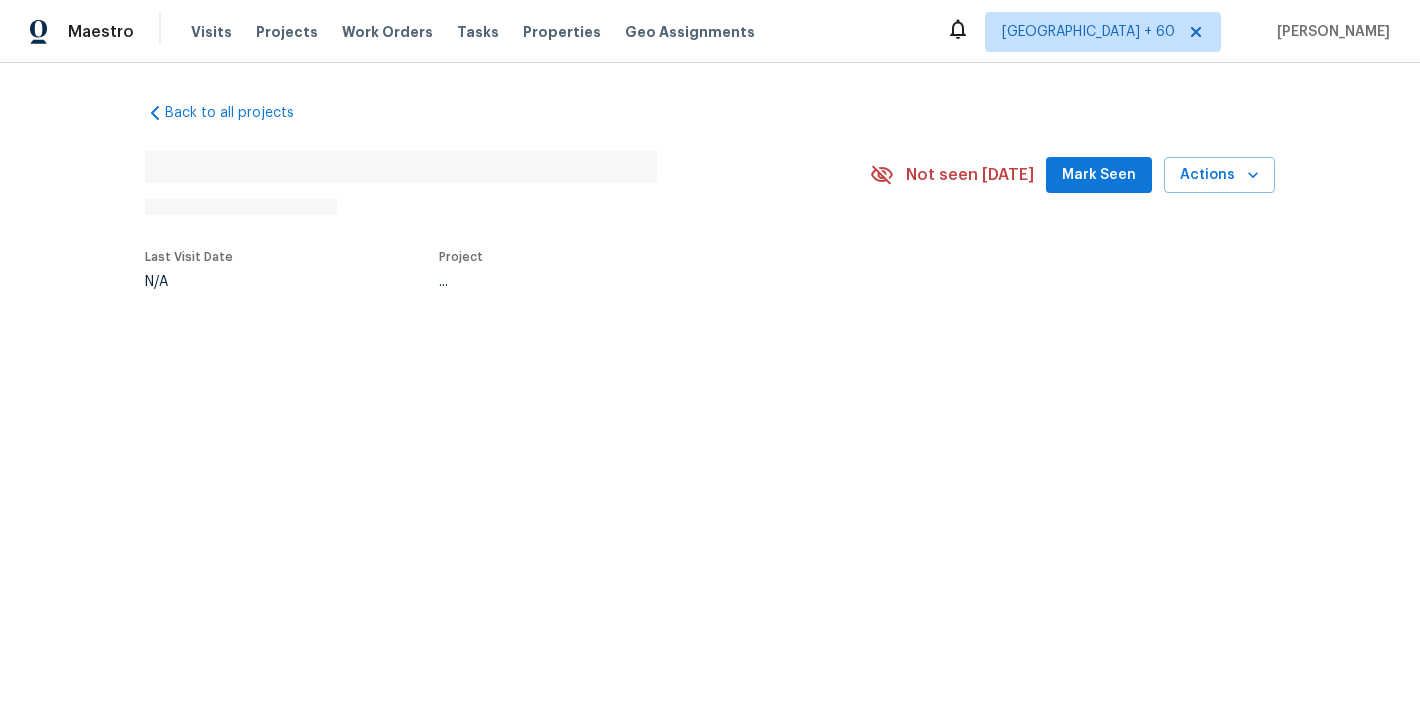scroll, scrollTop: 0, scrollLeft: 0, axis: both 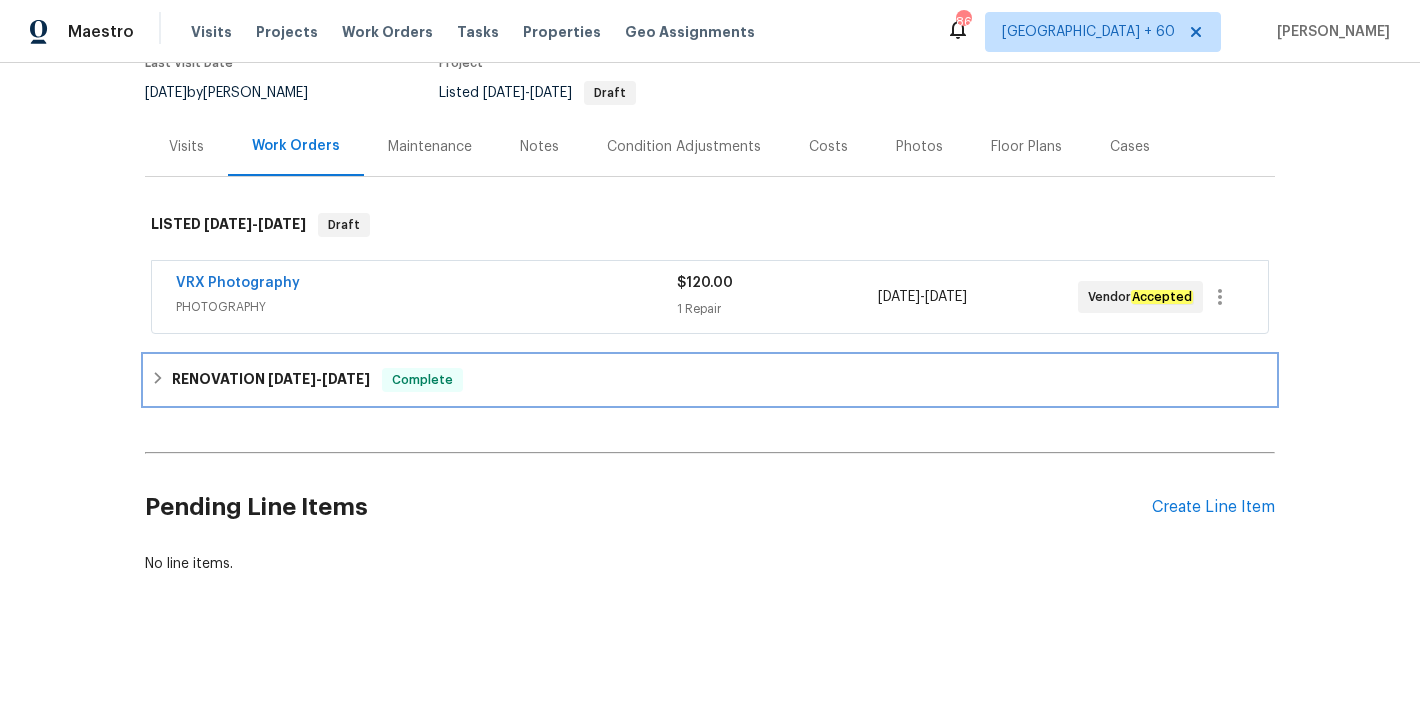 click on "[DATE]" at bounding box center [292, 379] 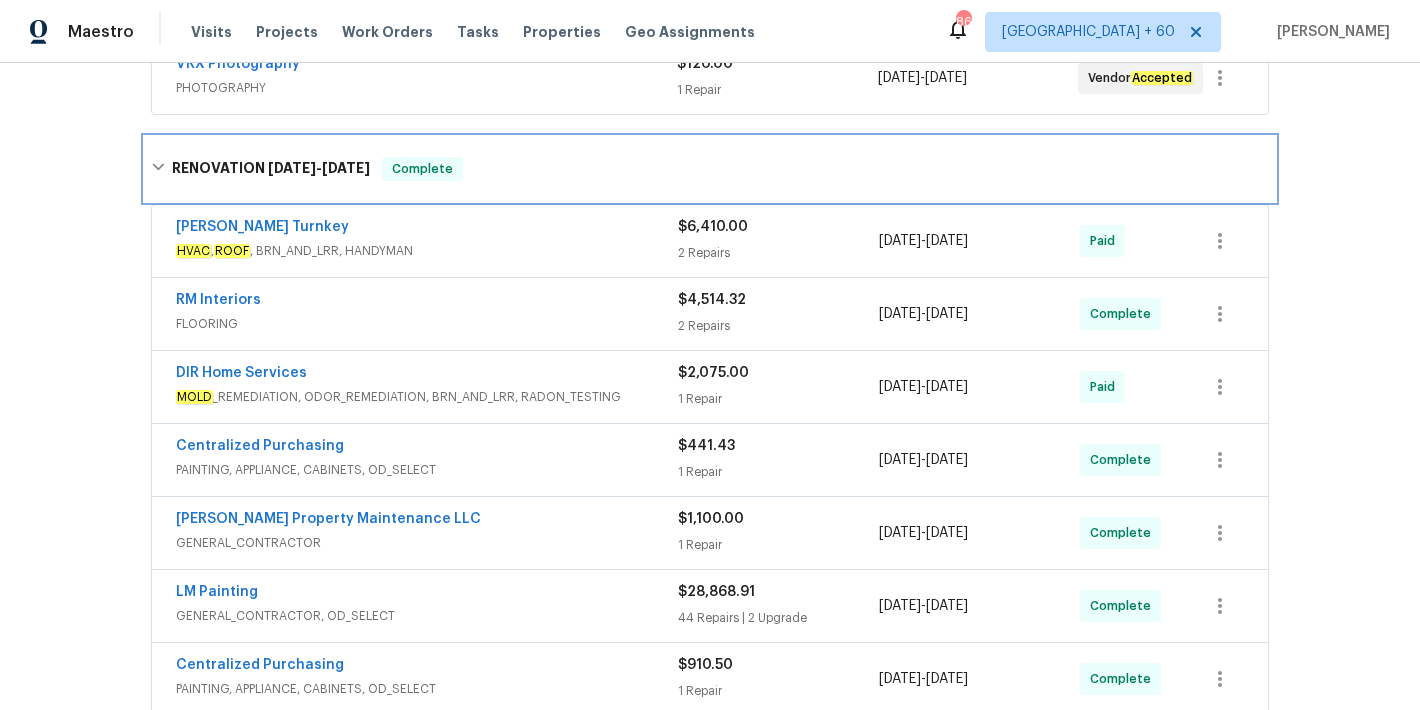 scroll, scrollTop: 738, scrollLeft: 0, axis: vertical 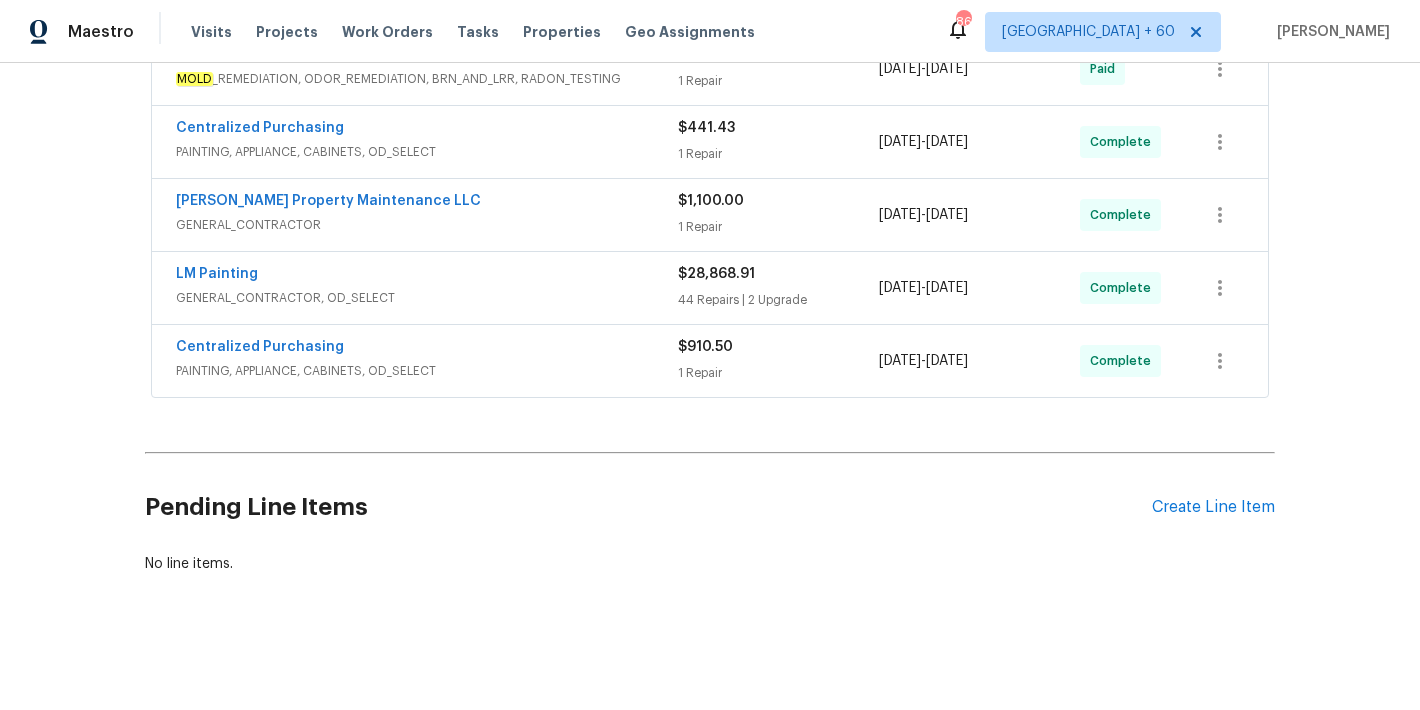 click on "Centralized Purchasing" at bounding box center [427, 349] 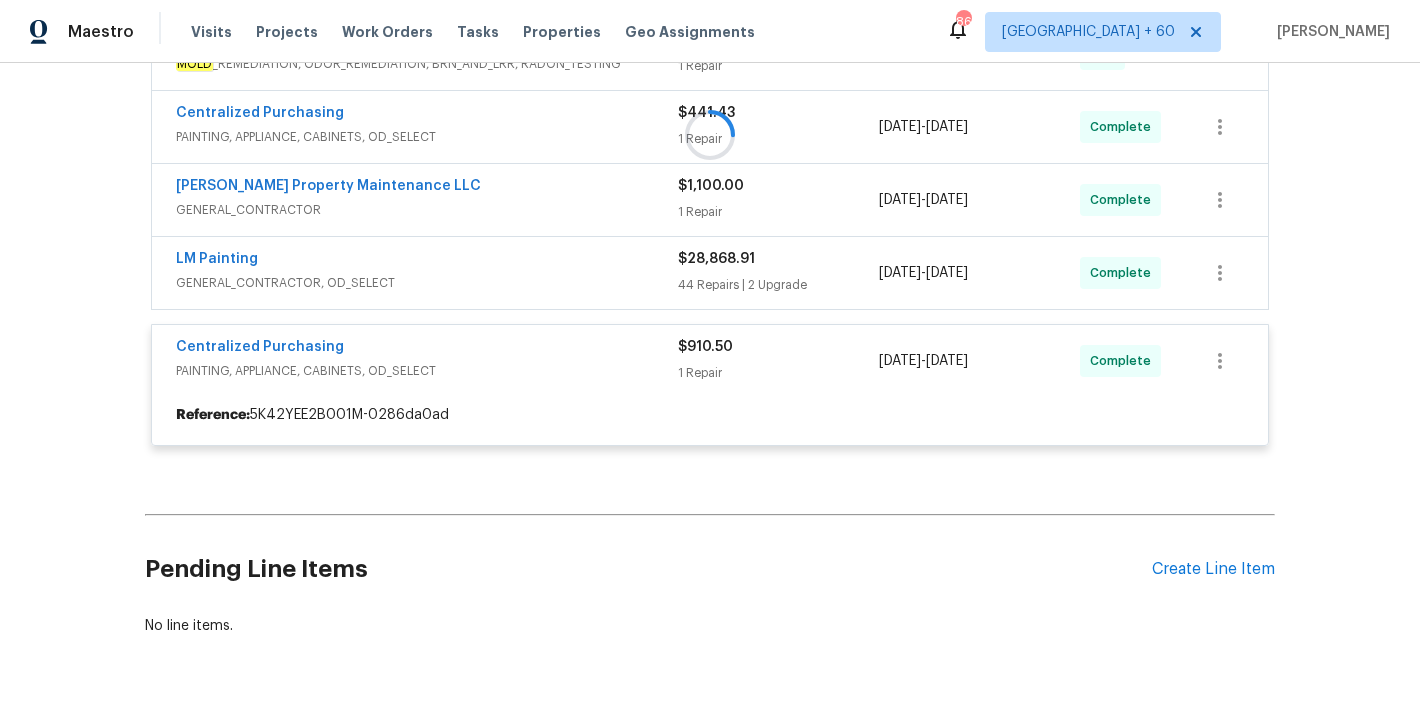 scroll, scrollTop: 700, scrollLeft: 0, axis: vertical 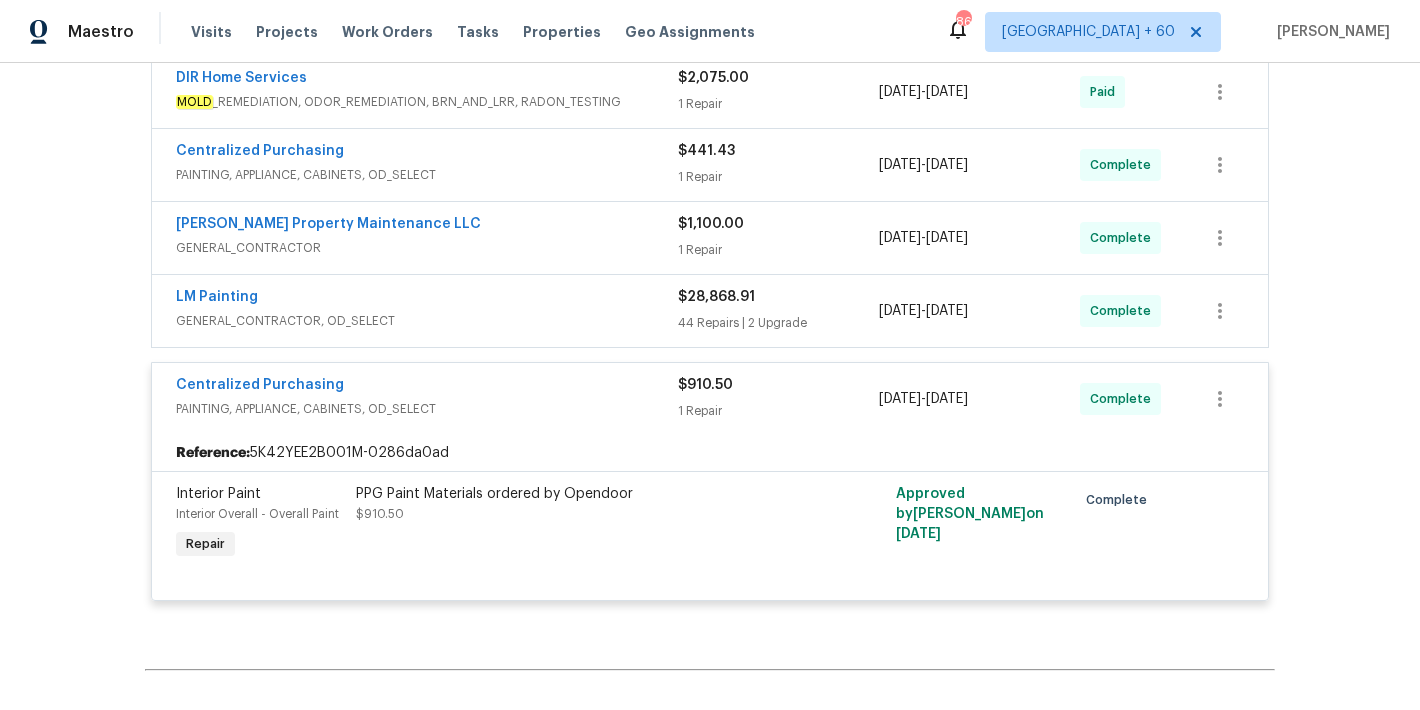 click on "GENERAL_CONTRACTOR, OD_SELECT" at bounding box center [427, 321] 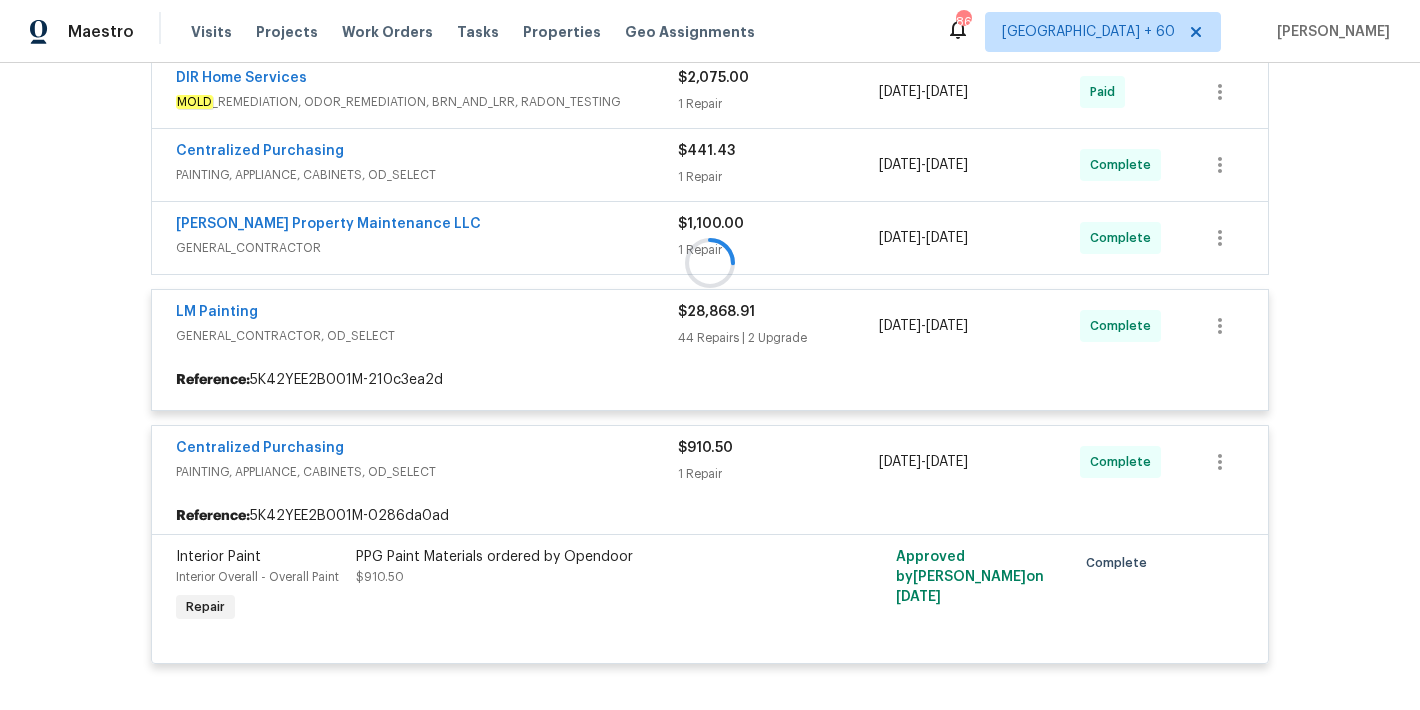 scroll, scrollTop: 601, scrollLeft: 0, axis: vertical 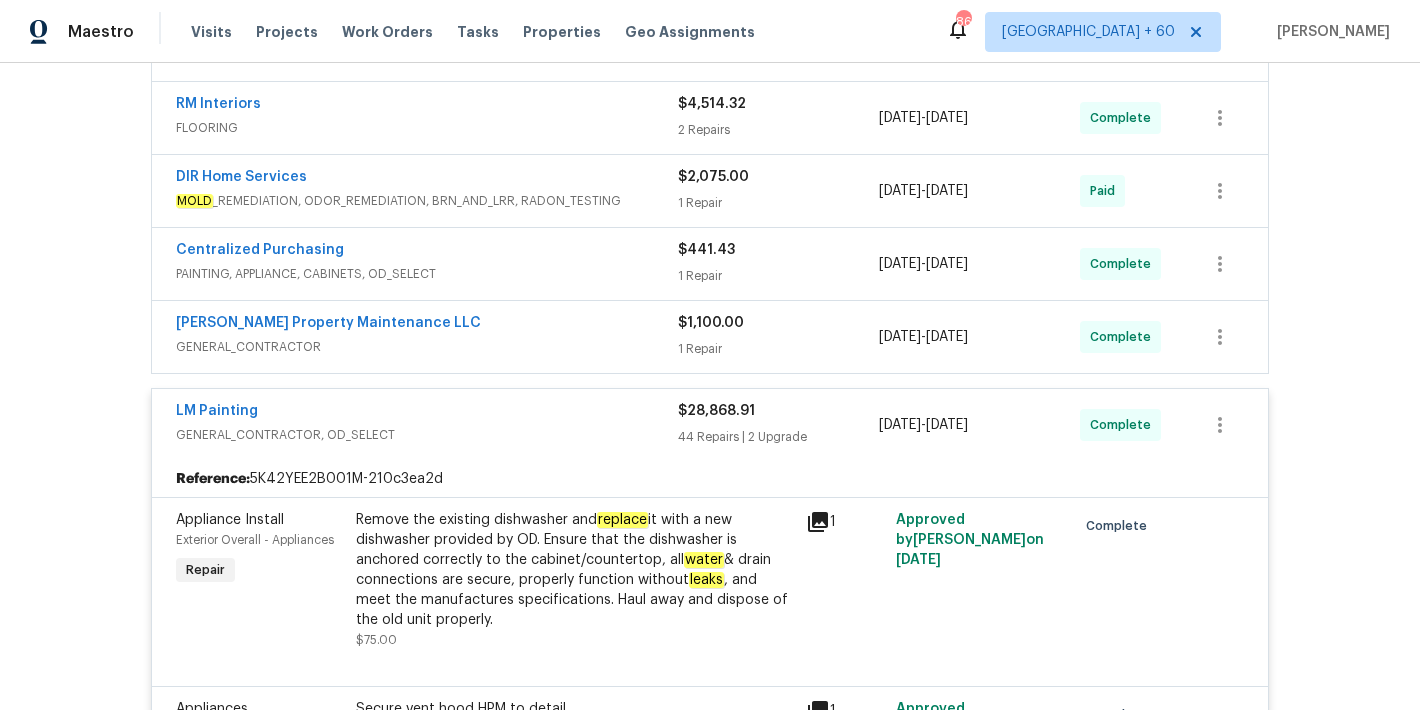 click on "GENERAL_CONTRACTOR" at bounding box center [427, 347] 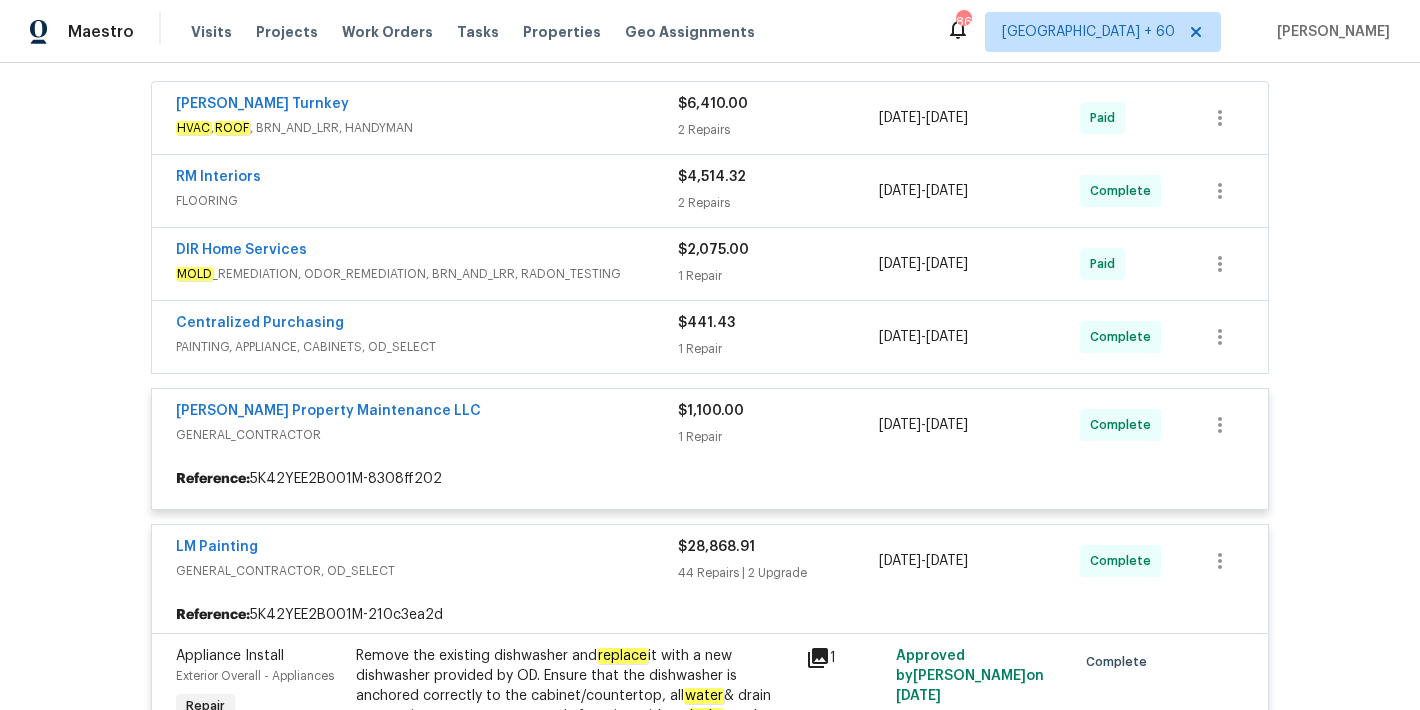 scroll, scrollTop: 523, scrollLeft: 0, axis: vertical 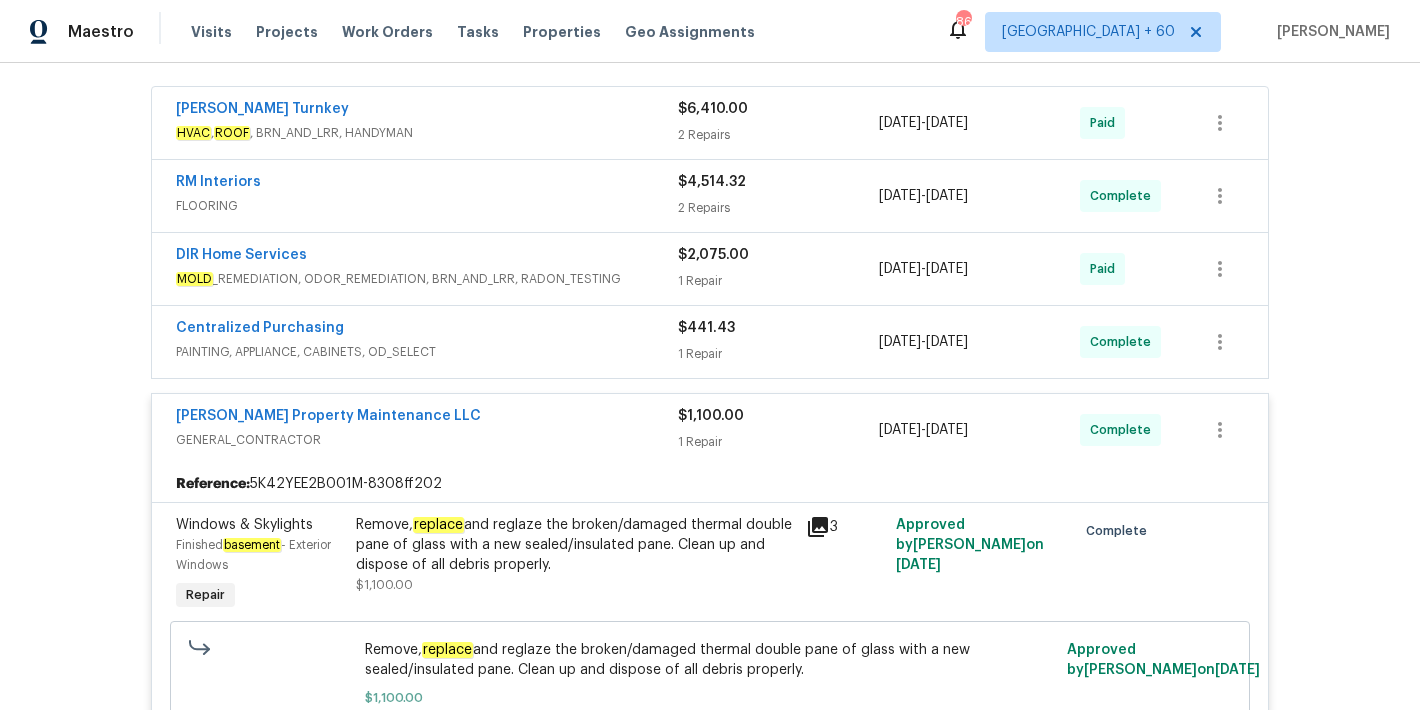 click on "PAINTING, APPLIANCE, CABINETS, OD_SELECT" at bounding box center [427, 352] 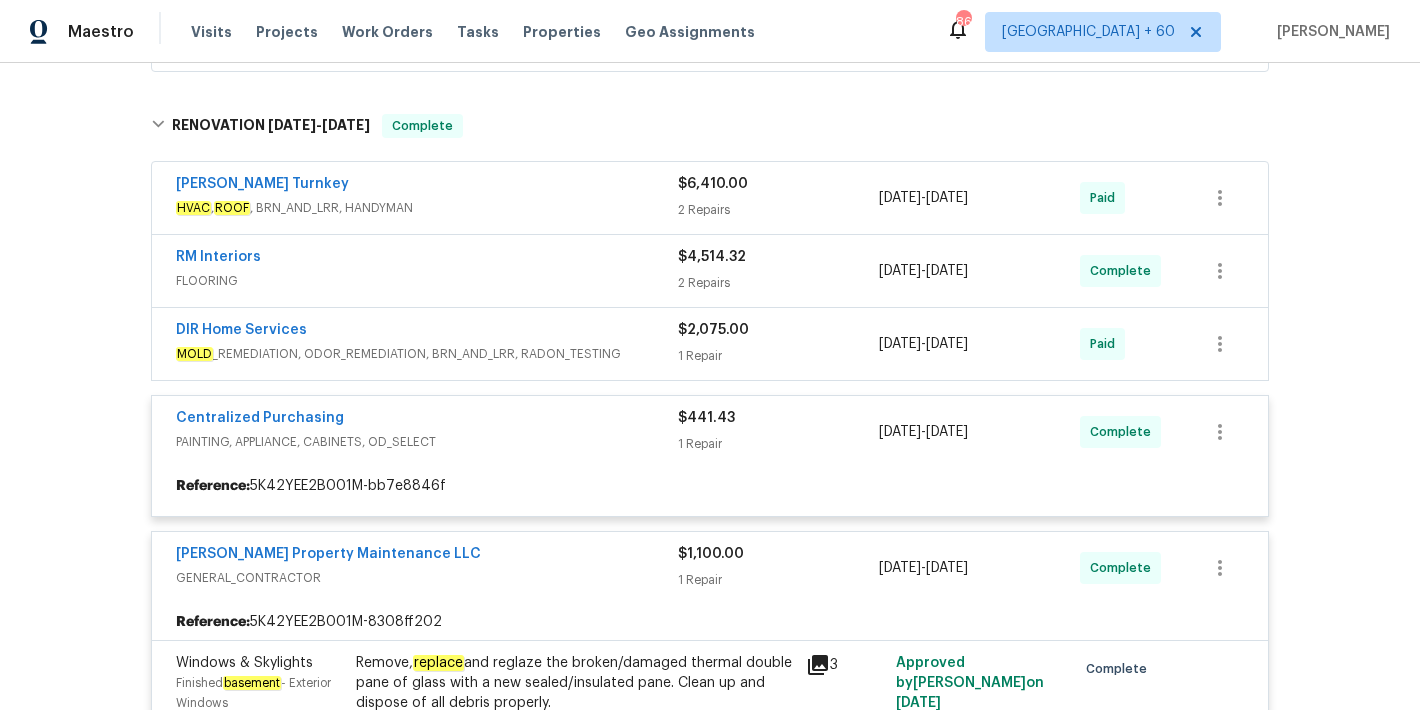 scroll, scrollTop: 420, scrollLeft: 0, axis: vertical 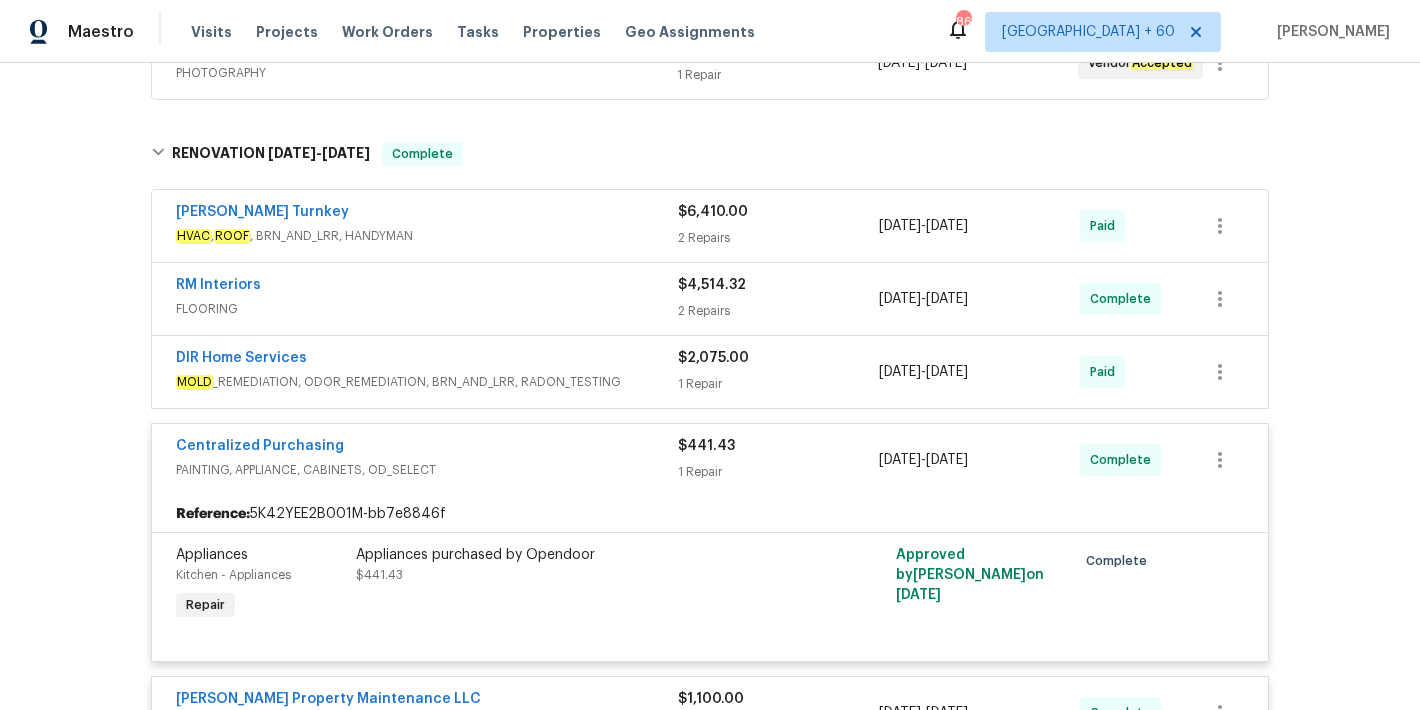 click on "MOLD _REMEDIATION, ODOR_REMEDIATION, BRN_AND_LRR, RADON_TESTING" at bounding box center [427, 382] 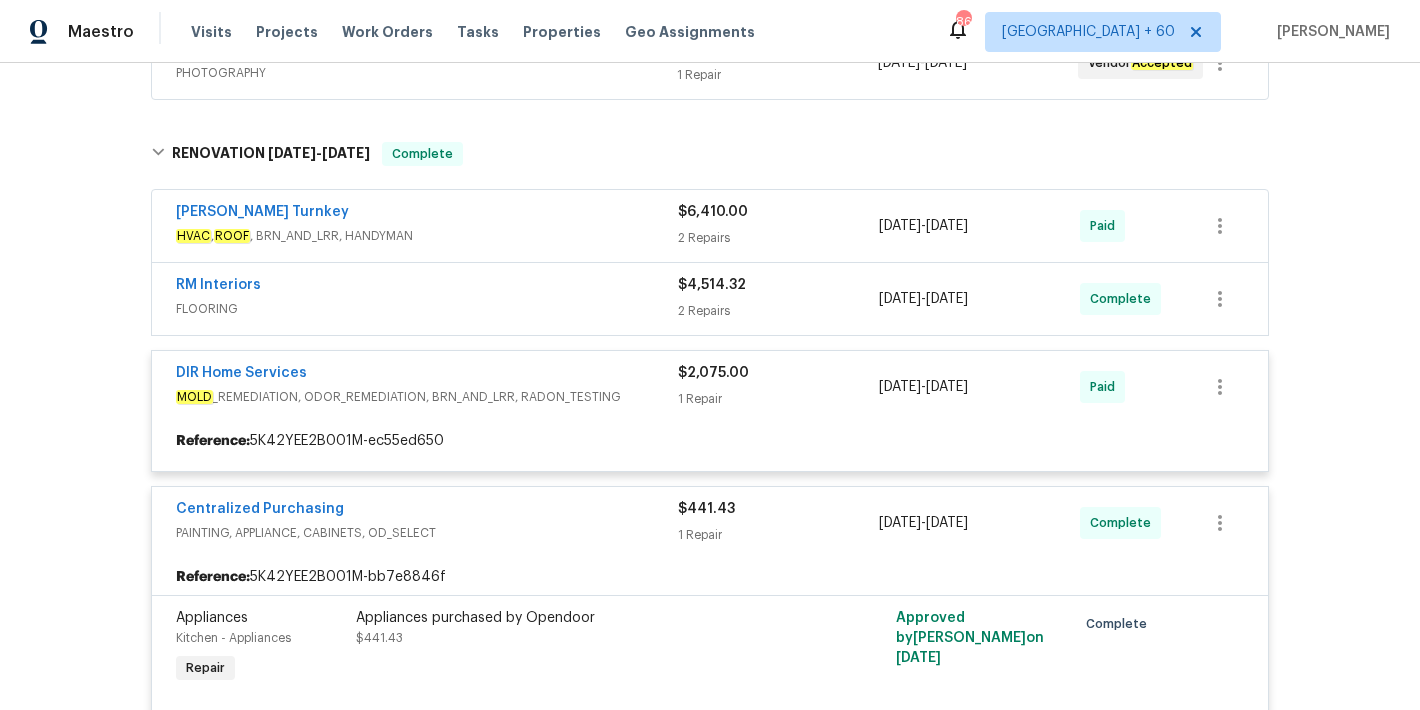 scroll, scrollTop: 356, scrollLeft: 0, axis: vertical 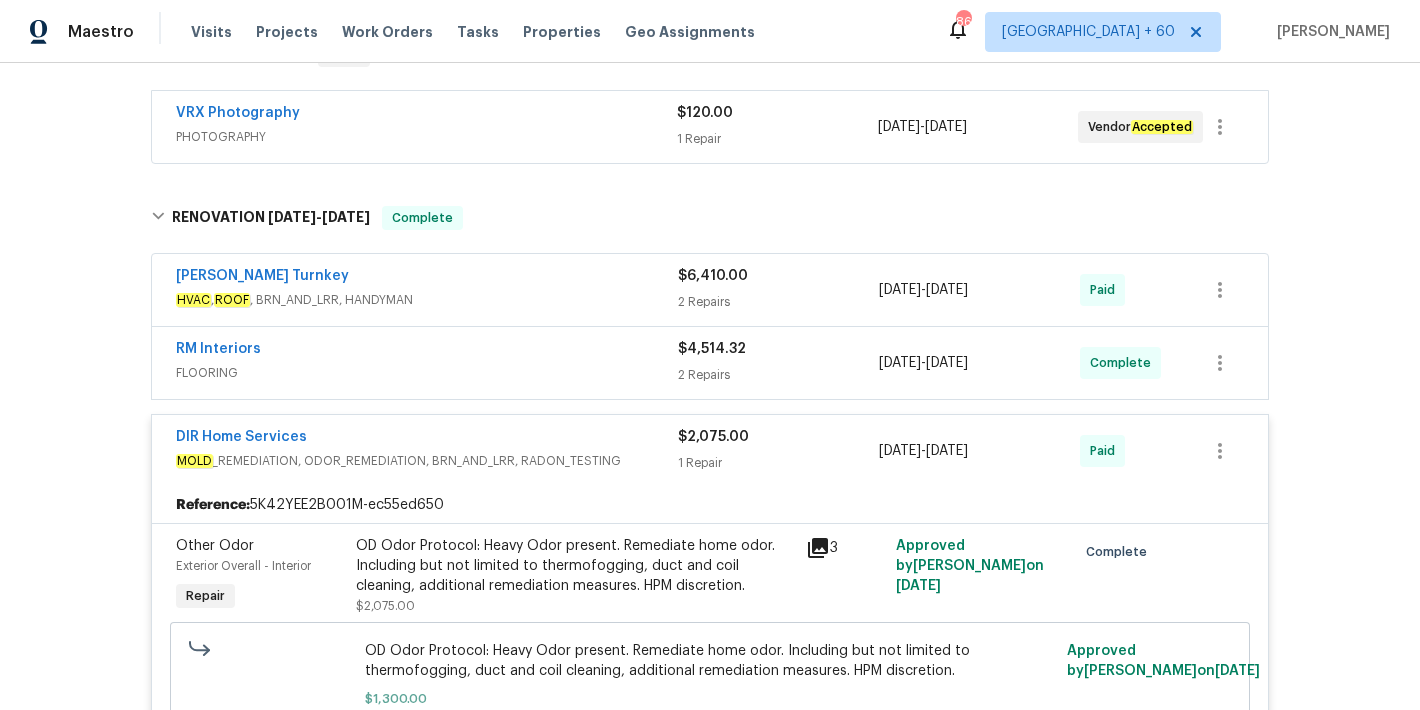click on "FLOORING" at bounding box center (427, 373) 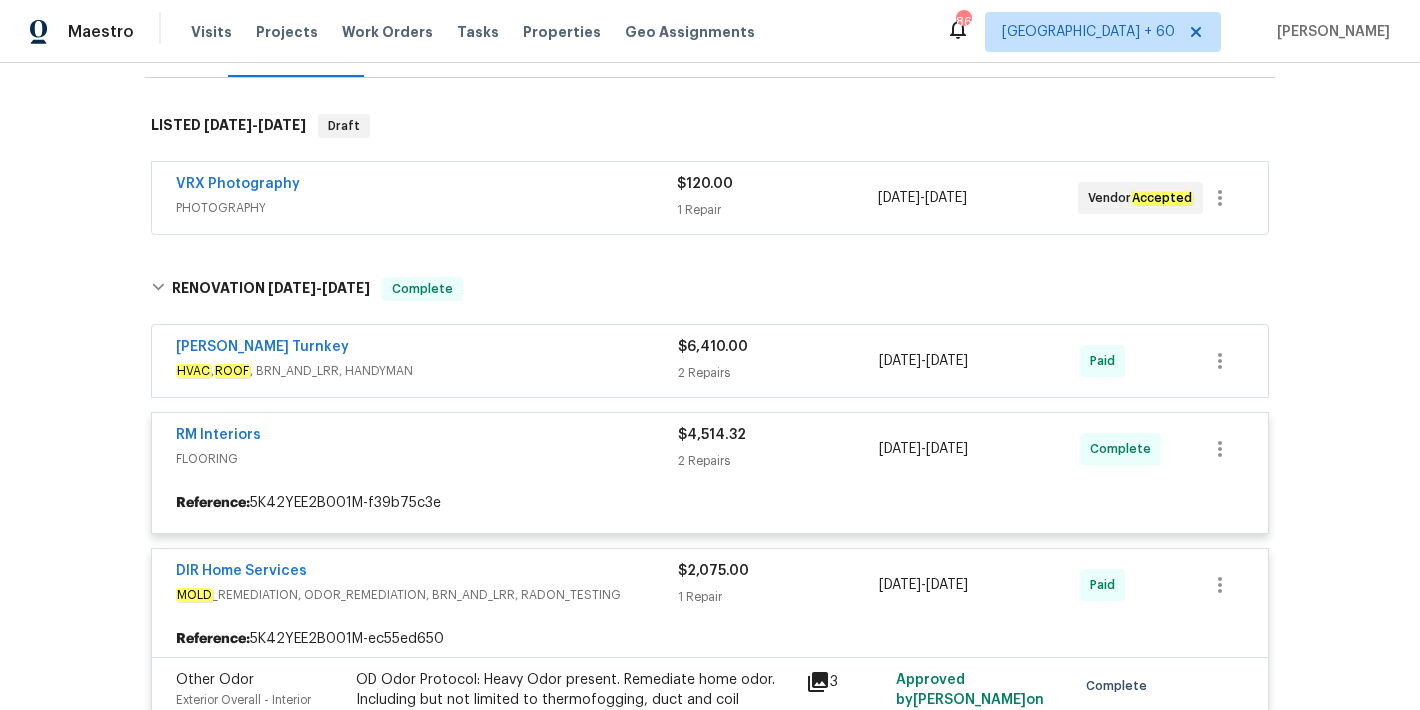 scroll, scrollTop: 282, scrollLeft: 0, axis: vertical 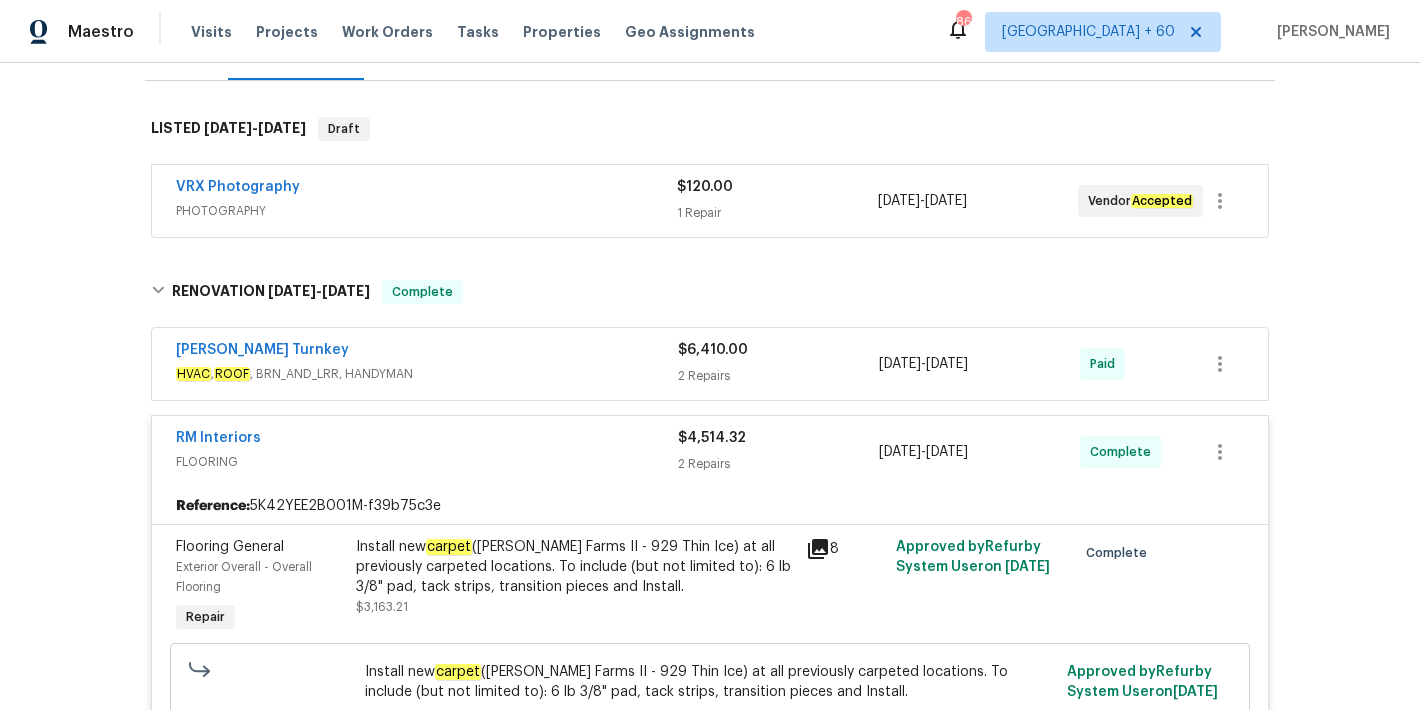 click on "Davis Turnkey" at bounding box center (427, 352) 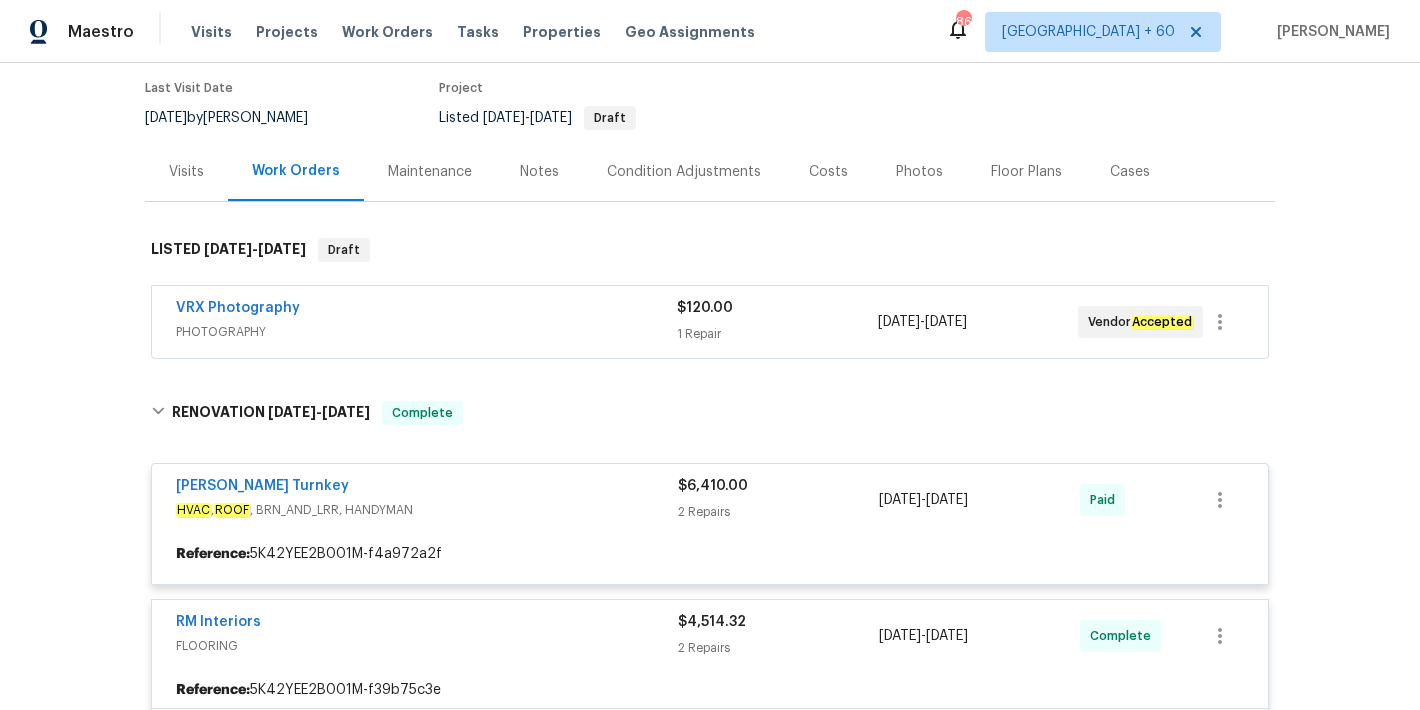 scroll, scrollTop: 159, scrollLeft: 0, axis: vertical 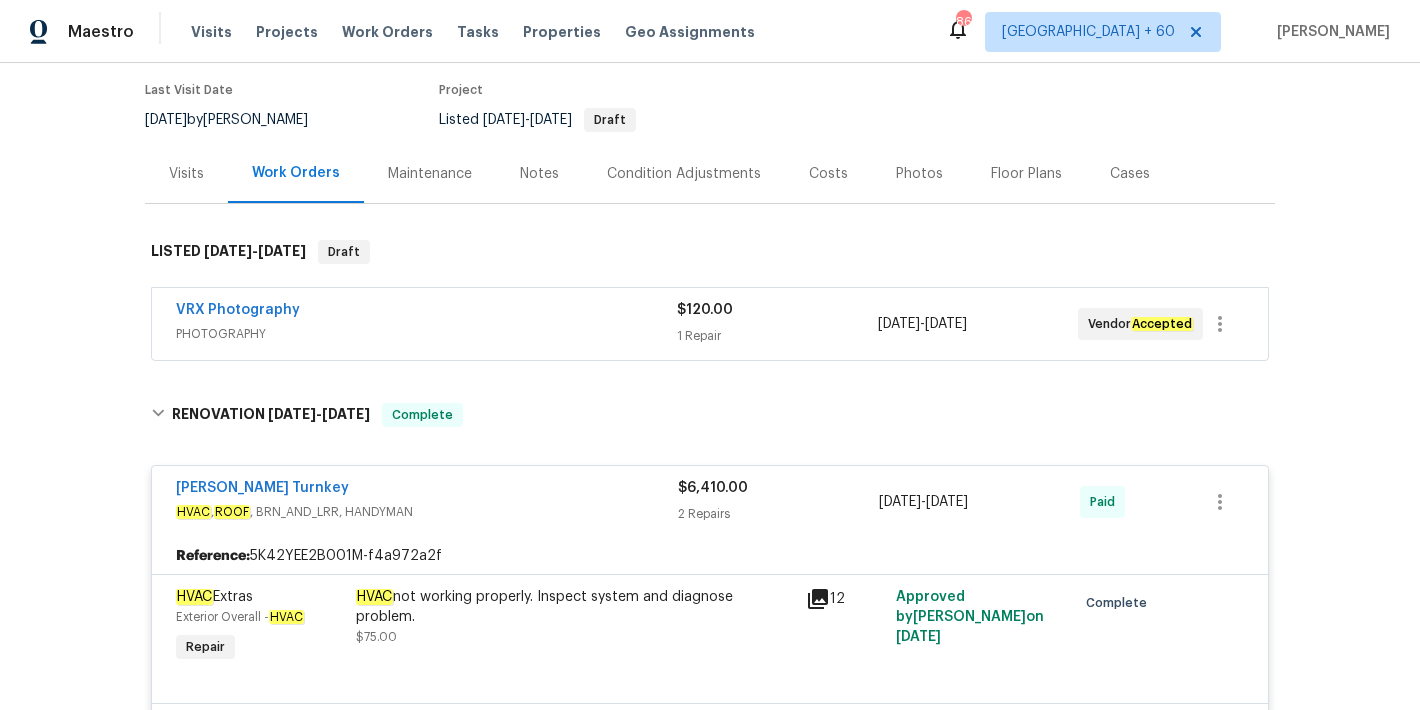 click on "PHOTOGRAPHY" at bounding box center [426, 334] 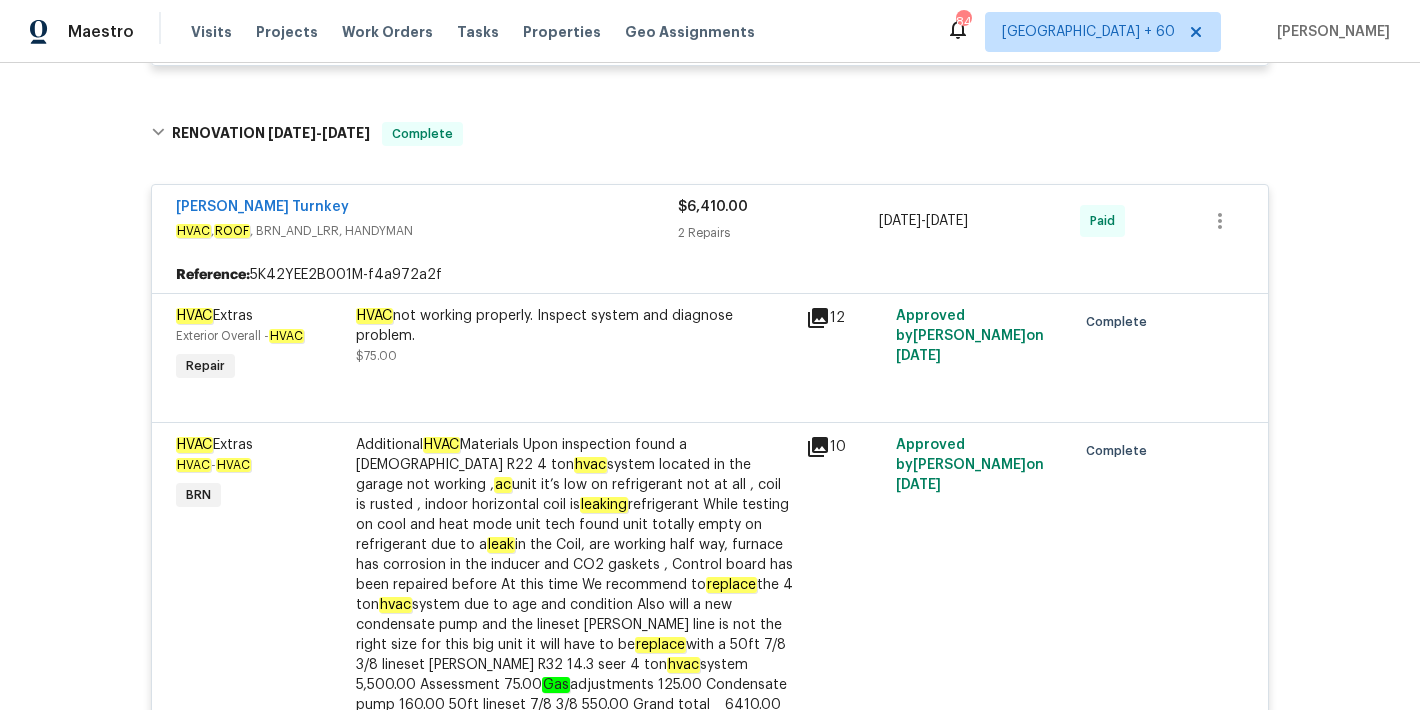 scroll, scrollTop: 592, scrollLeft: 0, axis: vertical 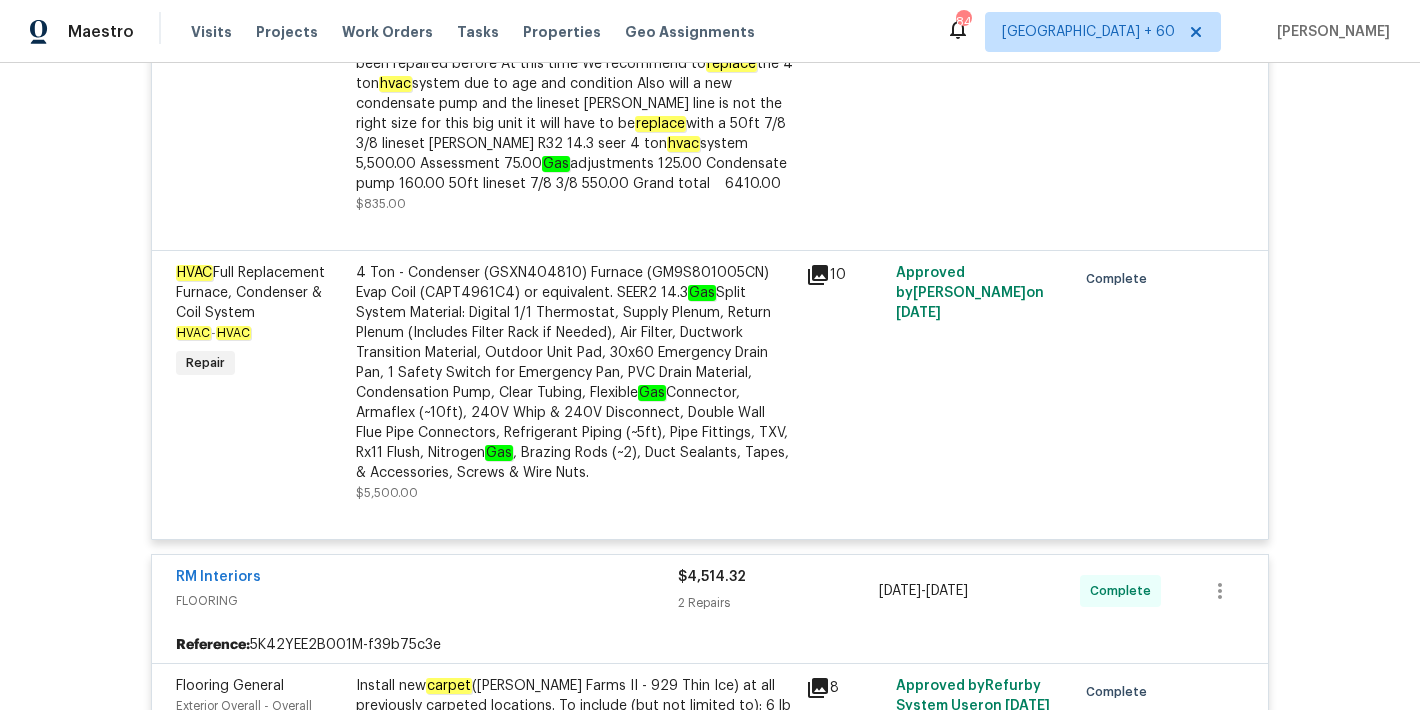 click on "4 Ton - Condenser (GSXN404810) Furnace (GM9S801005CN) Evap Coil (CAPT4961C4) or equivalent. SEER2 14.3   Gas  Split System Material: Digital 1/1 Thermostat, Supply Plenum, Return Plenum (Includes Filter Rack if Needed), Air Filter, Ductwork Transition Material, Outdoor Unit Pad, 30x60 Emergency Drain Pan, 1 Safety Switch for Emergency Pan, PVC Drain Material, Condensation Pump, Clear Tubing, Flexible  Gas  Connector, Armaflex (~10ft), 240V Whip & 240V Disconnect, Double Wall Flue Pipe Connectors, Refrigerant Piping (~5ft), Pipe Fittings, TXV, Rx11 Flush, Nitrogen  Gas , Brazing Rods (~2), Duct Sealants, Tapes, & Accessories, Screws & Wire Nuts." at bounding box center (575, 373) 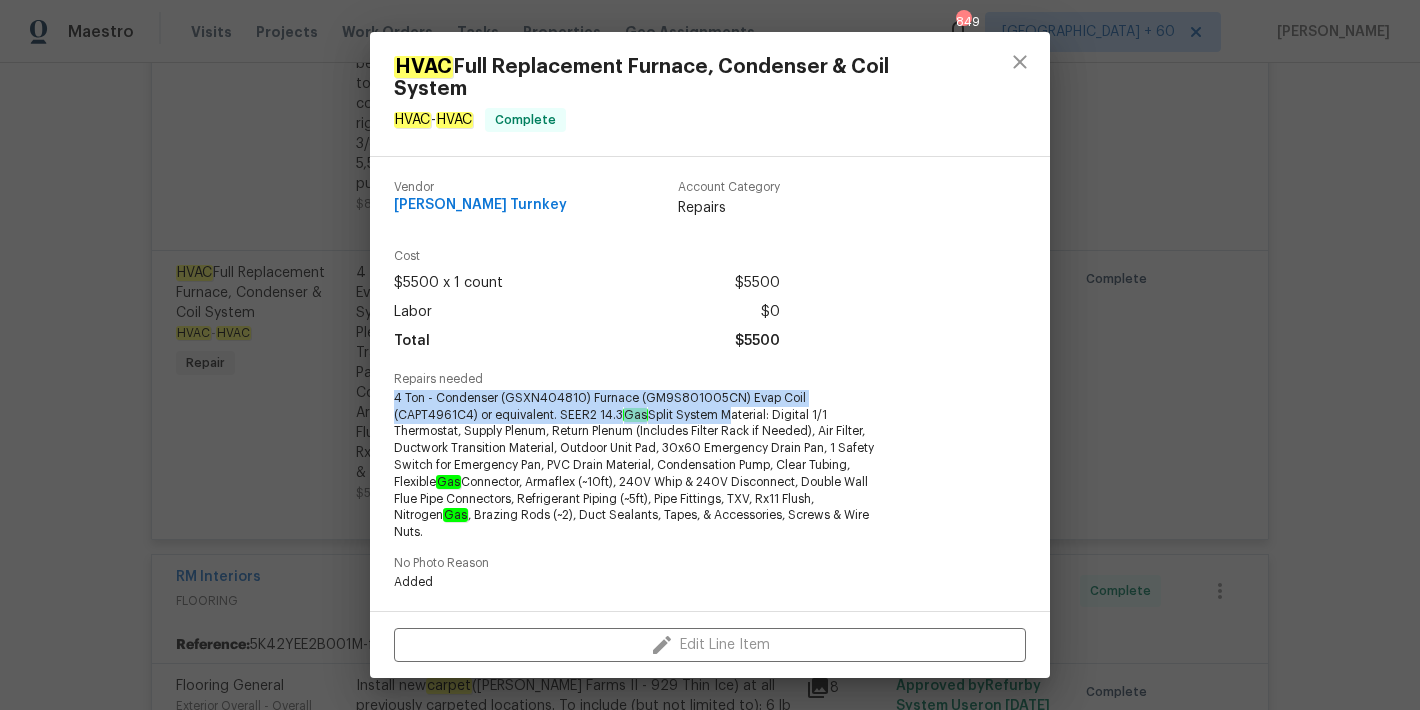 drag, startPoint x: 724, startPoint y: 413, endPoint x: 373, endPoint y: 403, distance: 351.14243 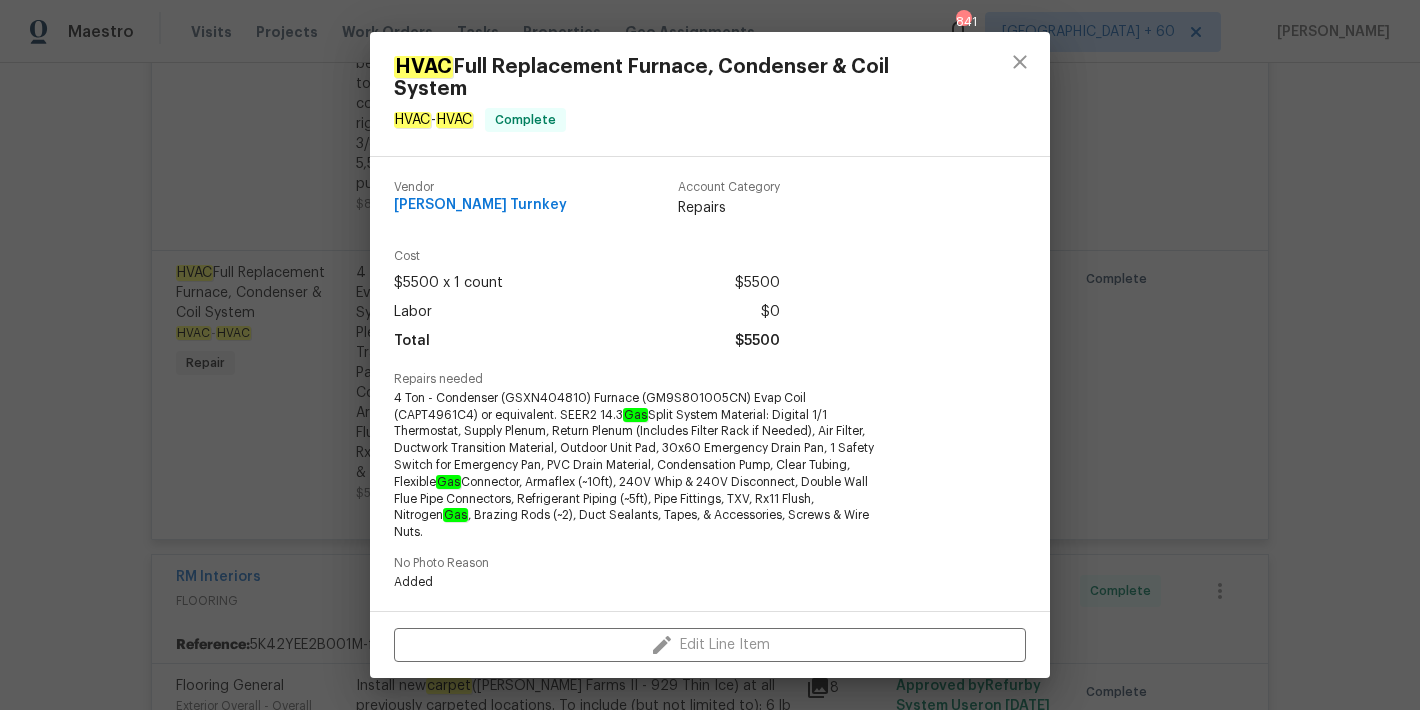 click on "HVAC  Full Replacement Furnace, Condenser & Coil System HVAC  -  HVAC Complete Vendor Davis Turnkey Account Category Repairs Cost $5500 x 1 count $5500 Labor $0 Total $5500 Repairs needed 4 Ton - Condenser (GSXN404810) Furnace (GM9S801005CN) Evap Coil (CAPT4961C4) or equivalent. SEER2 14.3   Gas  Split System Material: Digital 1/1 Thermostat, Supply Plenum, Return Plenum (Includes Filter Rack if Needed), Air Filter, Ductwork Transition Material, Outdoor Unit Pad, 30x60 Emergency Drain Pan, 1 Safety Switch for Emergency Pan, PVC Drain Material, Condensation Pump, Clear Tubing, Flexible  Gas  Connector, Armaflex (~10ft), 240V Whip & 240V Disconnect, Double Wall Flue Pipe Connectors, Refrigerant Piping (~5ft), Pipe Fittings, TXV, Rx11 Flush, Nitrogen  Gas , Brazing Rods (~2), Duct Sealants, Tapes, & Accessories, Screws & Wire Nuts. No Photo Reason Added Photos Before After  +6  Edit Line Item" at bounding box center (710, 355) 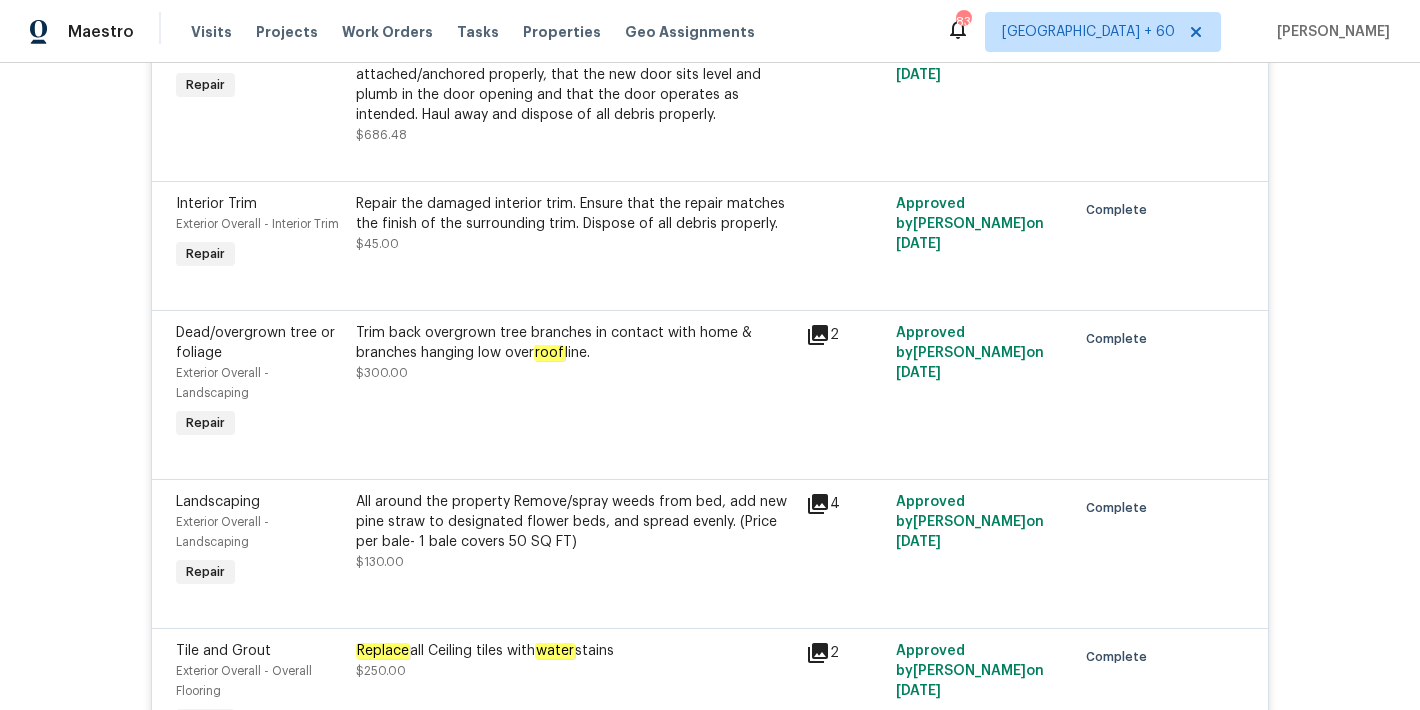scroll, scrollTop: 9587, scrollLeft: 0, axis: vertical 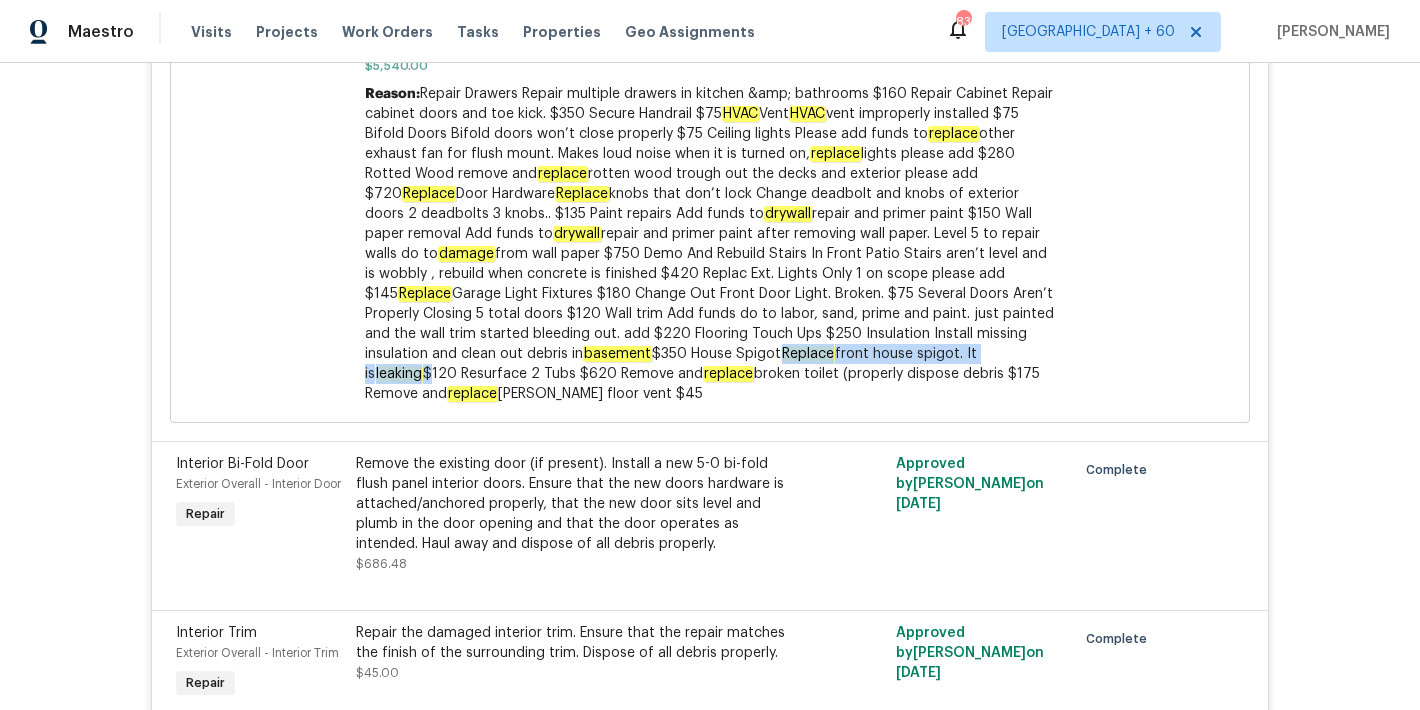 drag, startPoint x: 979, startPoint y: 382, endPoint x: 711, endPoint y: 381, distance: 268.00186 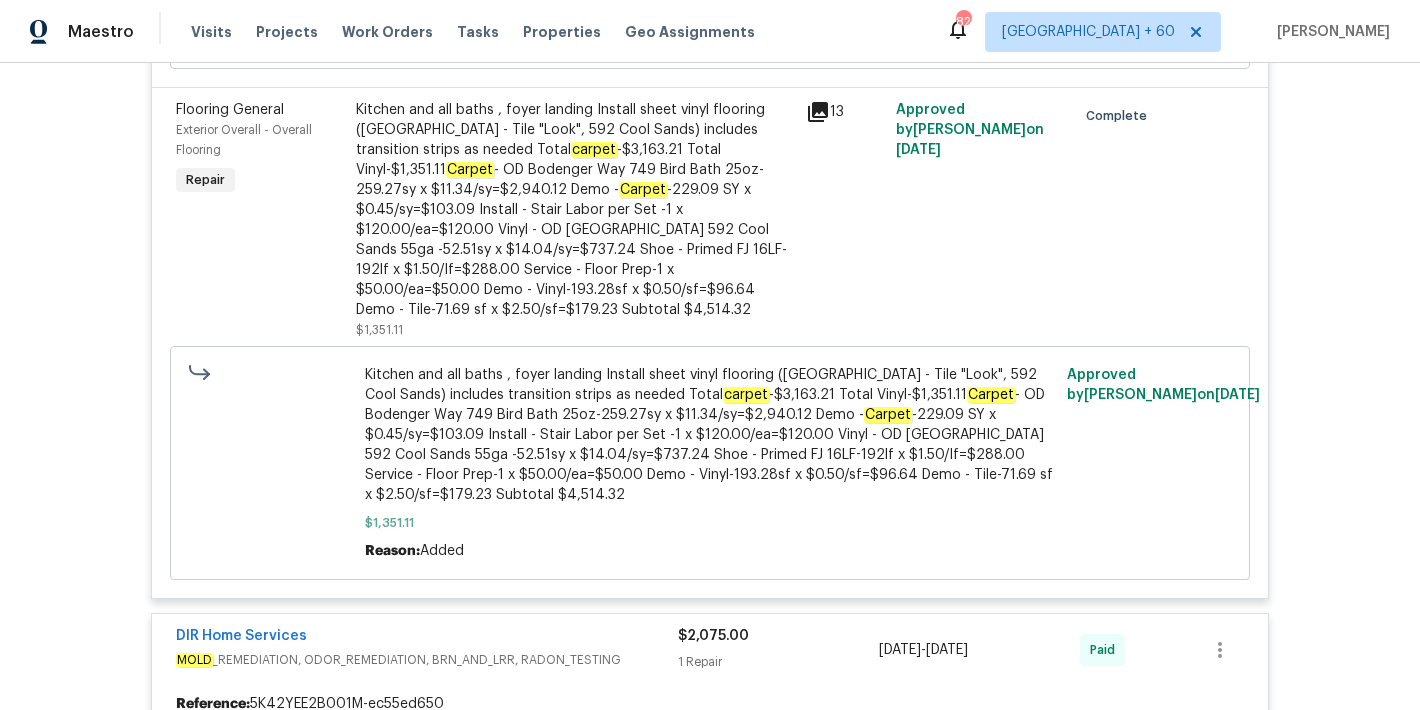 scroll, scrollTop: 1666, scrollLeft: 0, axis: vertical 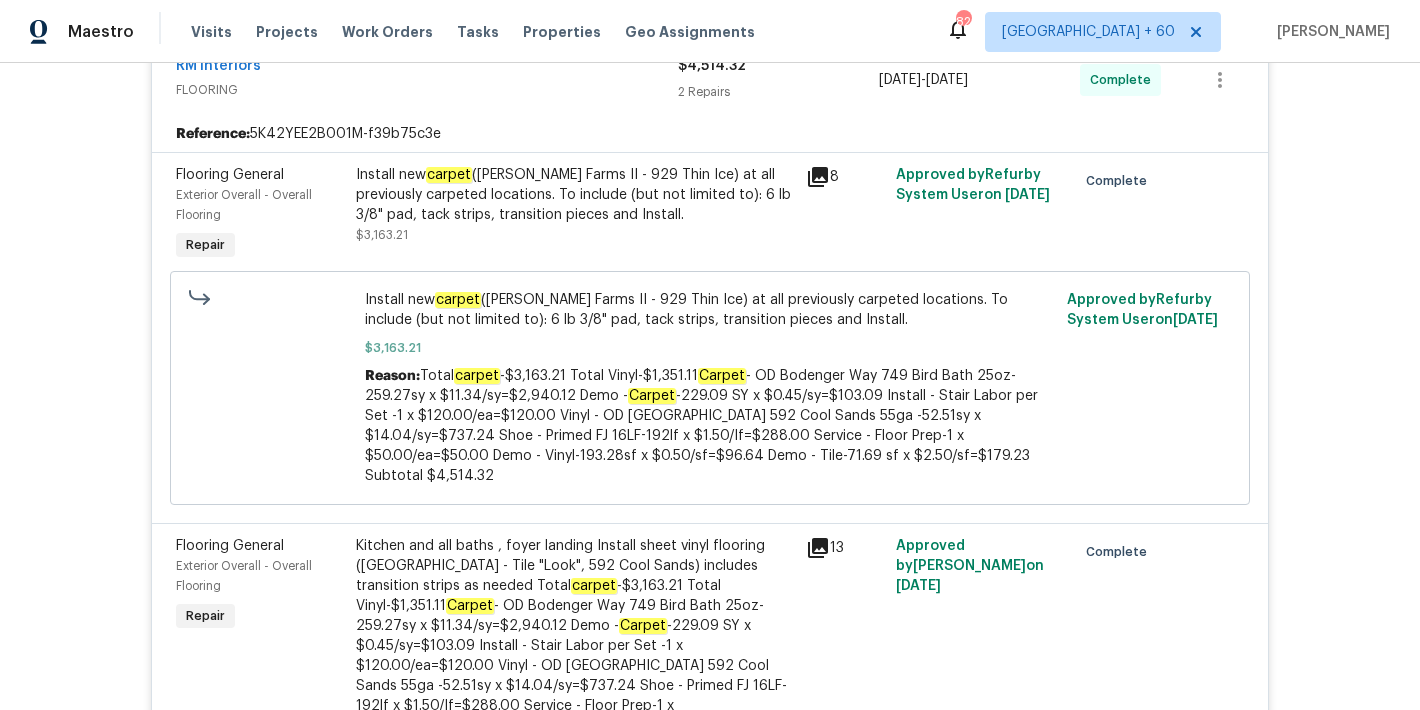 click on "Back to all projects 1661 Fieldgreen Overlook, Stone Mountain, GA 30088 4 Beds | 3 Baths | Total: 2897 ft² | Above Grade: 1790 ft² |  Basement  Finished: 1107 ft² | 1978 Seen today Actions Last Visit Date 7/10/2025  by  Samuel Vetrik   Project Listed   7/10/2025  -  7/11/2025 Draft Visits Work Orders Maintenance Notes Condition Adjustments Costs Photos Floor Plans Cases LISTED   7/10/25  -  7/11/25 Draft VRX Photography PHOTOGRAPHY $120.00 1 Repair 7/10/2025  -  7/11/2025 Vendor  Accepted Reference:  5K42YEE2B001M-f9fc96719 Photos Interior Overall - Overall Repair Capture 3D tour of home $120.00 Approved by  Rayman Felix  on   7/9/2025 Accepted RENOVATION   6/17/25  -  7/21/25 Complete Davis Turnkey HVAC ,  ROOF , BRN_AND_LRR, HANDYMAN $6,410.00 2 Repairs 6/17/2025  -  6/28/2025 Paid Reference:  5K42YEE2B001M-f4a972a2f HVAC  Extras Exterior Overall -  HVAC Repair HVAC  not working properly. Inspect system and diagnose problem. $75.00   12 Approved by  Anthony Gouldthorp  on   6/18/2025 Complete HVAC HVAC" at bounding box center [710, 386] 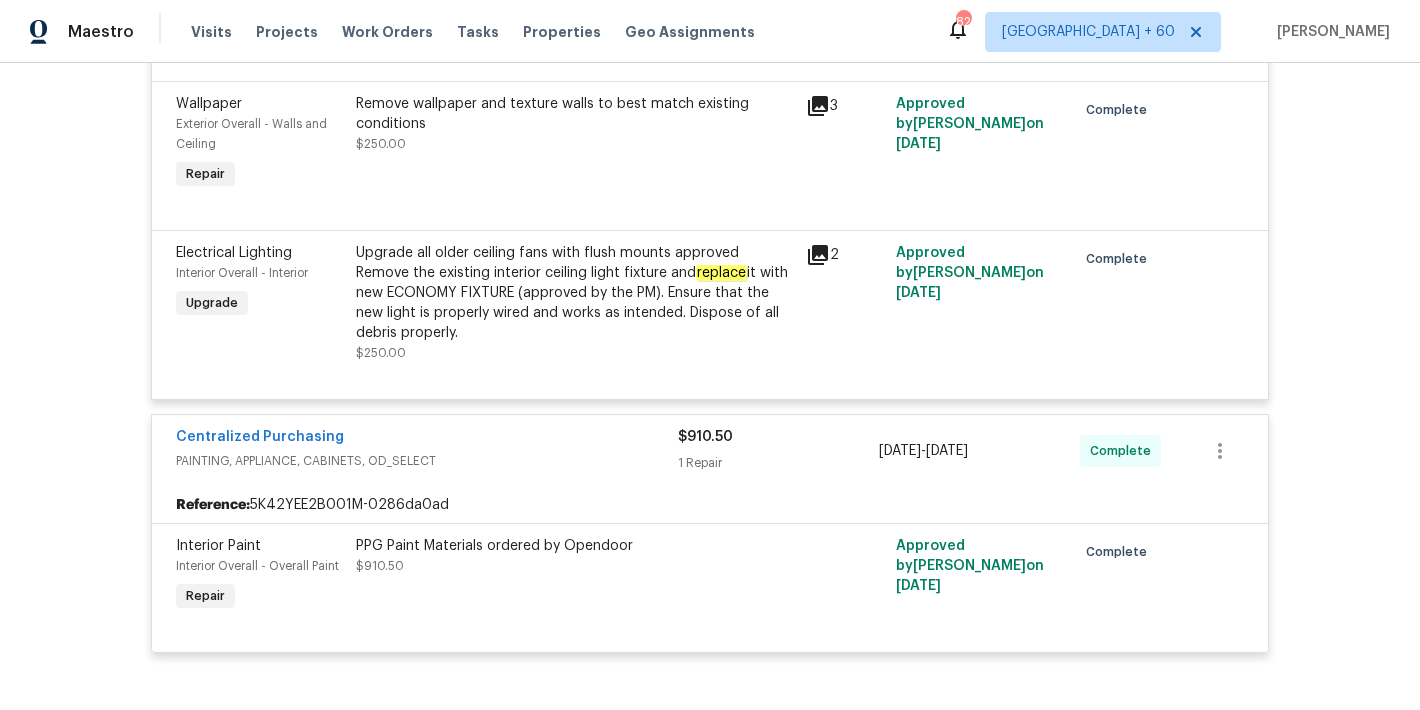 scroll, scrollTop: 12262, scrollLeft: 0, axis: vertical 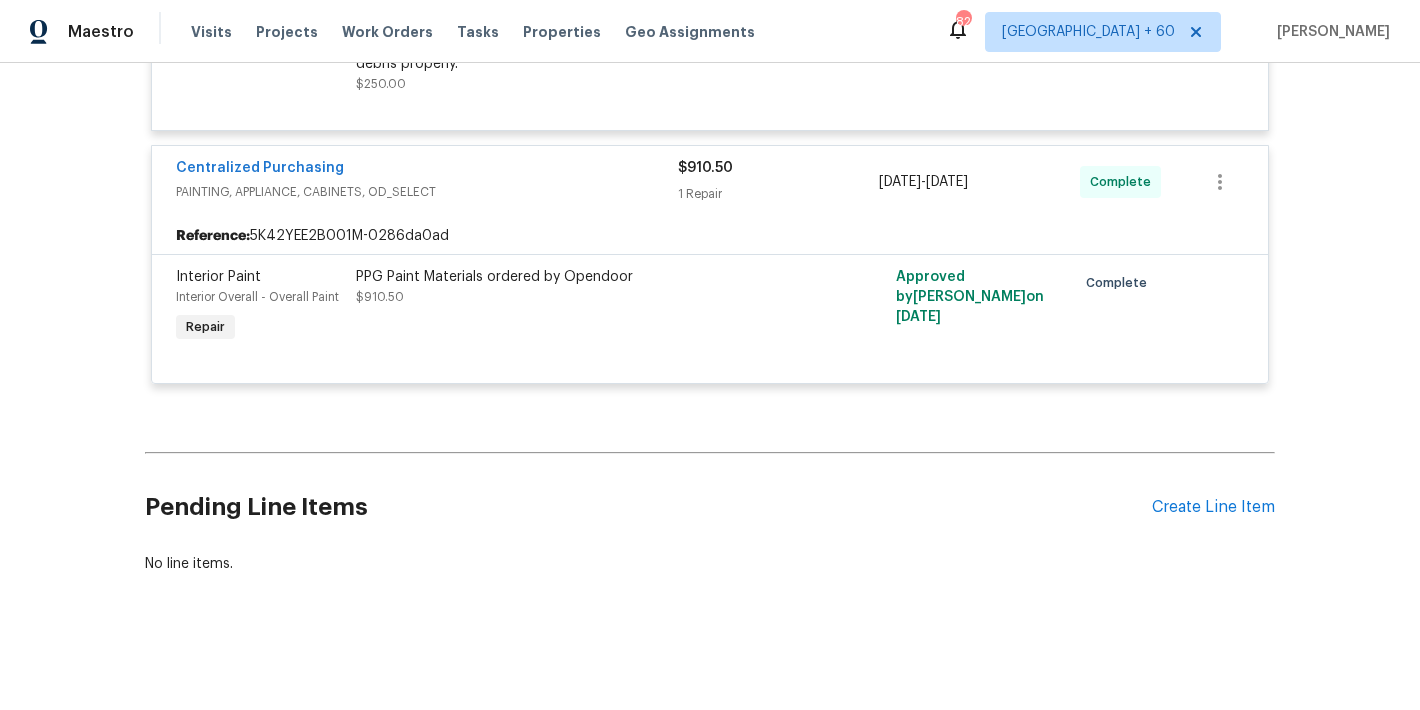 click on "Back to all projects 1661 Fieldgreen Overlook, Stone Mountain, GA 30088 4 Beds | 3 Baths | Total: 2897 ft² | Above Grade: 1790 ft² |  Basement  Finished: 1107 ft² | 1978 Seen today Actions Last Visit Date 7/10/2025  by  Samuel Vetrik   Project Listed   7/10/2025  -  7/11/2025 Draft Visits Work Orders Maintenance Notes Condition Adjustments Costs Photos Floor Plans Cases LISTED   7/10/25  -  7/11/25 Draft VRX Photography PHOTOGRAPHY $120.00 1 Repair 7/10/2025  -  7/11/2025 Vendor  Accepted Reference:  5K42YEE2B001M-f9fc96719 Photos Interior Overall - Overall Repair Capture 3D tour of home $120.00 Approved by  Rayman Felix  on   7/9/2025 Accepted RENOVATION   6/17/25  -  7/21/25 Complete Davis Turnkey HVAC ,  ROOF , BRN_AND_LRR, HANDYMAN $6,410.00 2 Repairs 6/17/2025  -  6/28/2025 Paid Reference:  5K42YEE2B001M-f4a972a2f HVAC  Extras Exterior Overall -  HVAC Repair HVAC  not working properly. Inspect system and diagnose problem. $75.00   12 Approved by  Anthony Gouldthorp  on   6/18/2025 Complete HVAC HVAC" at bounding box center (710, 386) 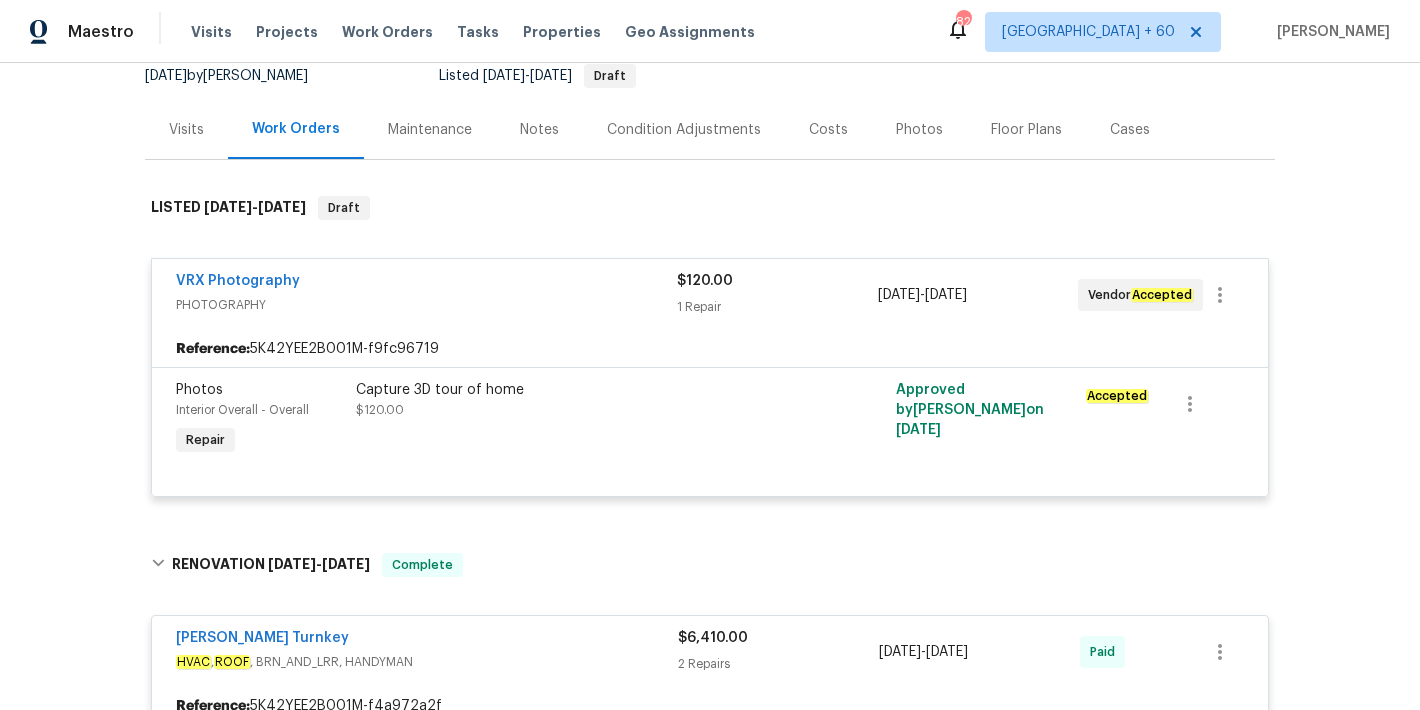 scroll, scrollTop: 0, scrollLeft: 0, axis: both 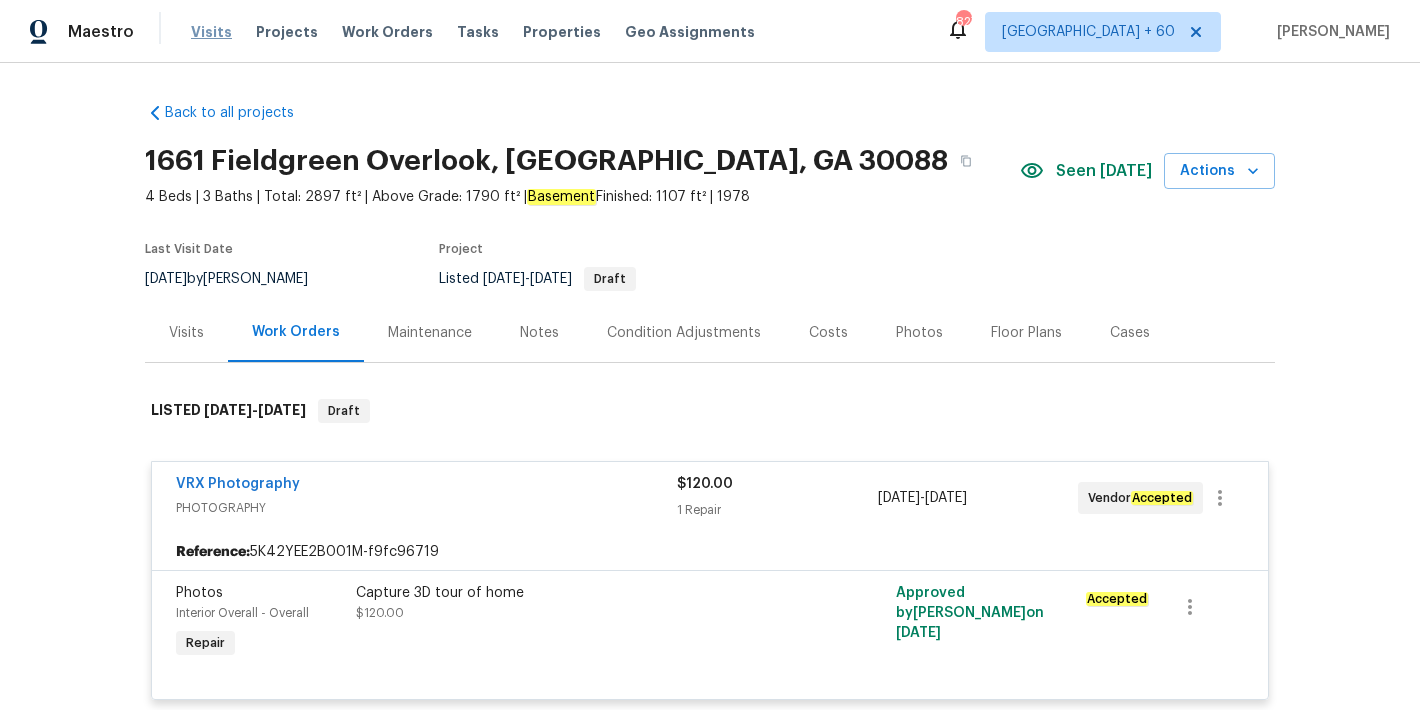 click on "Visits" at bounding box center [211, 32] 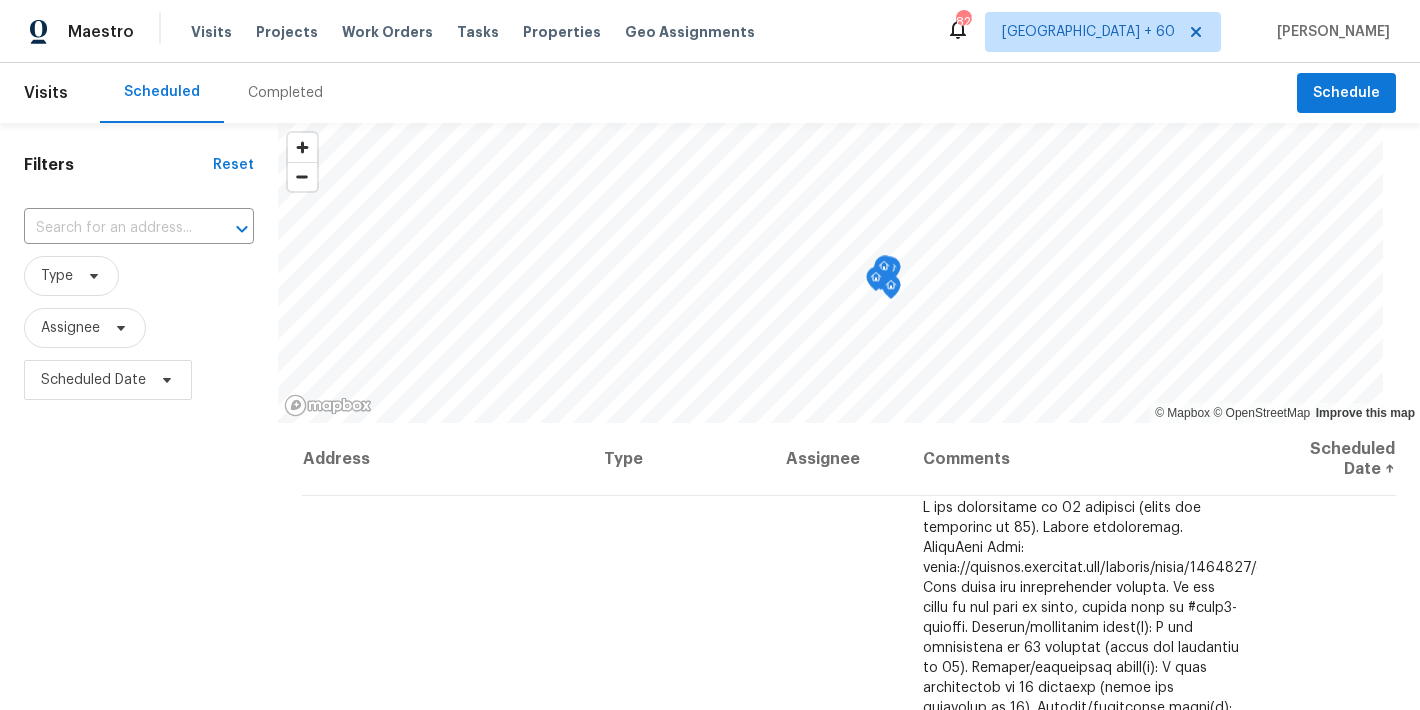 click on "Completed" at bounding box center [285, 93] 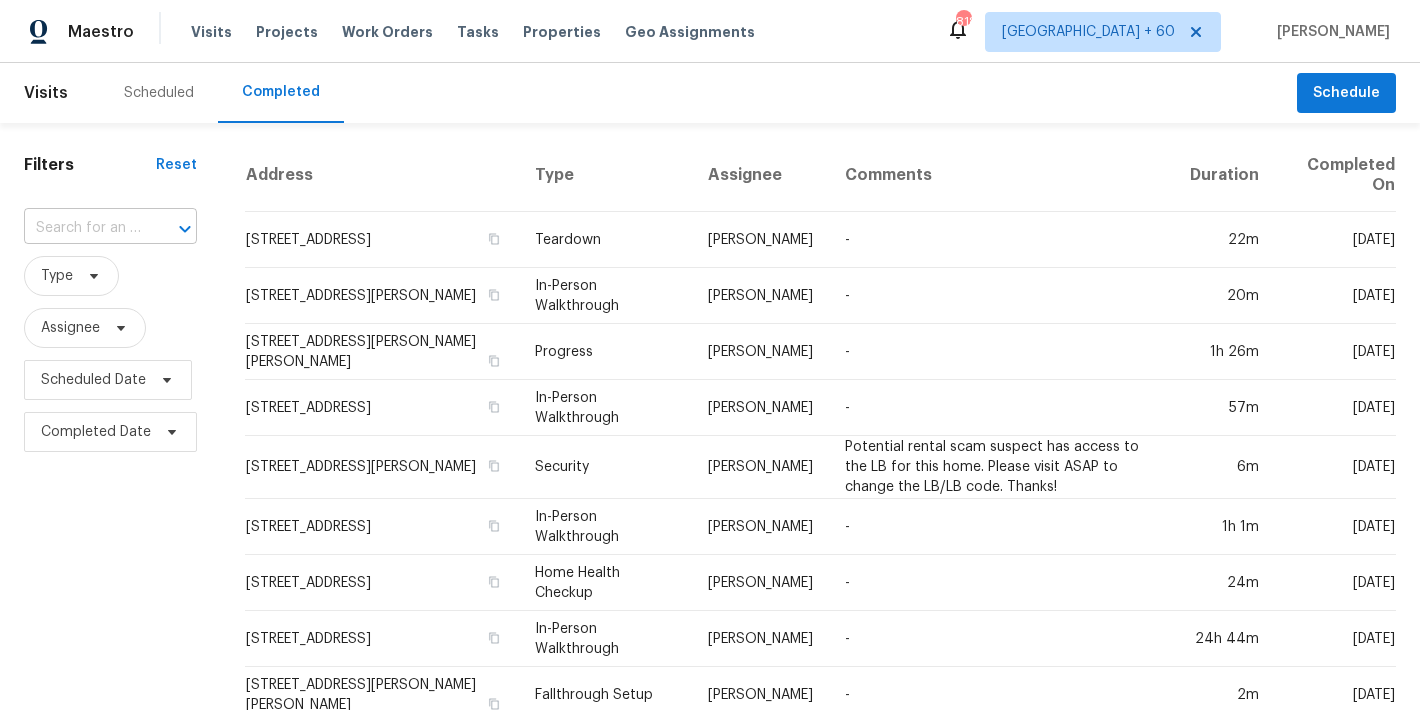 click at bounding box center (82, 228) 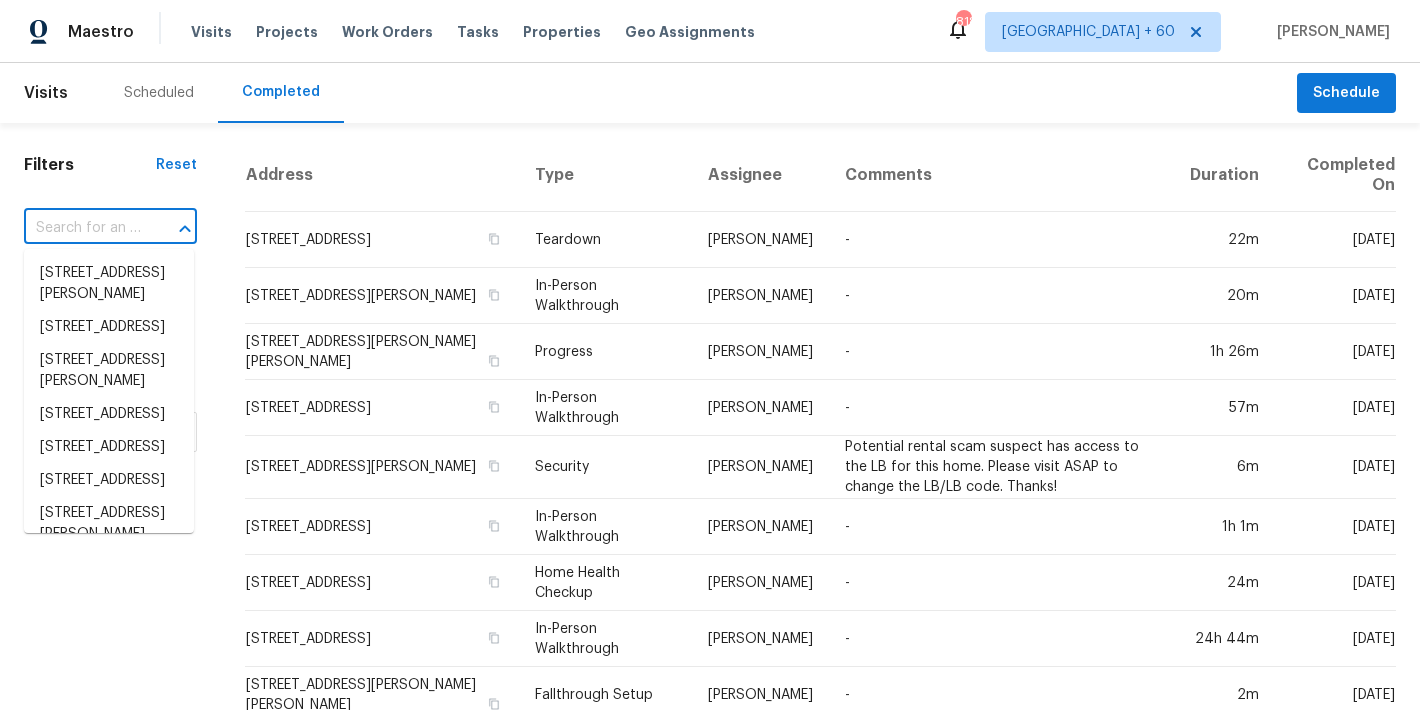 paste on "21601 Roberts Ave, Euclid, OH 44123" 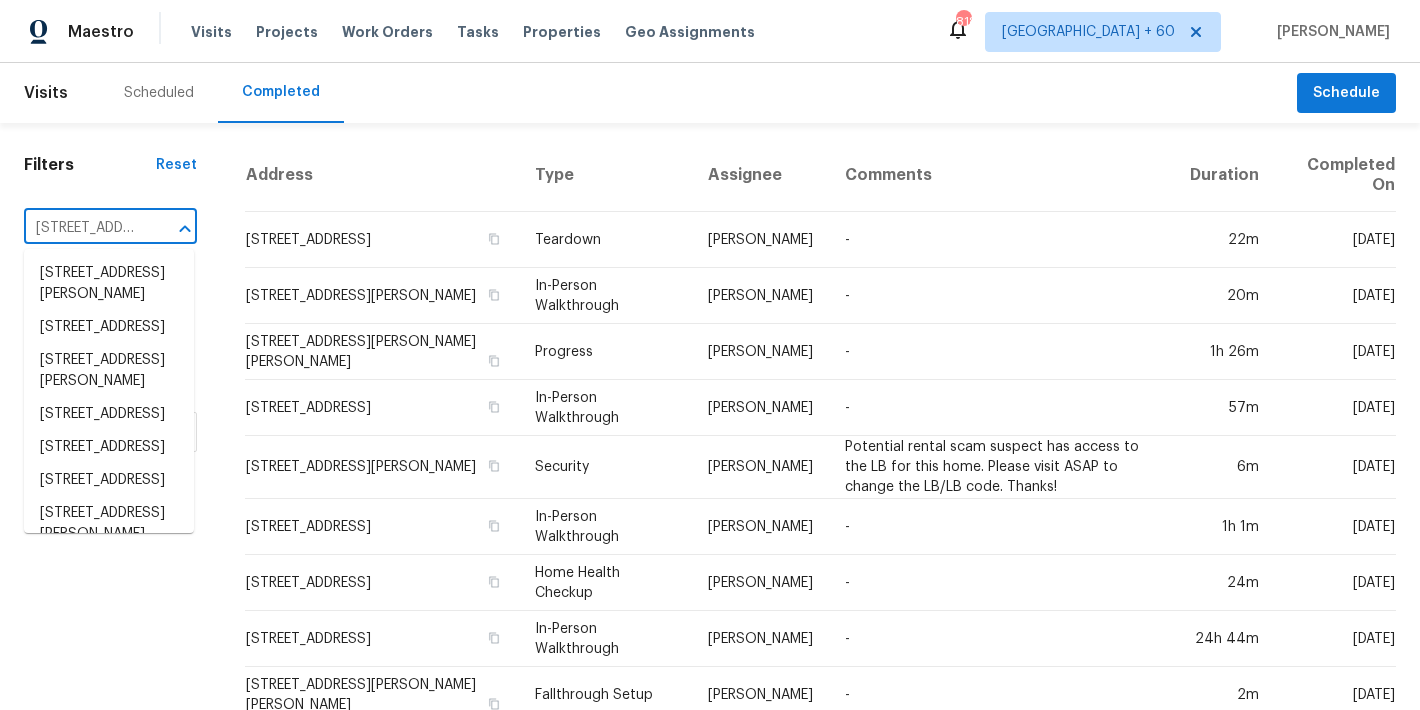 scroll, scrollTop: 0, scrollLeft: 136, axis: horizontal 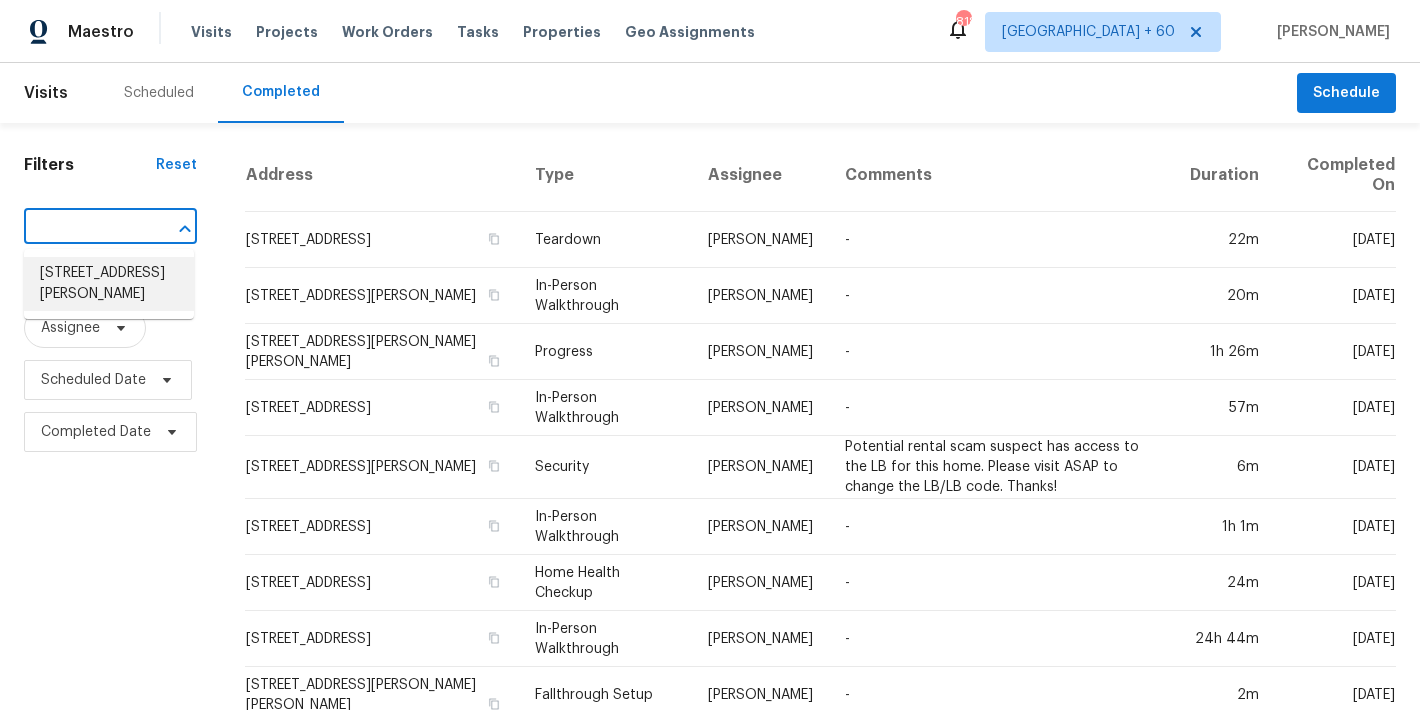 click on "21601 Roberts Ave, Euclid, OH 44123" at bounding box center [109, 284] 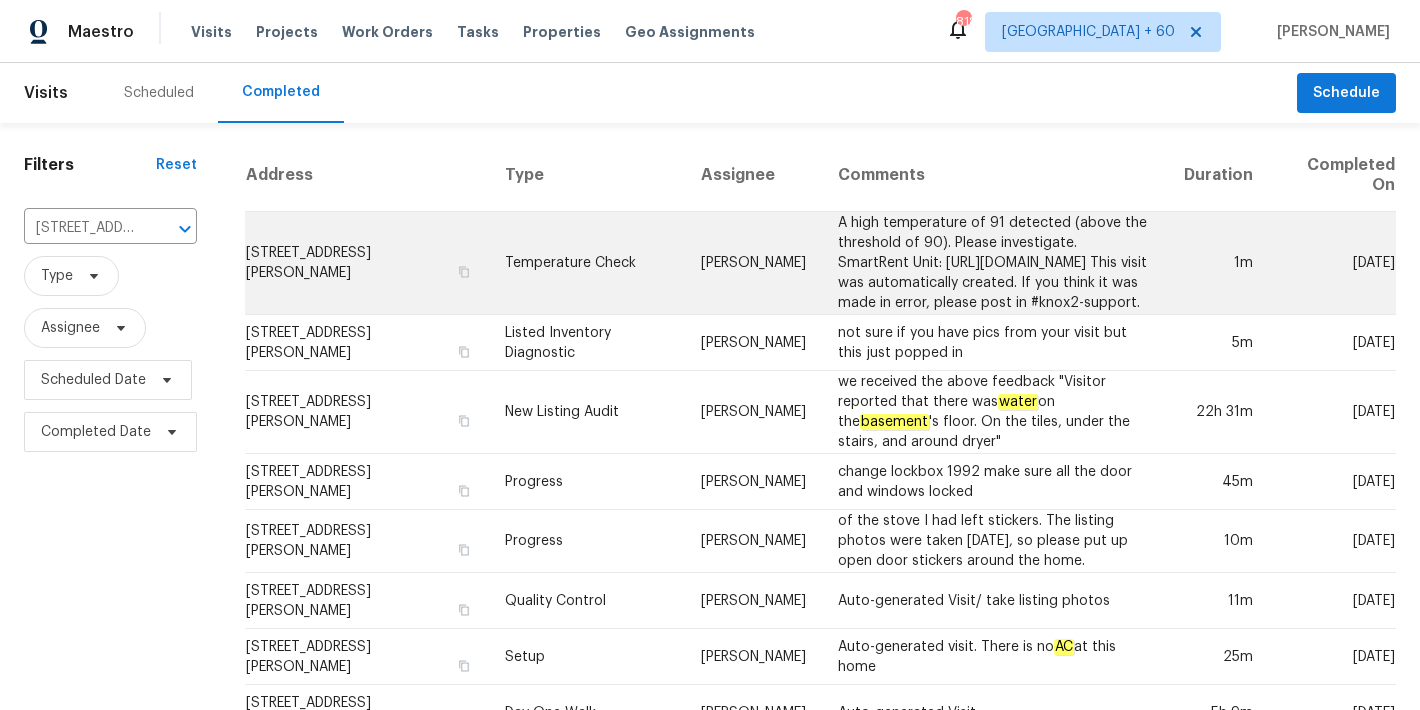 click on "21601 Roberts Ave, Euclid, OH 44123" at bounding box center [367, 263] 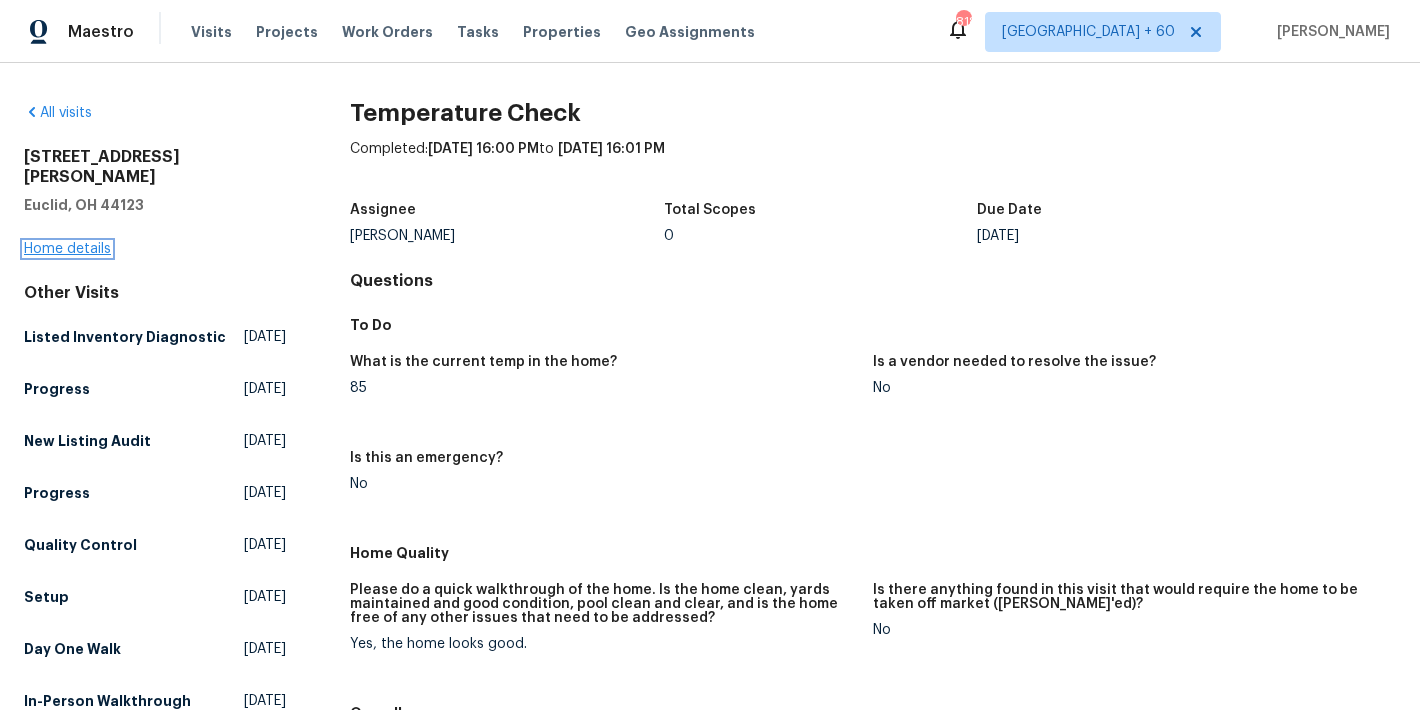 click on "Home details" at bounding box center [67, 249] 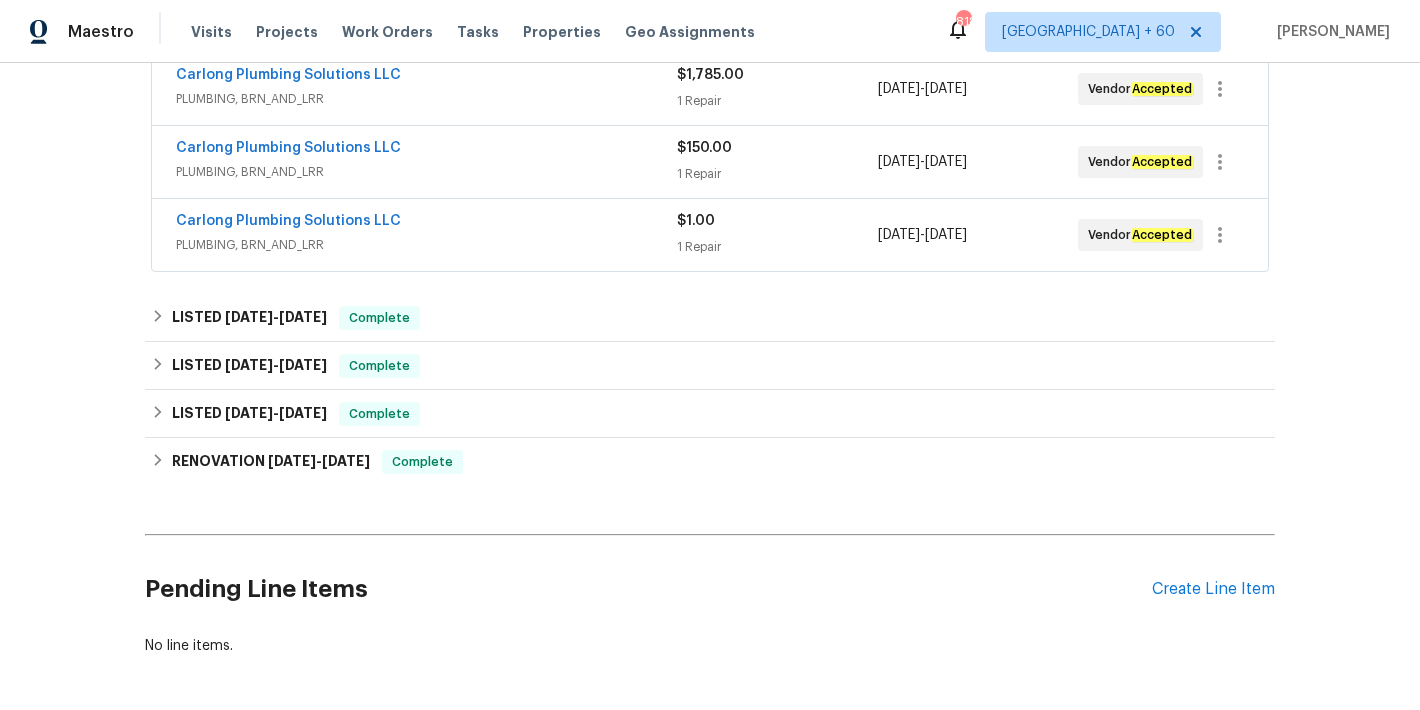 scroll, scrollTop: 491, scrollLeft: 0, axis: vertical 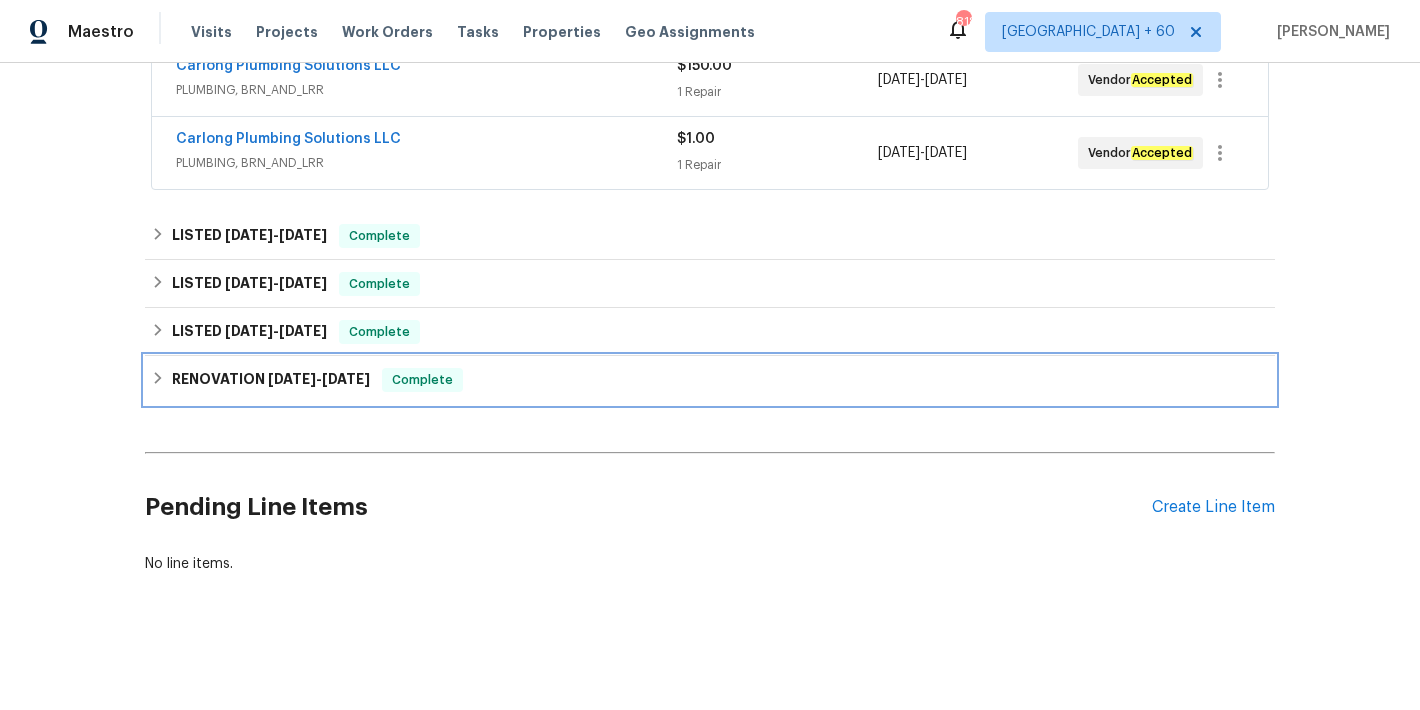 click on "5/26/25" at bounding box center (292, 379) 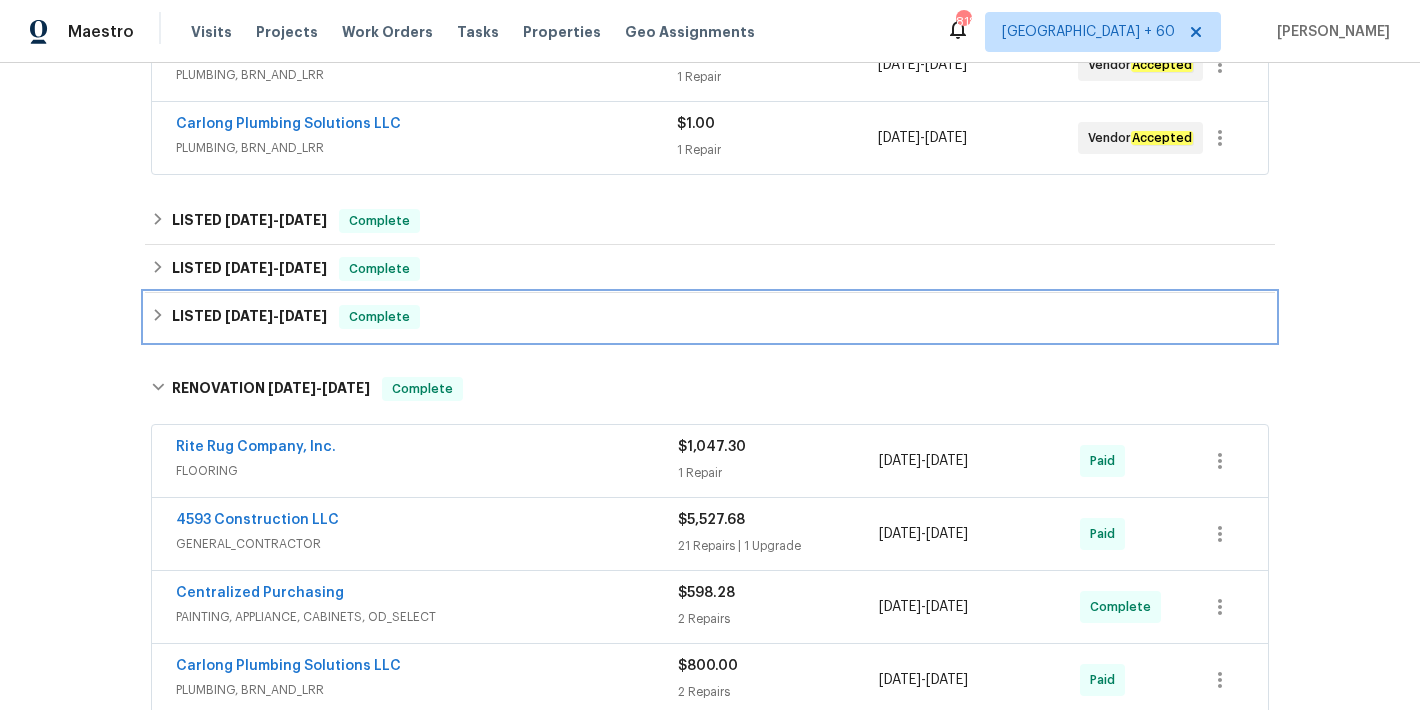click on "LISTED   6/13/25  -  6/14/25 Complete" at bounding box center [710, 317] 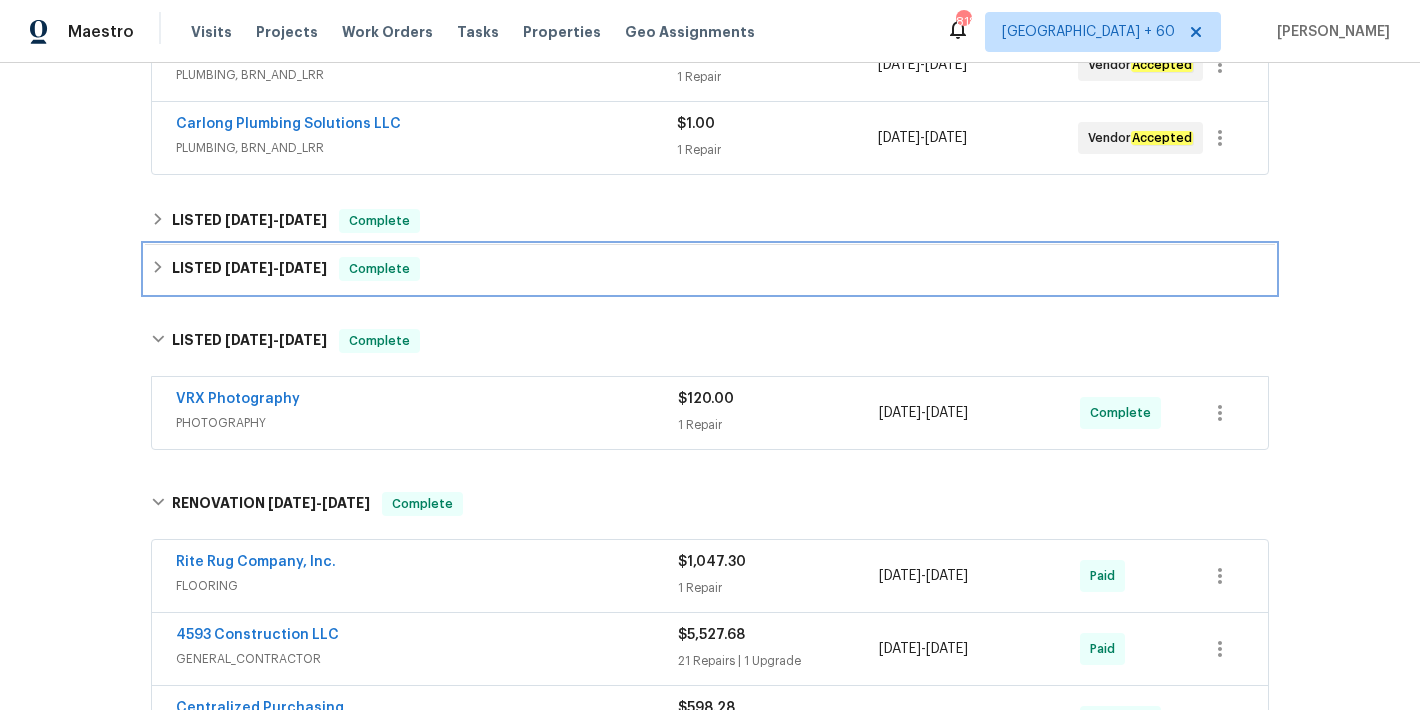 click on "LISTED   6/18/25  -  6/18/25" at bounding box center (249, 269) 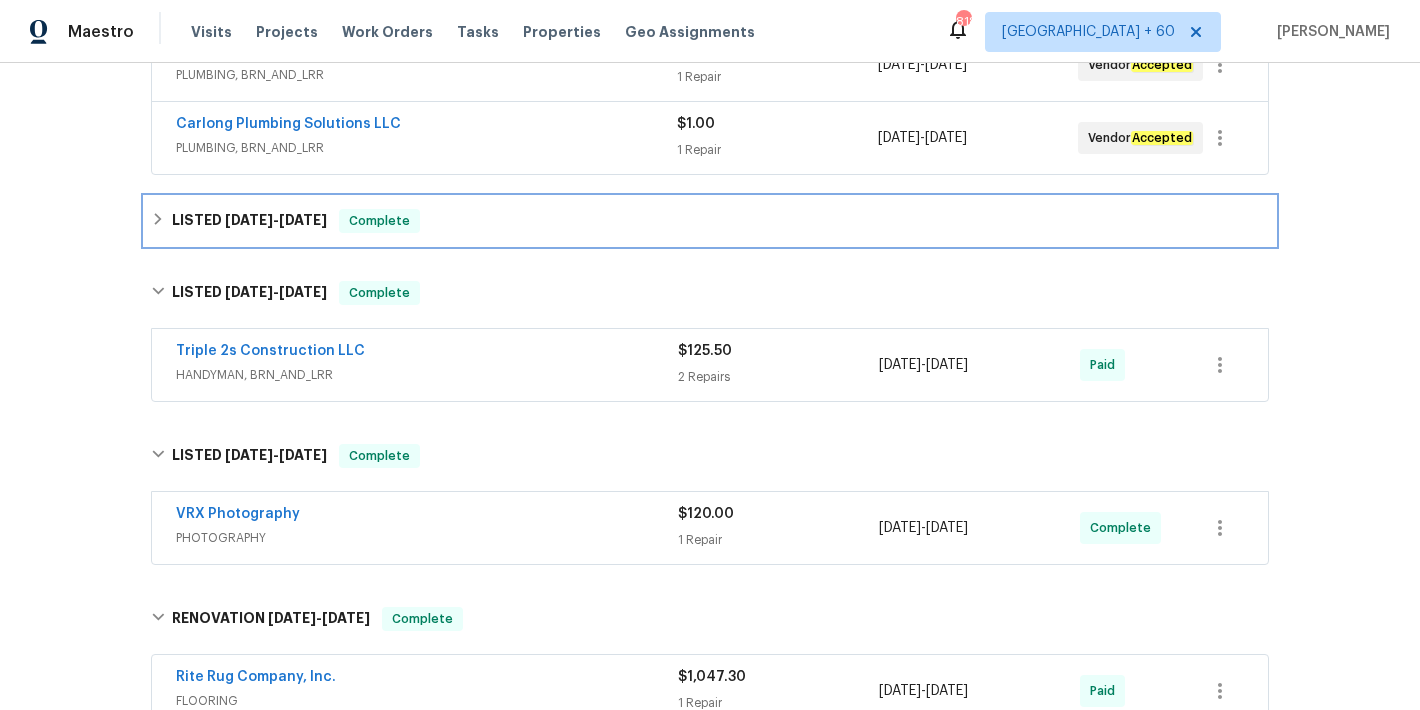 click on "6/19/25" at bounding box center (249, 220) 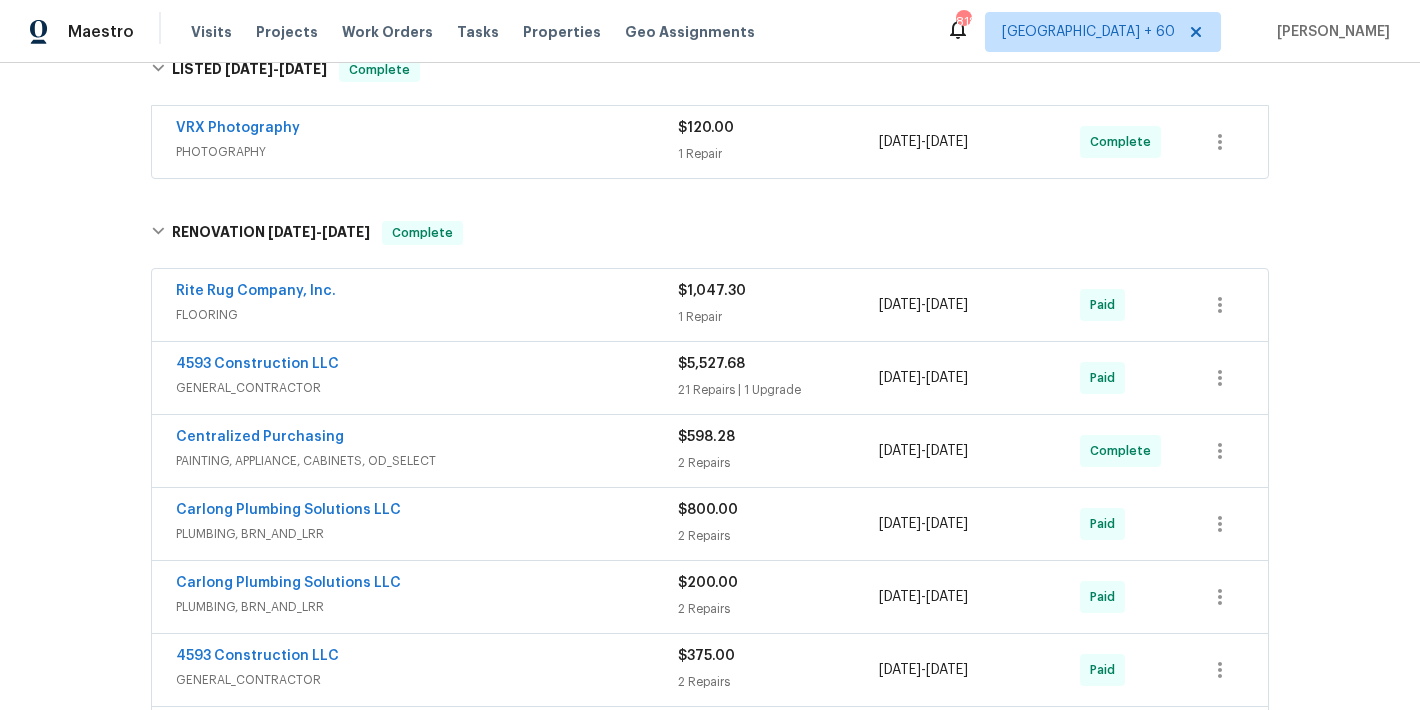 scroll, scrollTop: 1446, scrollLeft: 0, axis: vertical 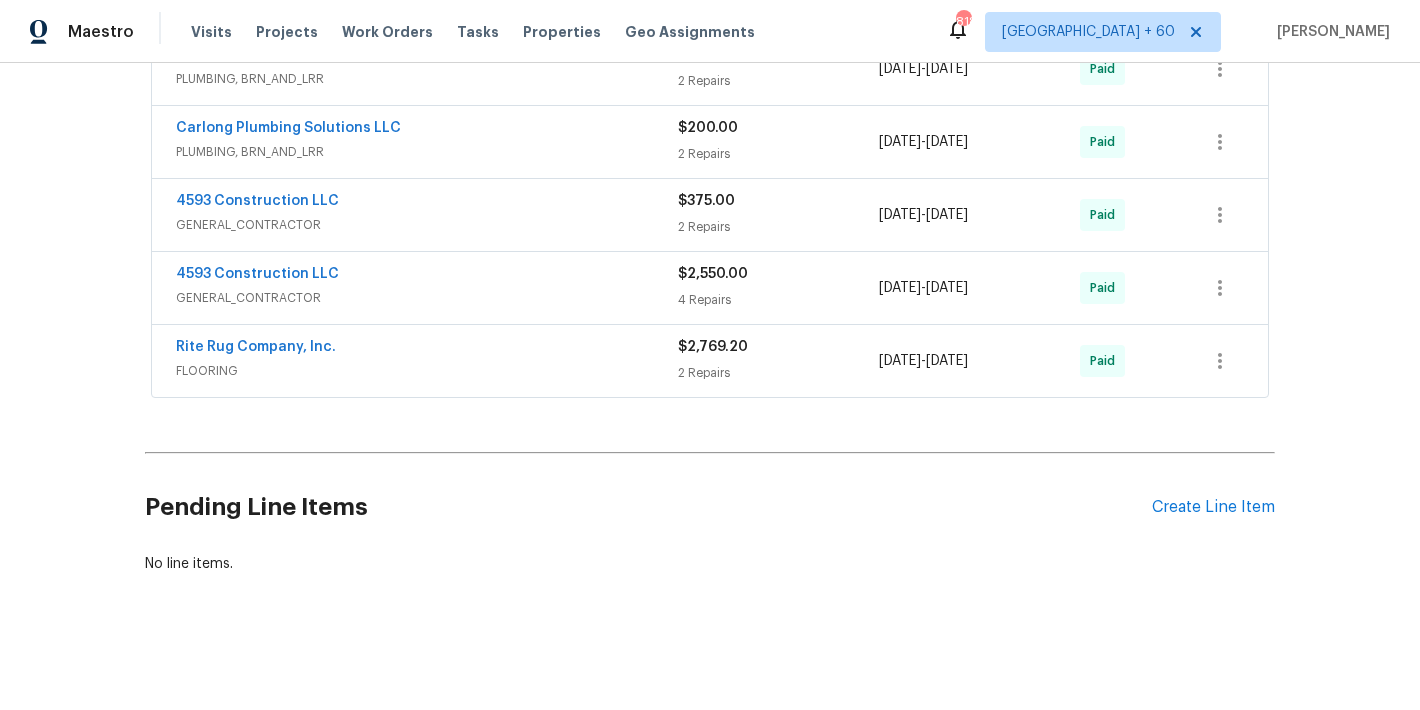 click on "Rite Rug Company, Inc. FLOORING $2,769.20 2 Repairs 5/30/2025  -  5/30/2025 Paid" at bounding box center [710, 361] 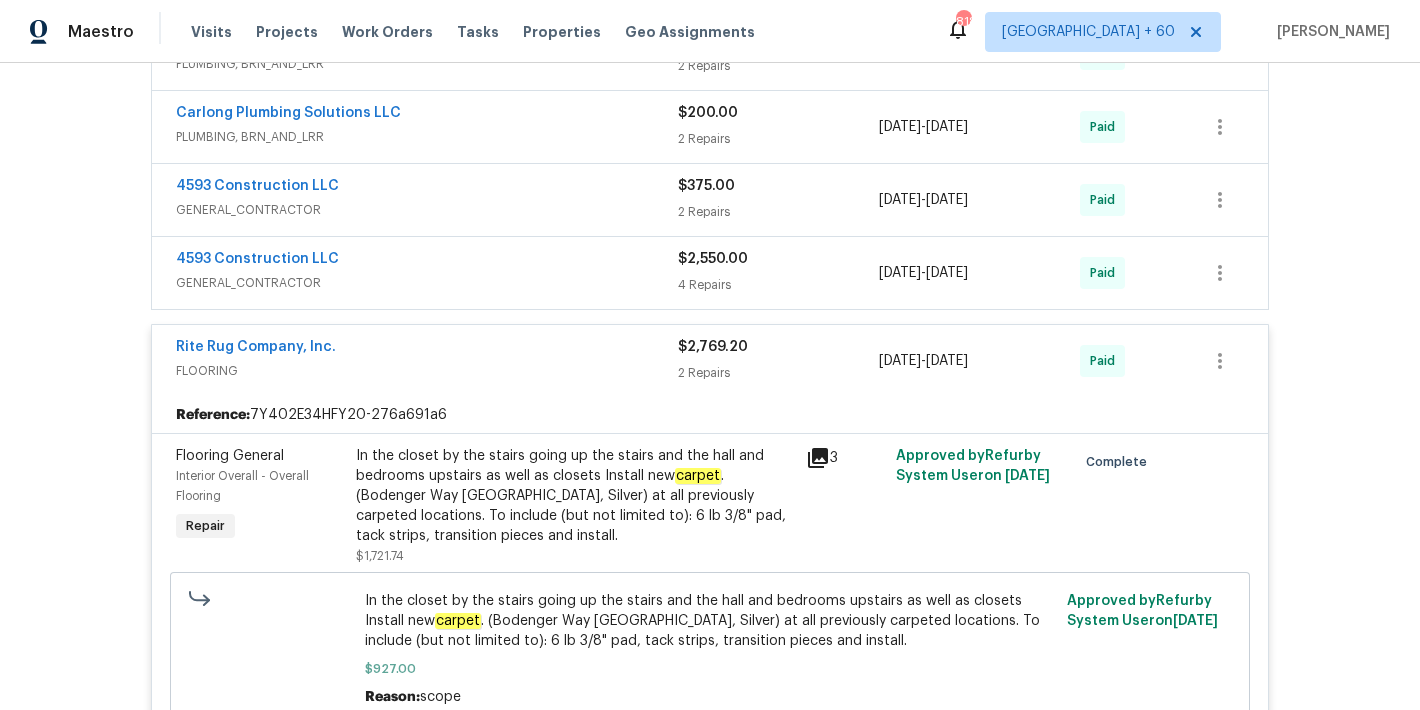 click on "GENERAL_CONTRACTOR" at bounding box center [427, 283] 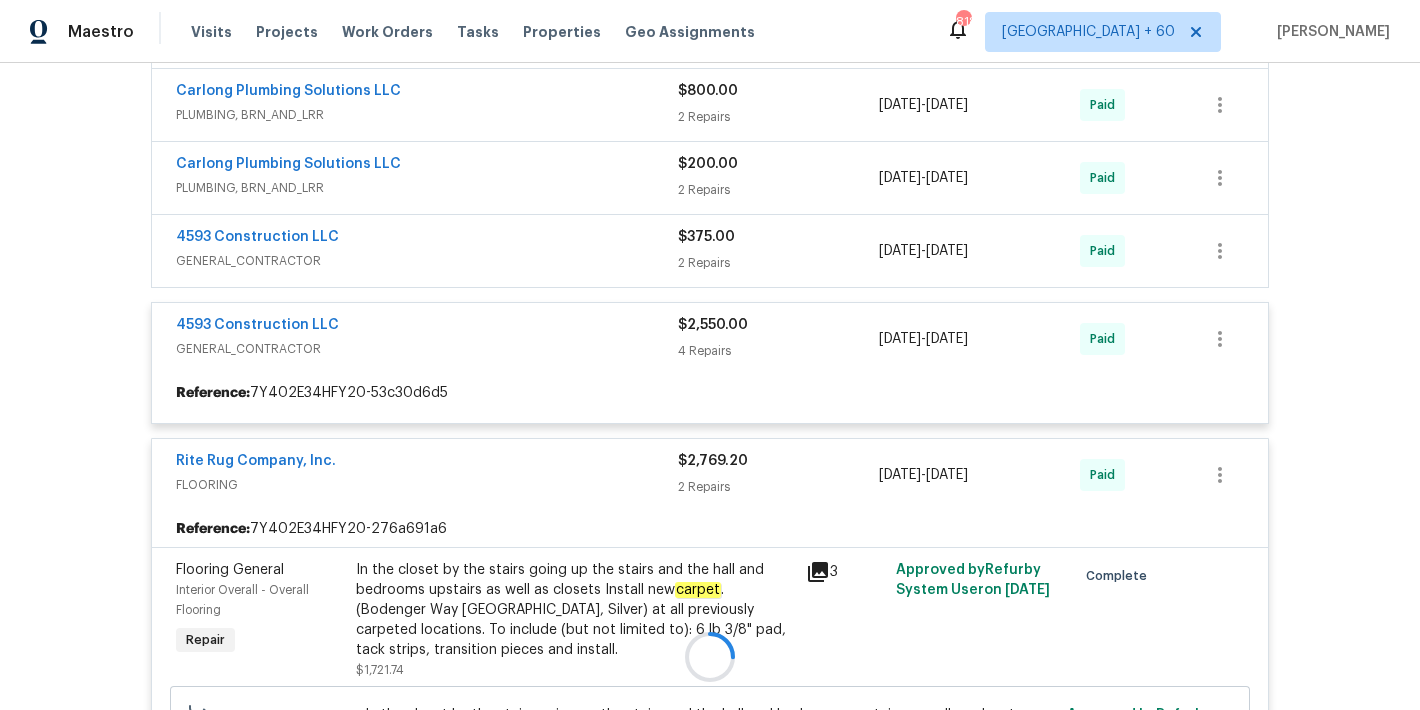 scroll, scrollTop: 1381, scrollLeft: 0, axis: vertical 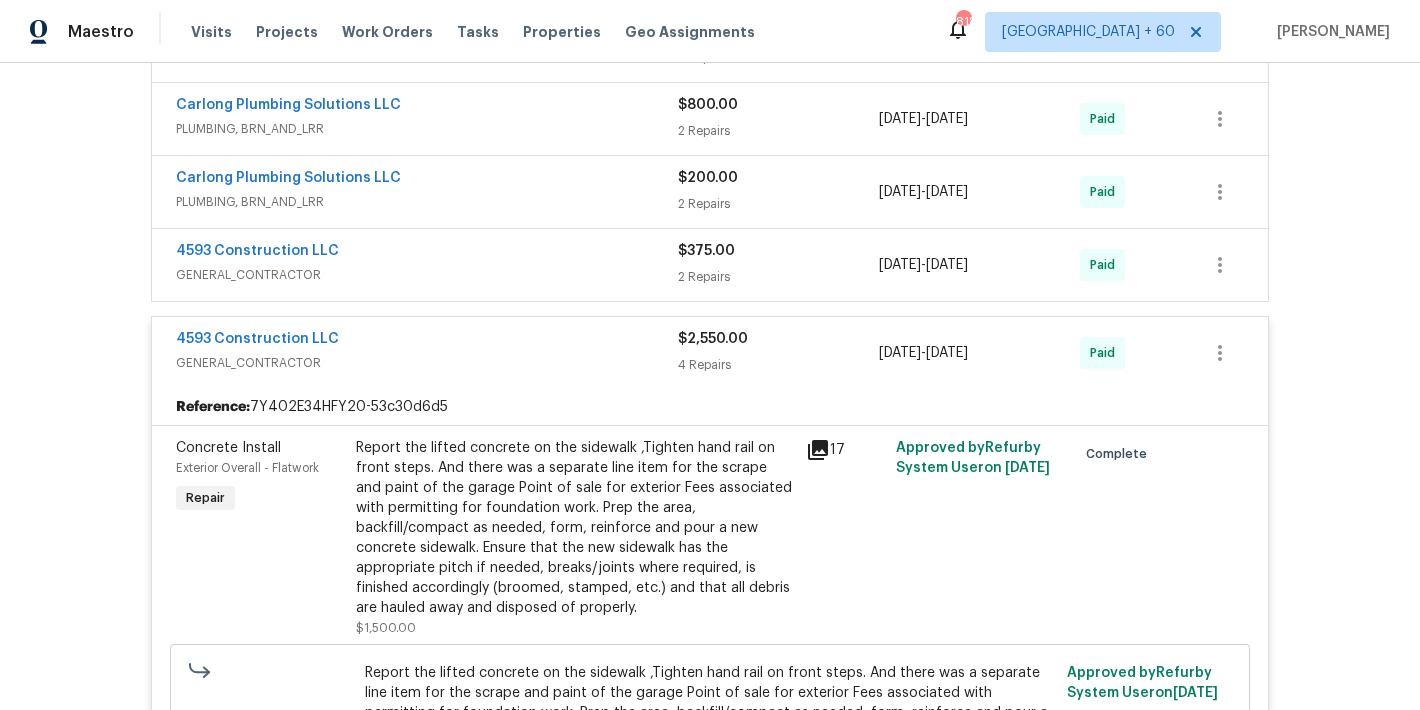 click on "4593 Construction LLC" at bounding box center (427, 253) 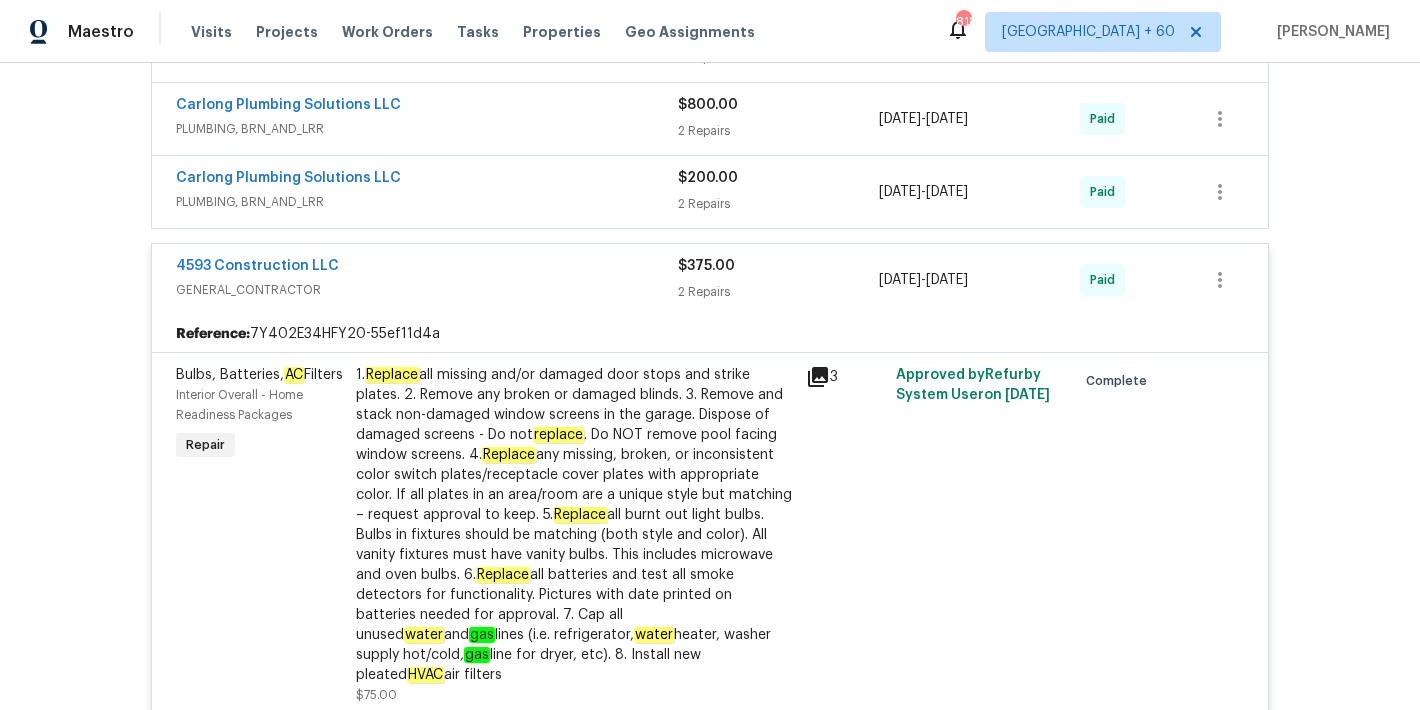scroll, scrollTop: 1349, scrollLeft: 0, axis: vertical 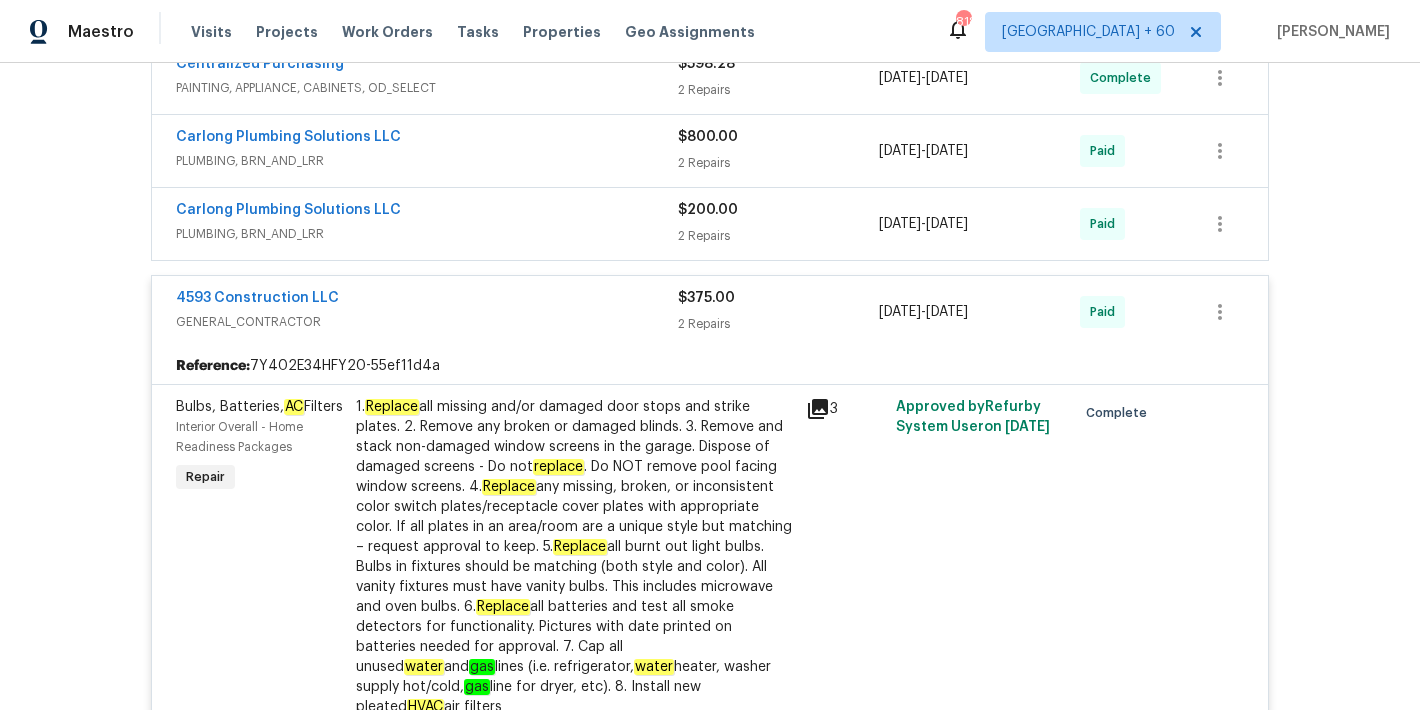 click on "Carlong Plumbing Solutions LLC" at bounding box center (427, 212) 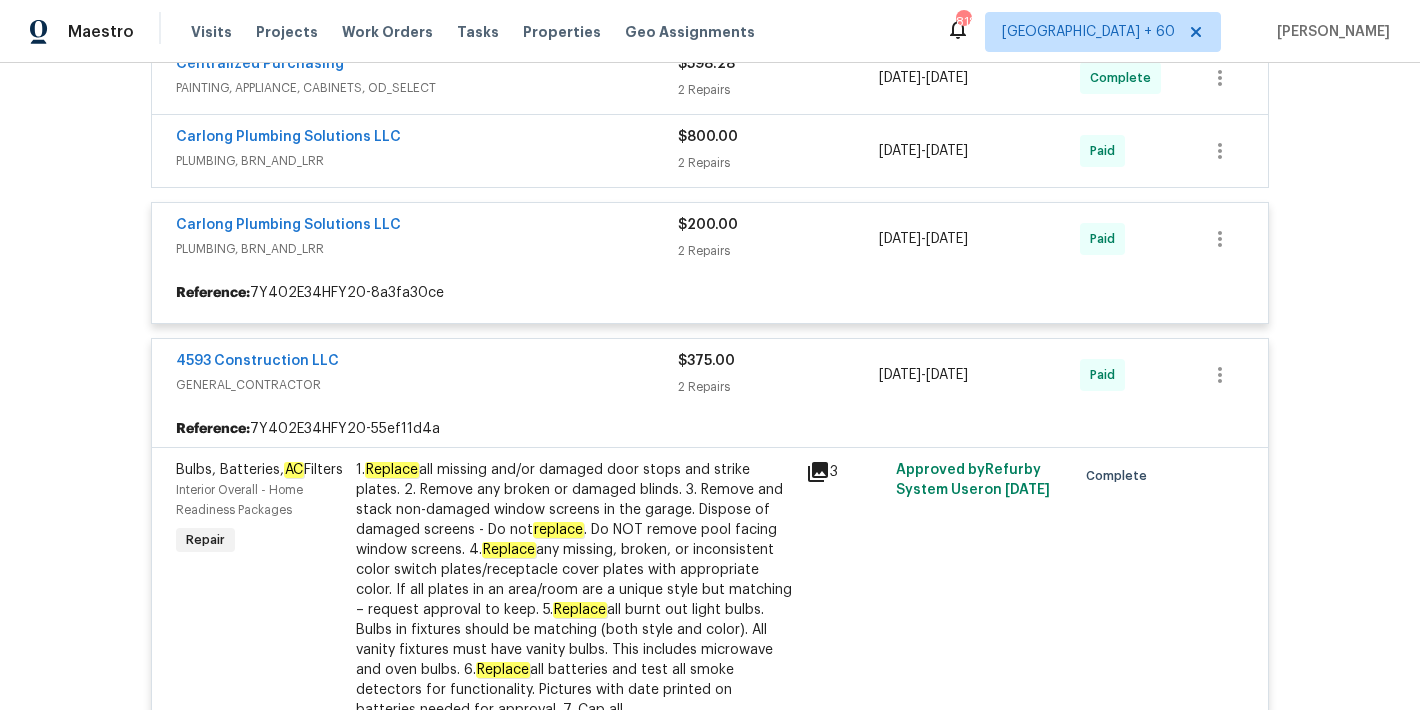 scroll, scrollTop: 1270, scrollLeft: 0, axis: vertical 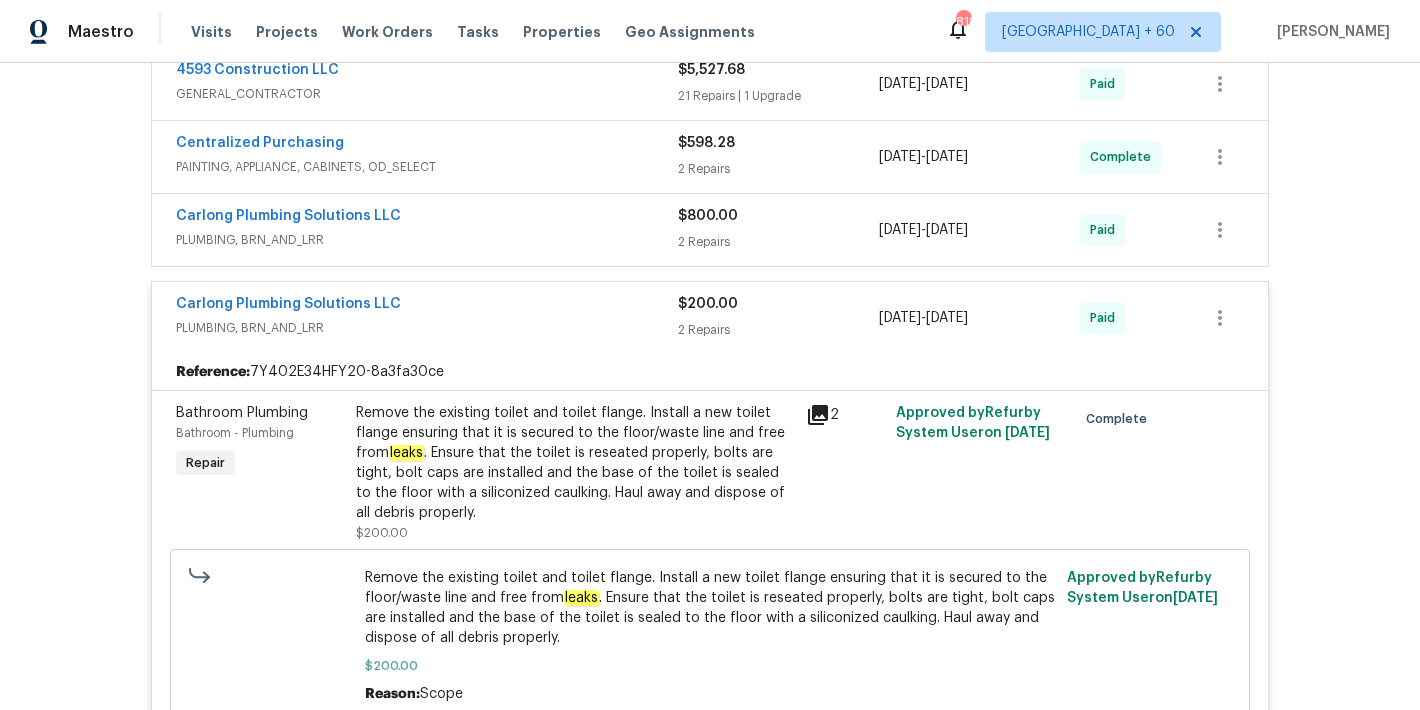 click on "PLUMBING, BRN_AND_LRR" at bounding box center [427, 240] 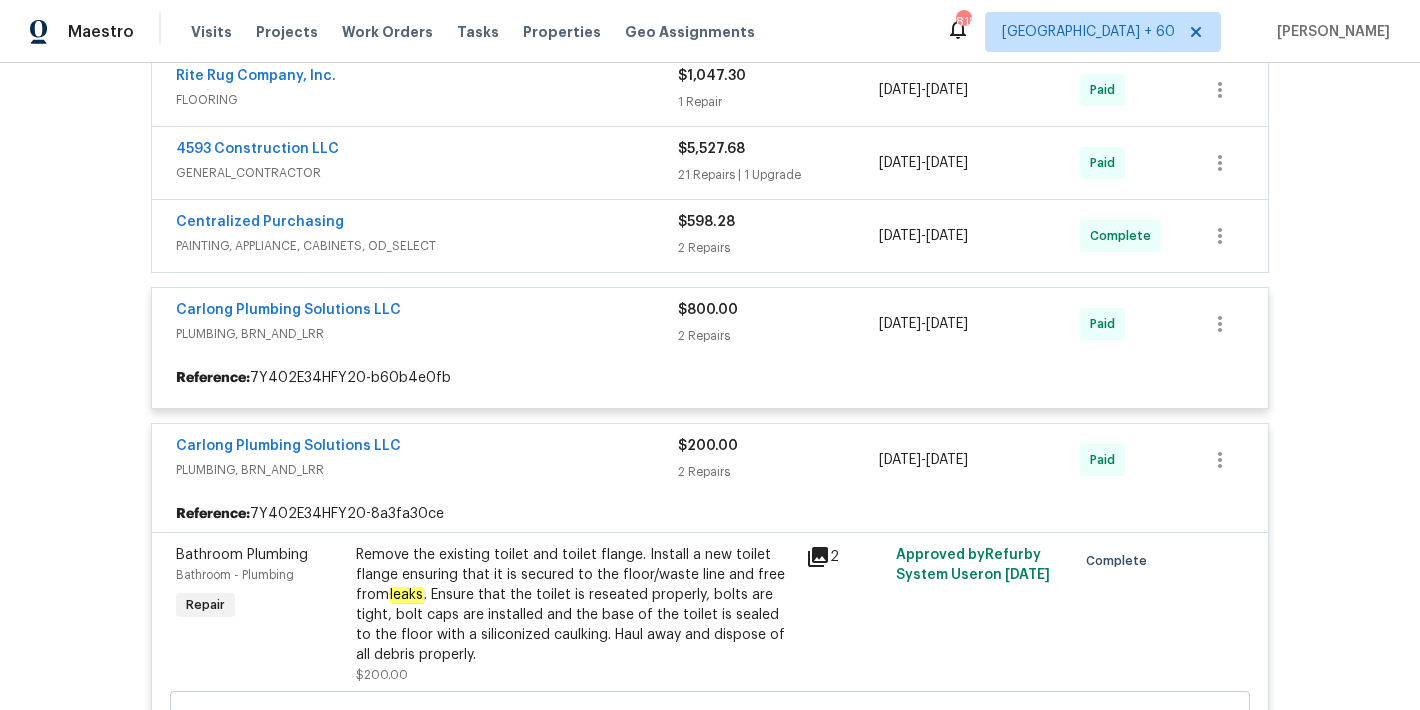 scroll, scrollTop: 1163, scrollLeft: 0, axis: vertical 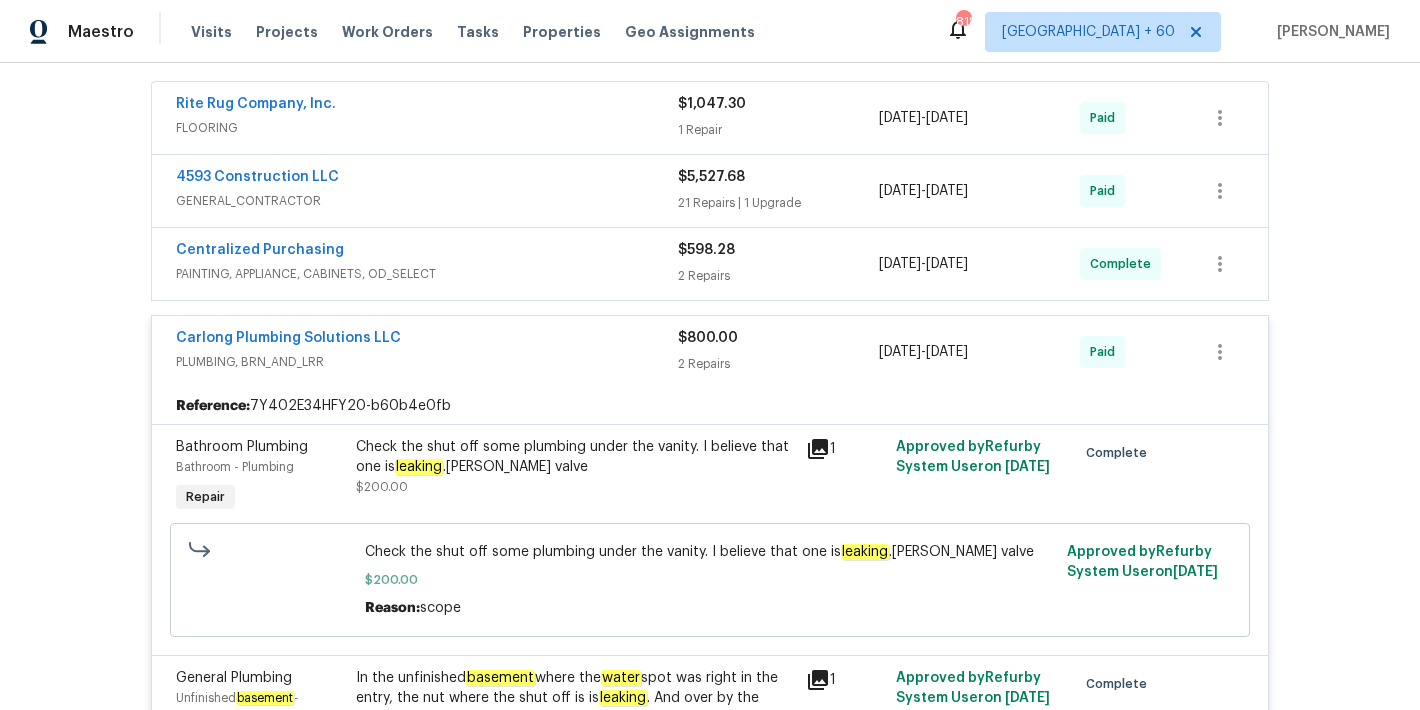click on "Centralized Purchasing" at bounding box center [427, 252] 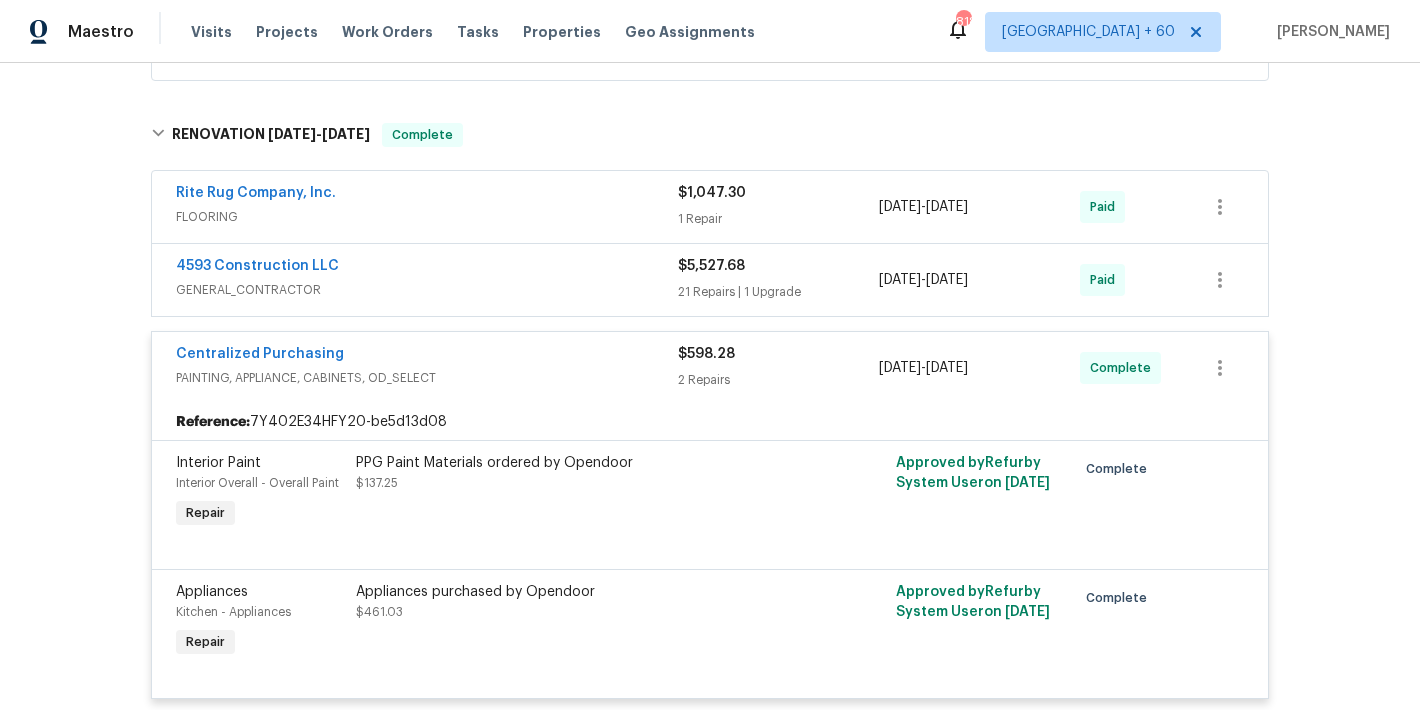 scroll, scrollTop: 1055, scrollLeft: 0, axis: vertical 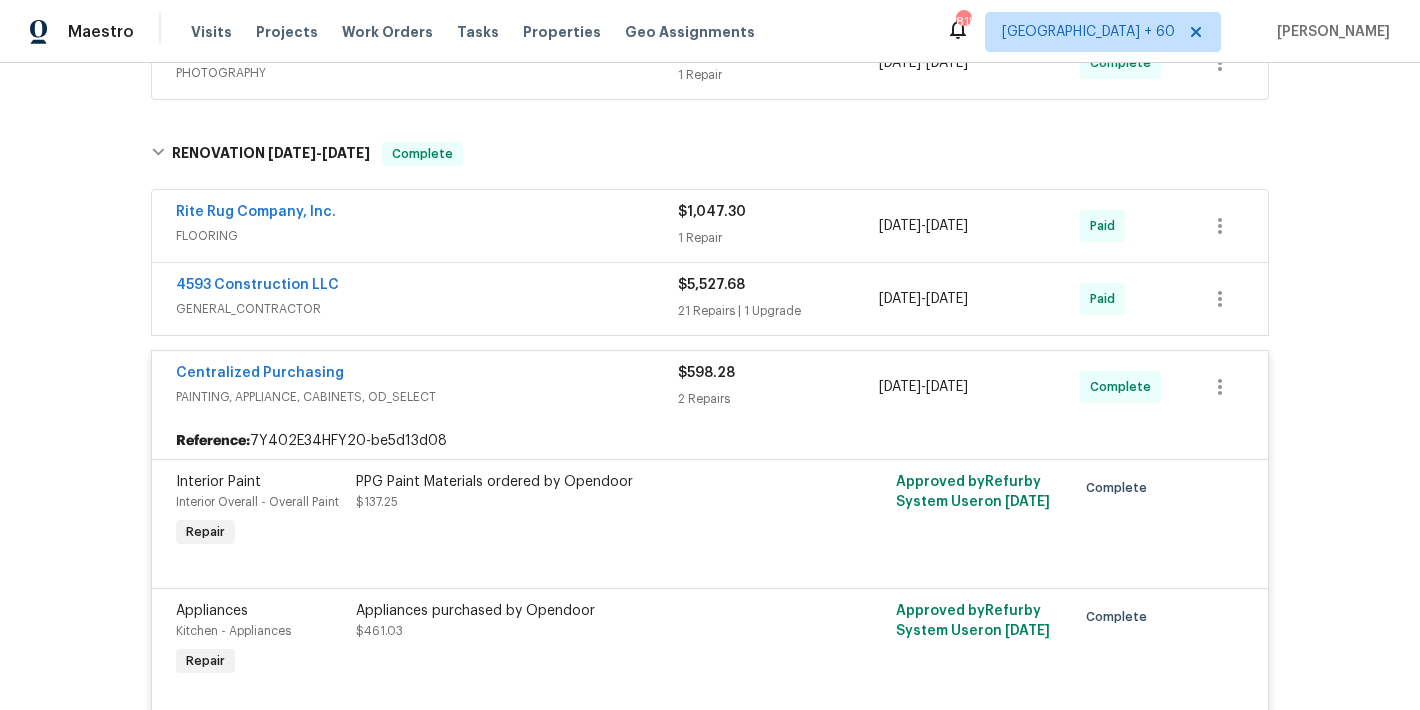click on "4593 Construction LLC" at bounding box center (427, 287) 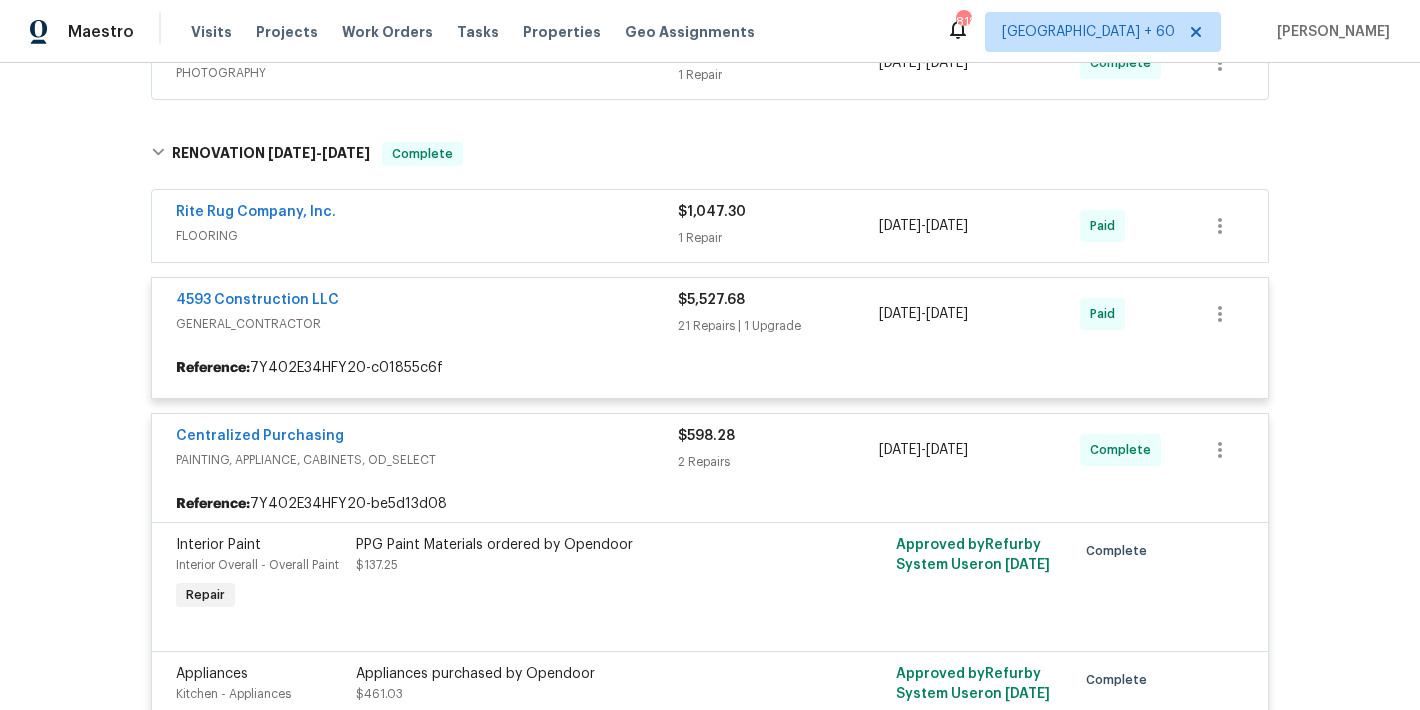 scroll, scrollTop: 975, scrollLeft: 0, axis: vertical 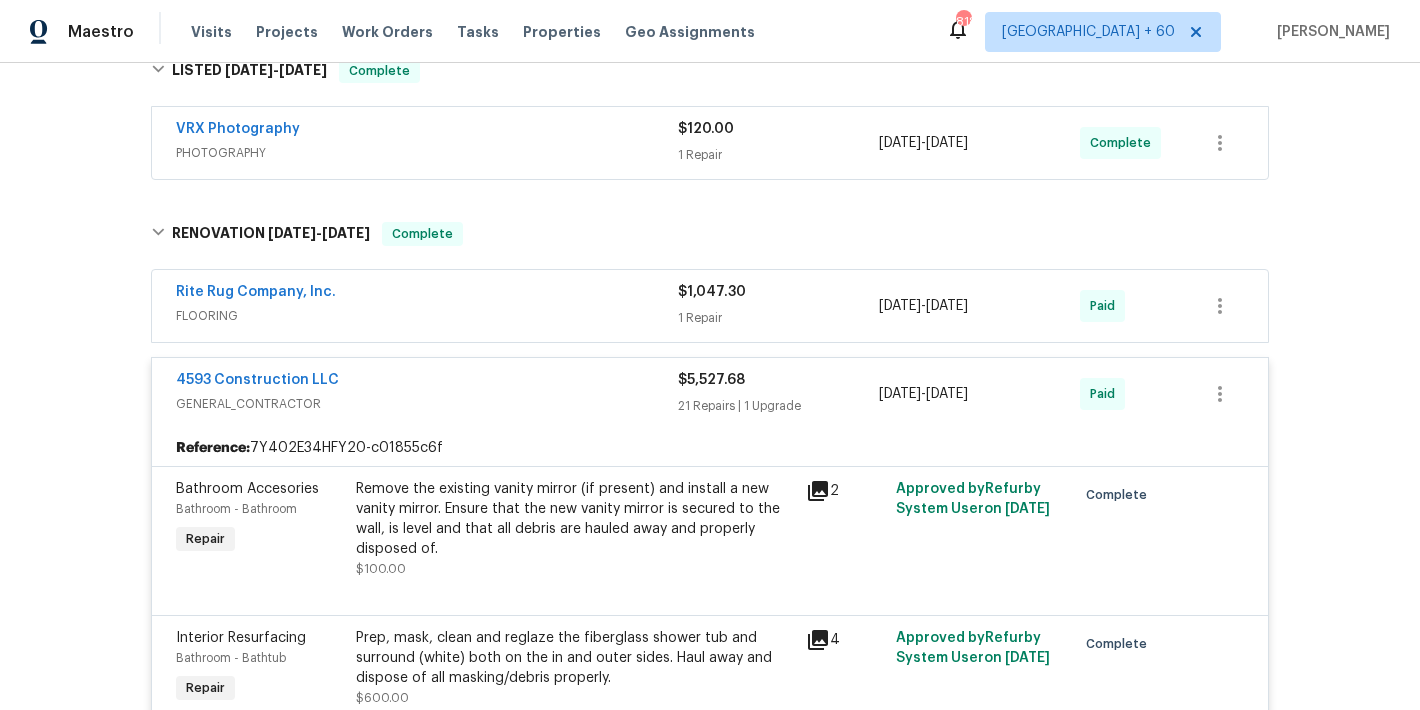 click on "FLOORING" at bounding box center [427, 316] 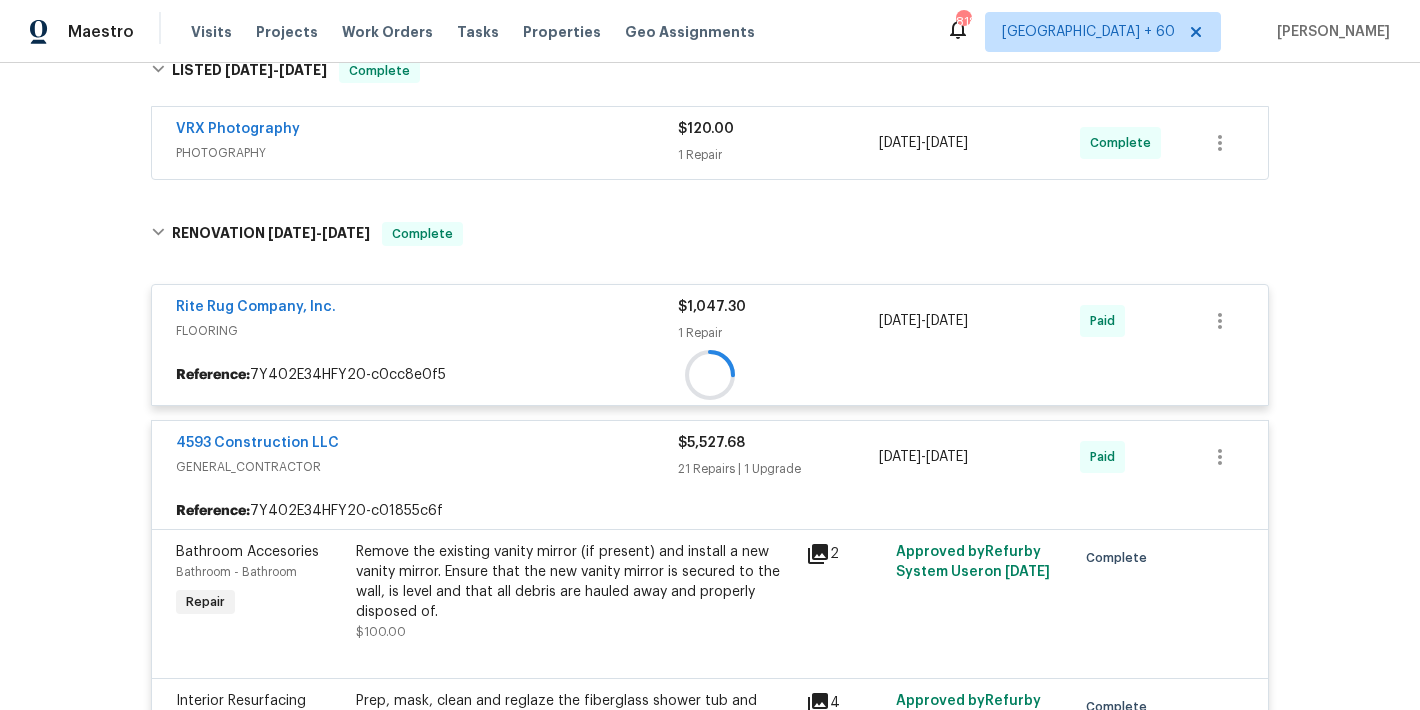 scroll, scrollTop: 883, scrollLeft: 0, axis: vertical 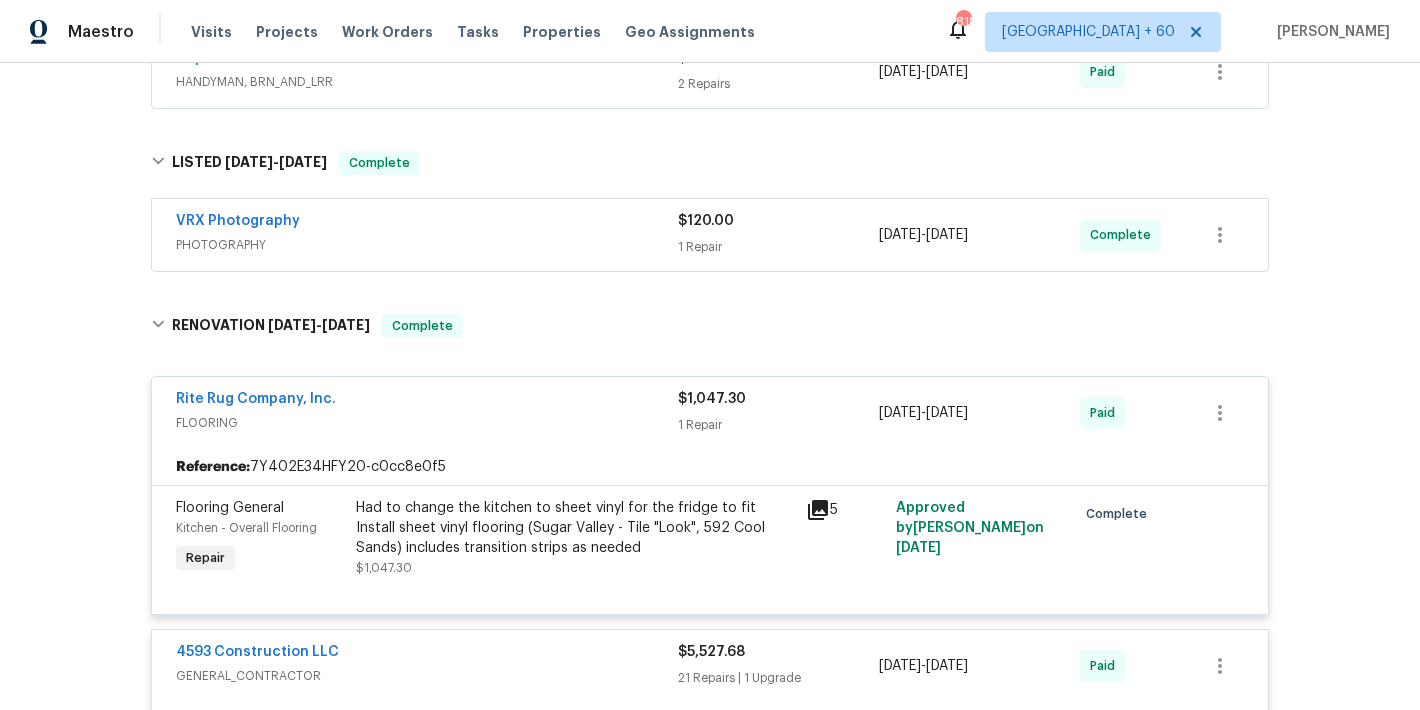 click on "PHOTOGRAPHY" at bounding box center (427, 245) 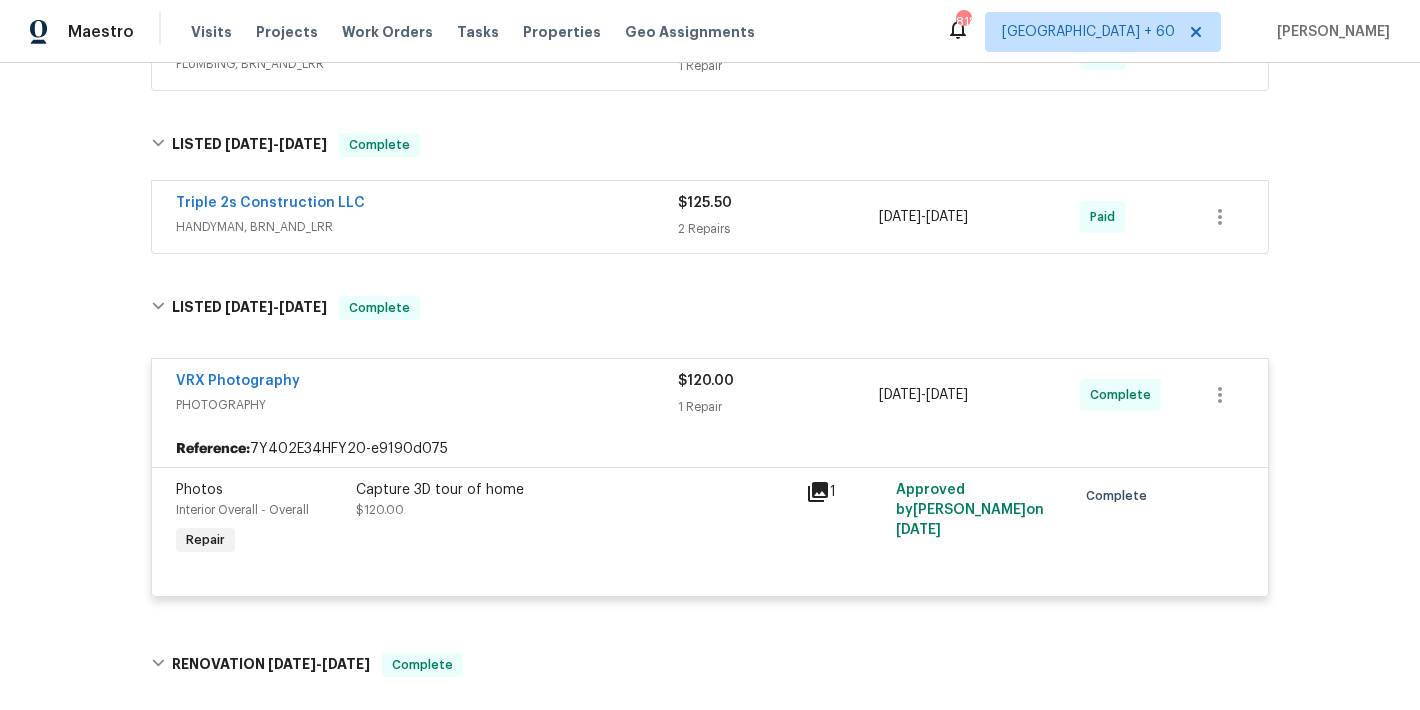 click on "HANDYMAN, BRN_AND_LRR" at bounding box center [427, 227] 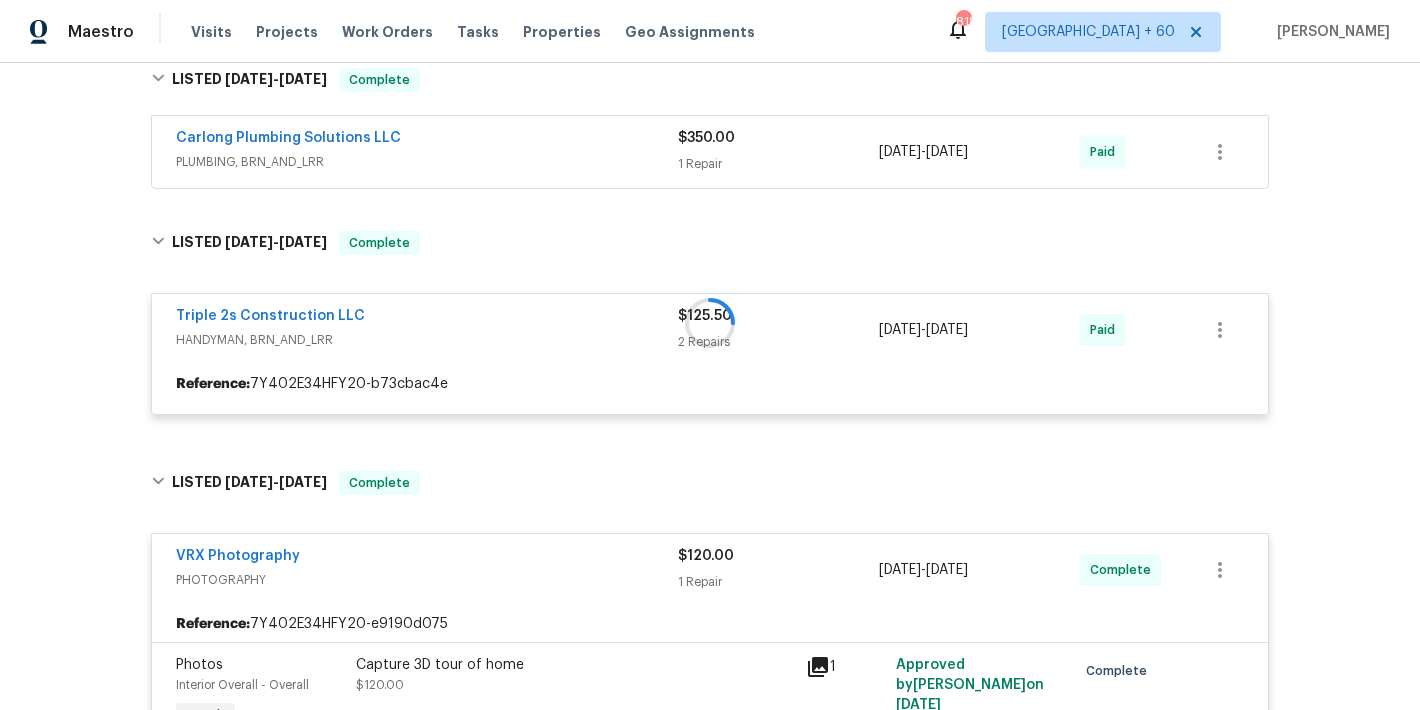 scroll, scrollTop: 594, scrollLeft: 0, axis: vertical 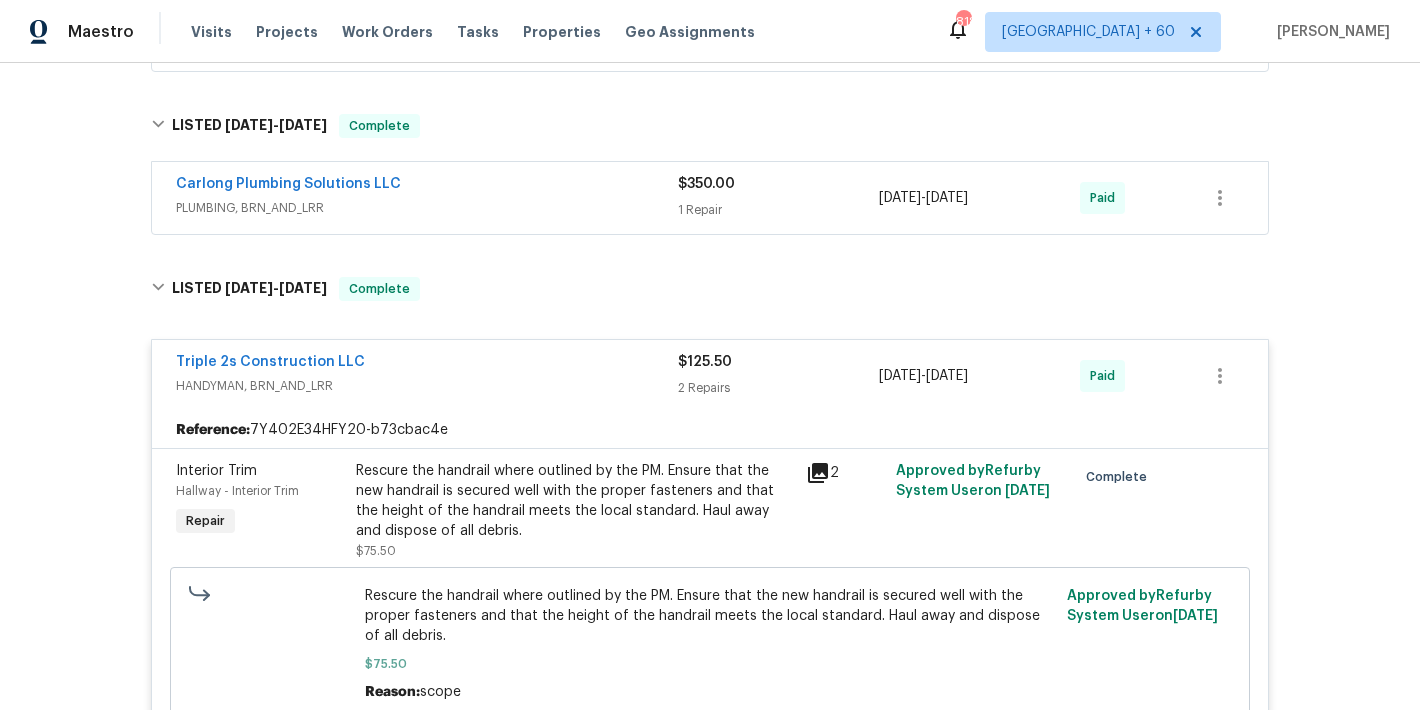 click on "Carlong Plumbing Solutions LLC" at bounding box center [427, 186] 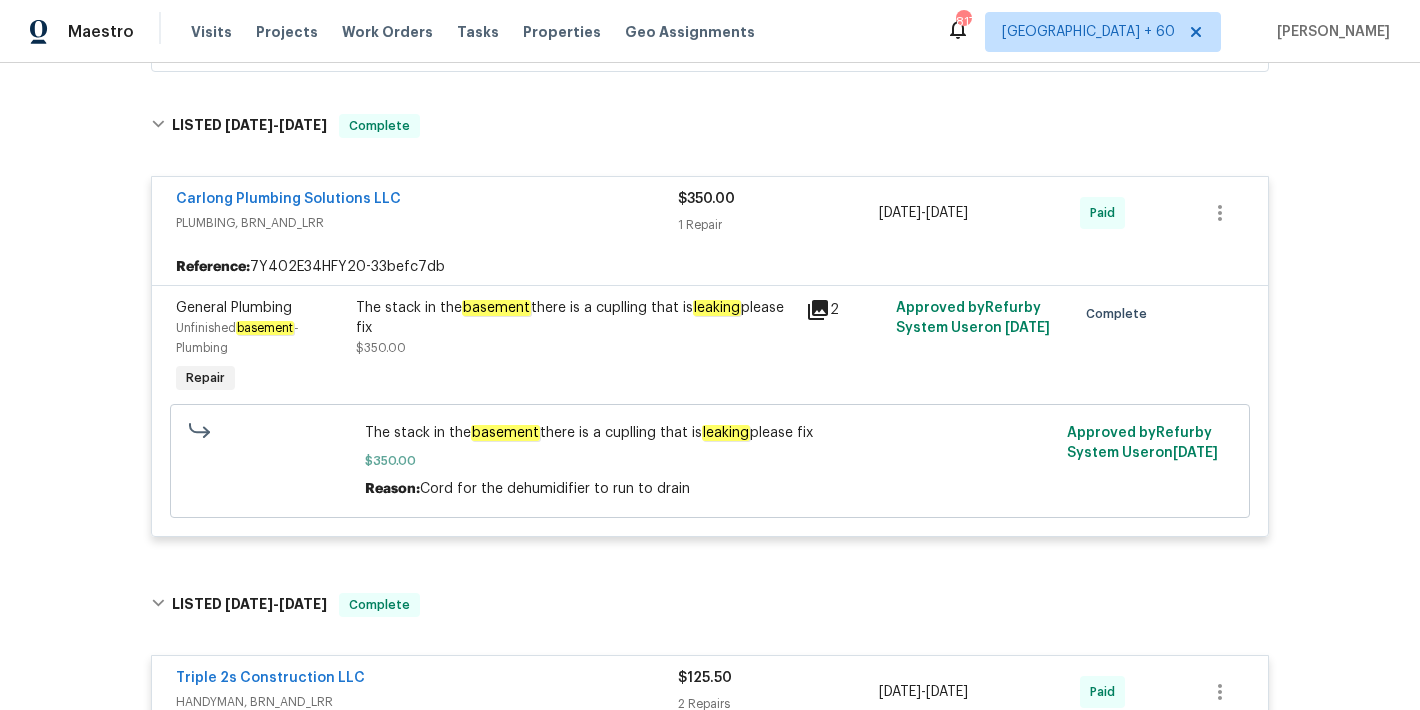 click on "The stack in the  basement  there is a cuplling that is  leaking  please fix $350.00" at bounding box center (575, 328) 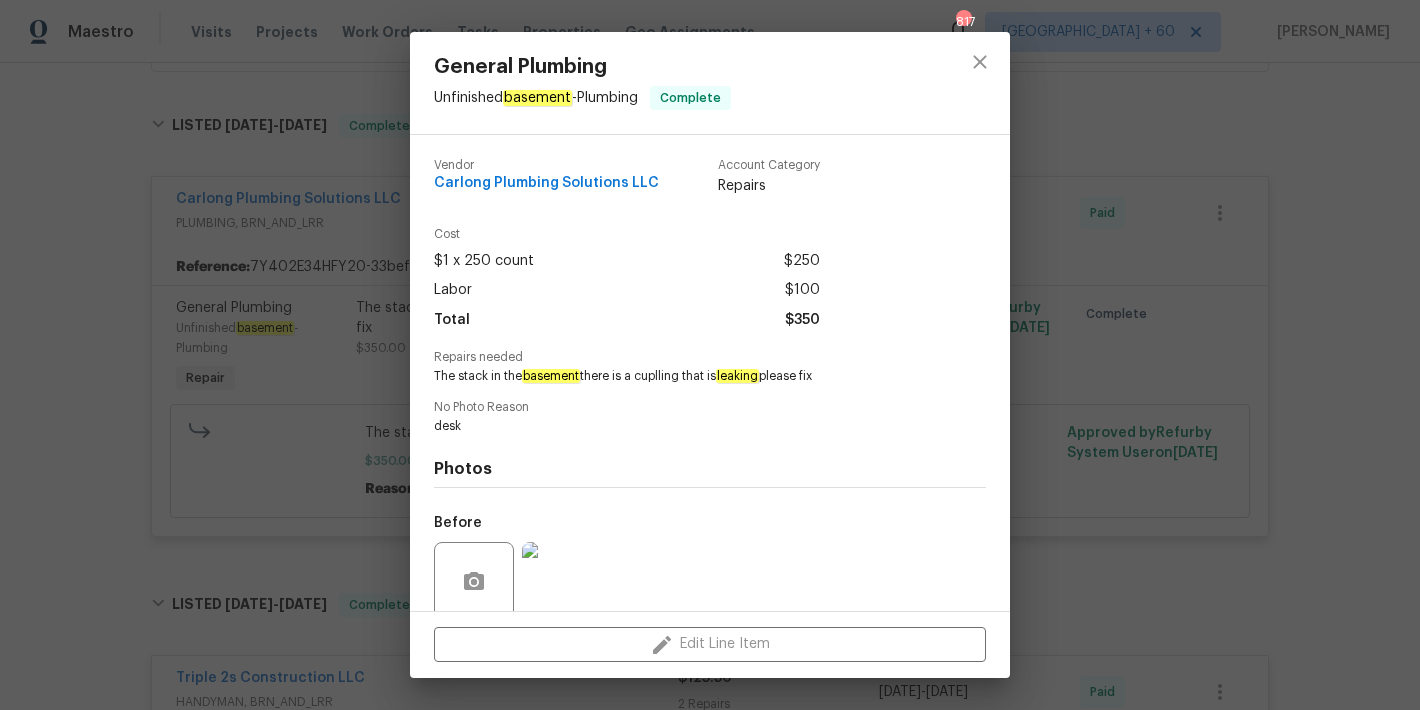 scroll, scrollTop: 160, scrollLeft: 0, axis: vertical 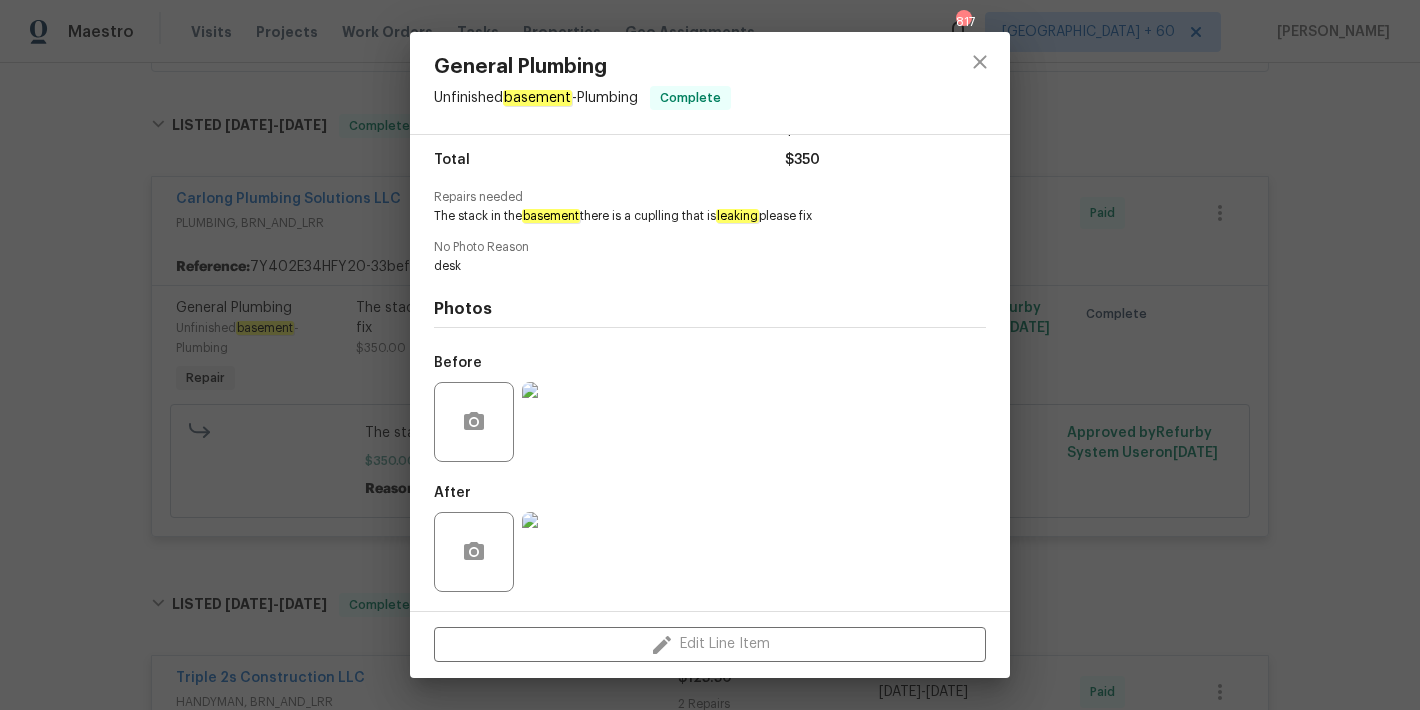 click at bounding box center (562, 422) 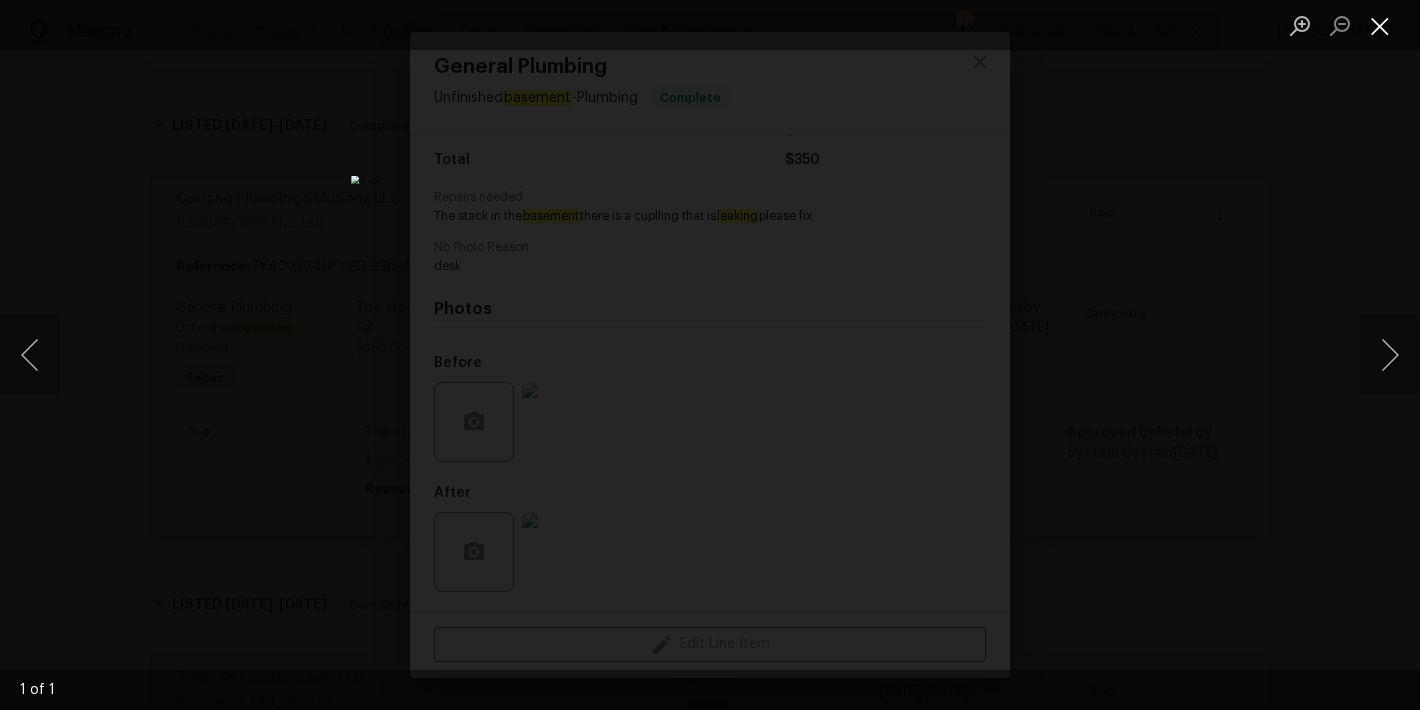 click at bounding box center [1380, 25] 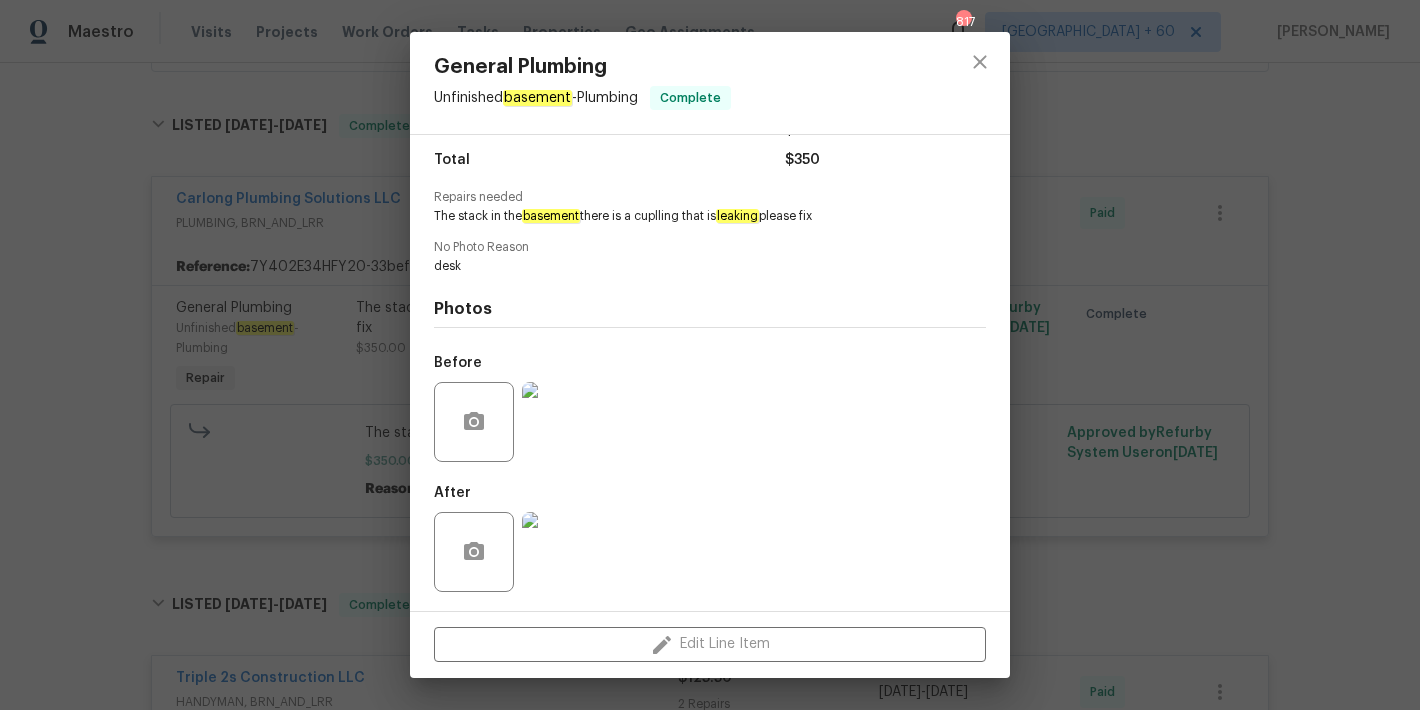 click on "General Plumbing Unfinished  basement  -  Plumbing Complete Vendor Carlong Plumbing Solutions LLC Account Category Repairs Cost $1 x 250 count $250 Labor $100 Total $350 Repairs needed The stack in the  basement  there is a cuplling that is  leaking  please fix No Photo Reason desk Photos Before After  Edit Line Item" at bounding box center (710, 355) 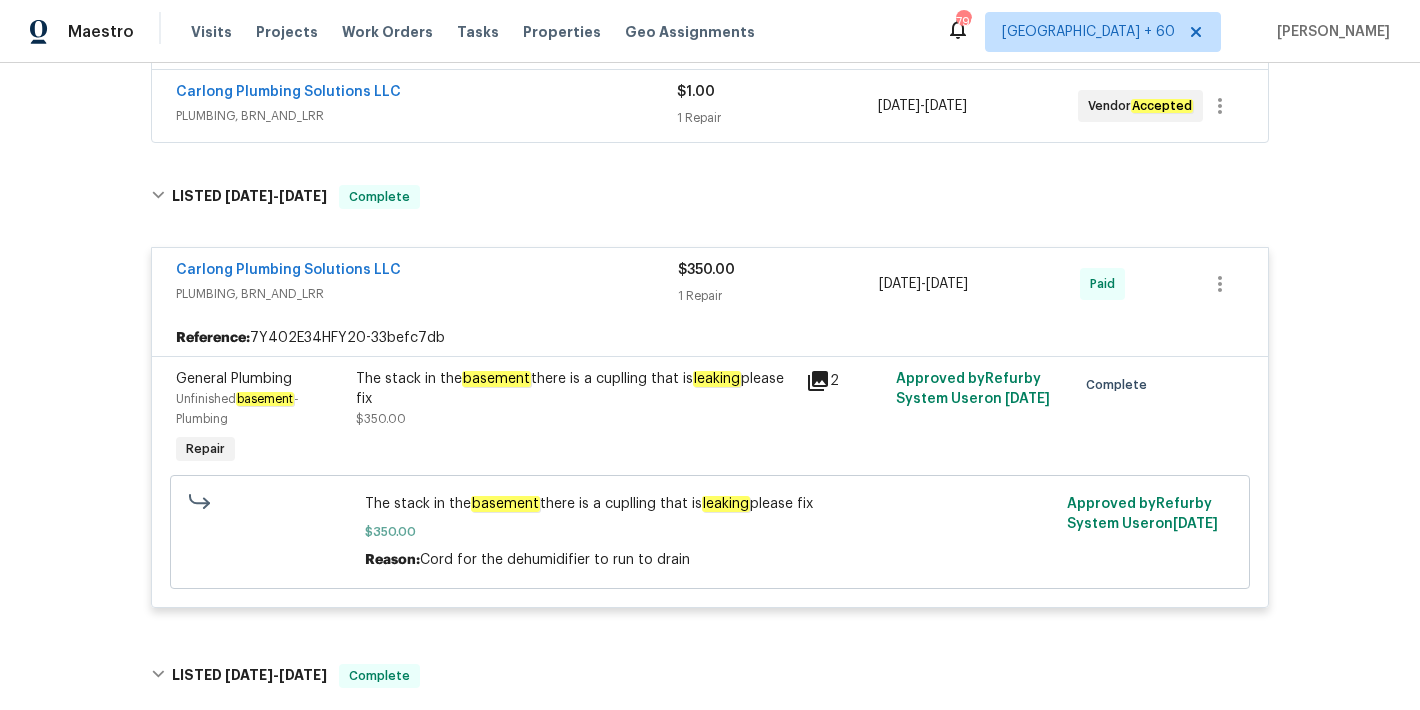 scroll, scrollTop: 1295, scrollLeft: 0, axis: vertical 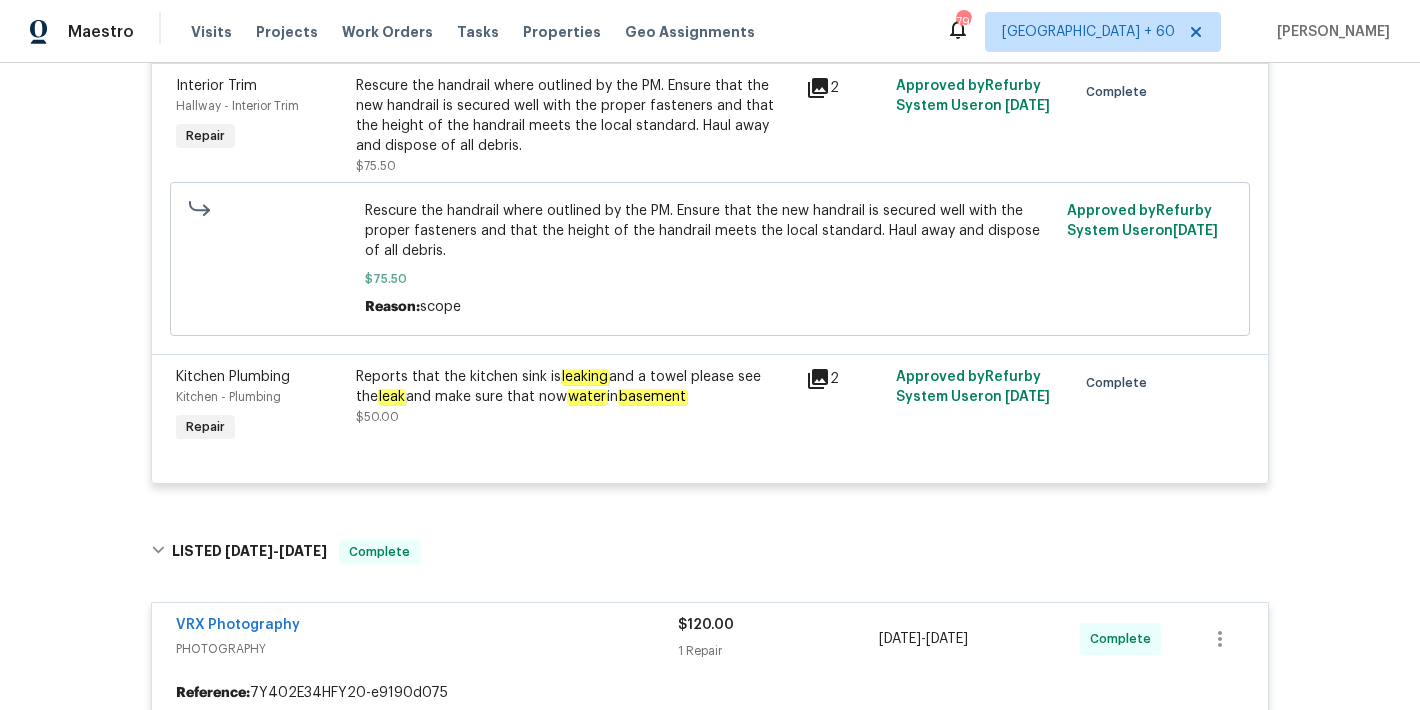 click on "Back to all projects 21601 Roberts Ave, Euclid, OH 44123 3 Beds | 1 Baths | Total: 1593 ft² | Above Grade: 1264 ft² |  Basement  Finished: 329 ft² | 1946 Seen today Actions Last Visit Date 6/25/2025  by  Rebecca McMillen   Project Listed   6/27/2025  -  7/15/2025 Draft Visits Work Orders Maintenance Notes Condition Adjustments Costs Photos Floor Plans Cases LISTED   6/27/25  -  7/15/25 Draft Carlong Plumbing Solutions LLC PLUMBING, BRN_AND_LRR $1,785.00 1 Repair 7/3/2025  -  7/15/2025 Vendor  Accepted Carlong Plumbing Solutions LLC PLUMBING, BRN_AND_LRR $150.00 1 Repair 7/10/2025  -  7/11/2025 Vendor  Accepted Carlong Plumbing Solutions LLC PLUMBING, BRN_AND_LRR $1.00 1 Repair 7/9/2025  -  7/10/2025 Vendor  Accepted LISTED   6/19/25  -  6/19/25 Complete Carlong Plumbing Solutions LLC PLUMBING, BRN_AND_LRR $350.00 1 Repair 6/19/2025  -  6/19/2025 Paid Reference:  7Y402E34HFY20-33befc7db General Plumbing Unfinished  basement  - Plumbing Repair The stack in the  basement  there is a cuplling that is  leaking" at bounding box center (710, 386) 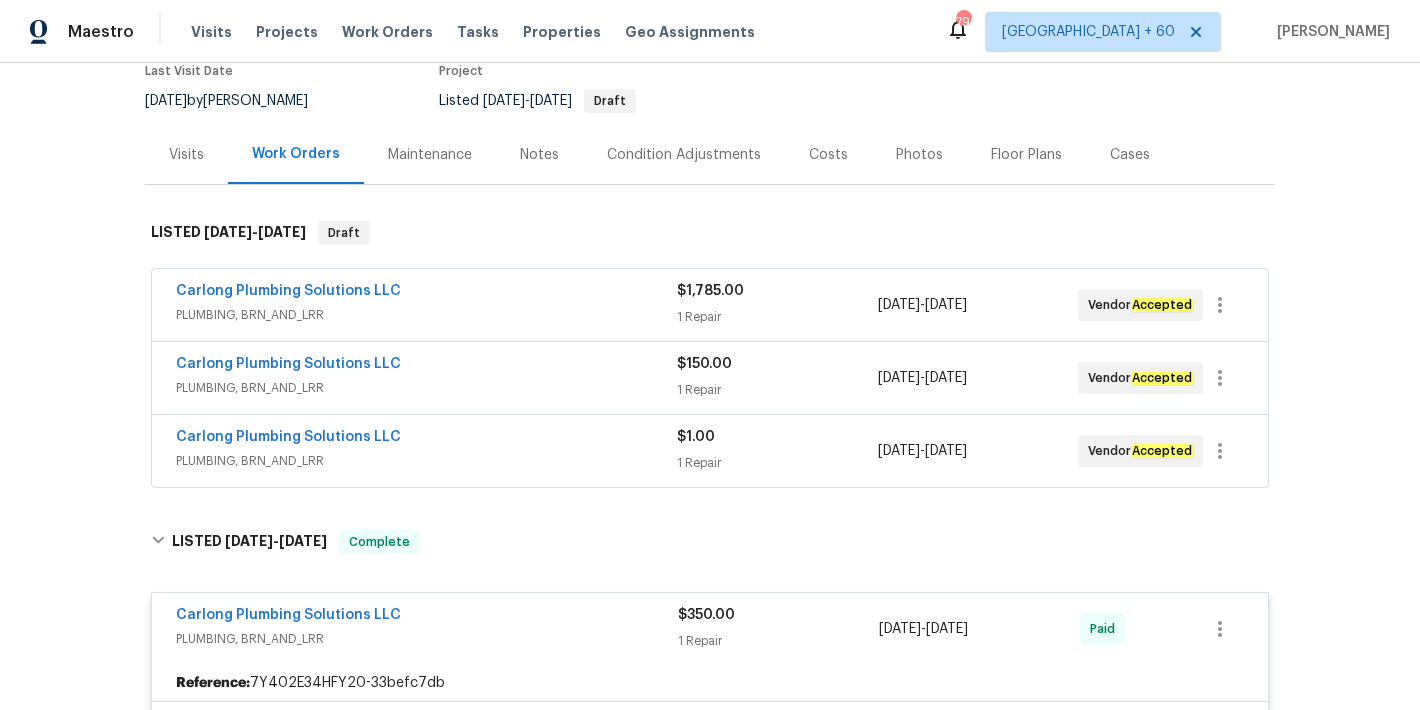 scroll, scrollTop: 269, scrollLeft: 0, axis: vertical 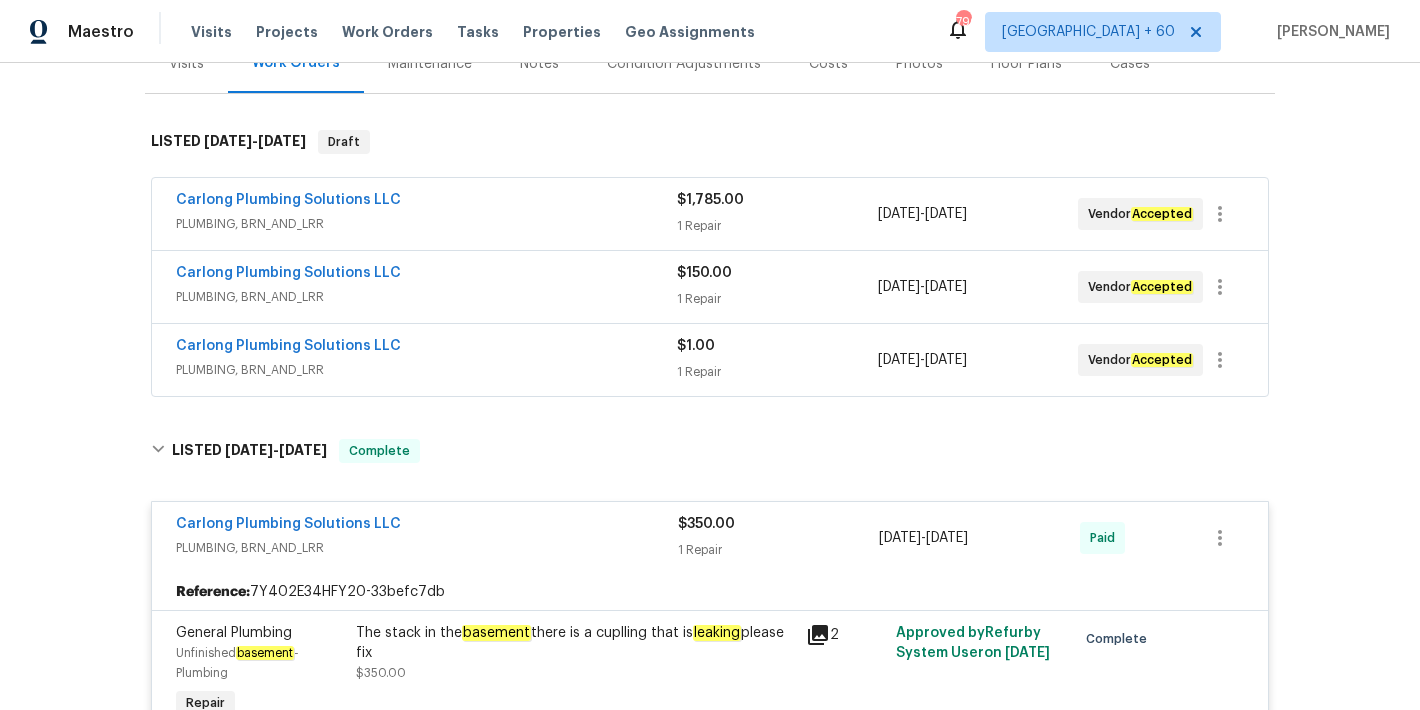 click on "Carlong Plumbing Solutions LLC" at bounding box center [426, 348] 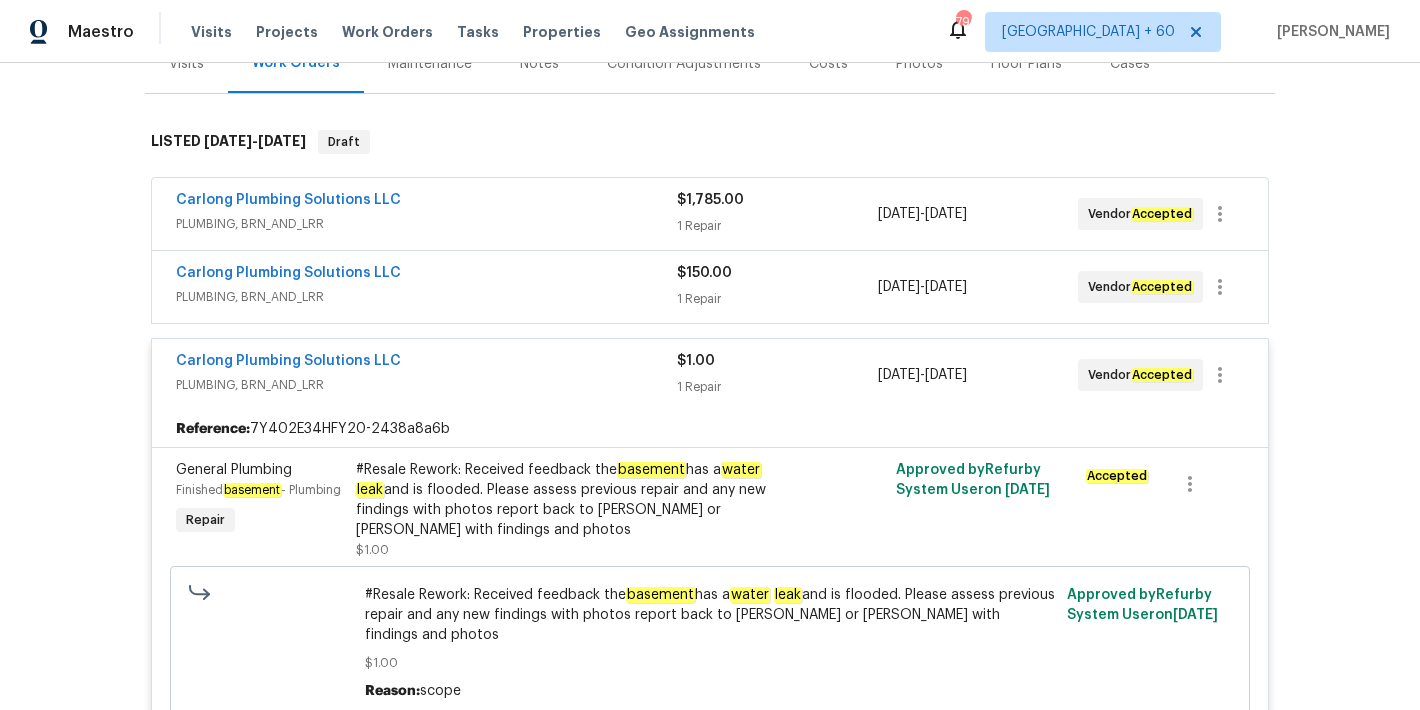 click on "Back to all projects 21601 Roberts Ave, Euclid, OH 44123 3 Beds | 1 Baths | Total: 1593 ft² | Above Grade: 1264 ft² |  Basement  Finished: 329 ft² | 1946 Seen today Actions Last Visit Date 6/25/2025  by  Rebecca McMillen   Project Listed   6/27/2025  -  7/15/2025 Draft Visits Work Orders Maintenance Notes Condition Adjustments Costs Photos Floor Plans Cases LISTED   6/27/25  -  7/15/25 Draft Carlong Plumbing Solutions LLC PLUMBING, BRN_AND_LRR $1,785.00 1 Repair 7/3/2025  -  7/15/2025 Vendor  Accepted Carlong Plumbing Solutions LLC PLUMBING, BRN_AND_LRR $150.00 1 Repair 7/10/2025  -  7/11/2025 Vendor  Accepted Carlong Plumbing Solutions LLC PLUMBING, BRN_AND_LRR $1.00 1 Repair 7/9/2025  -  7/10/2025 Vendor  Accepted Reference:  7Y402E34HFY20-2438a8a6b General Plumbing Finished  basement  - Plumbing Repair #Resale  Rework: Received feedback the  basement  has a  water   leak  and is flooded.  Please assess previous repair and any new findings with photos report back to Becky or Kim with findings and photos" at bounding box center [710, 386] 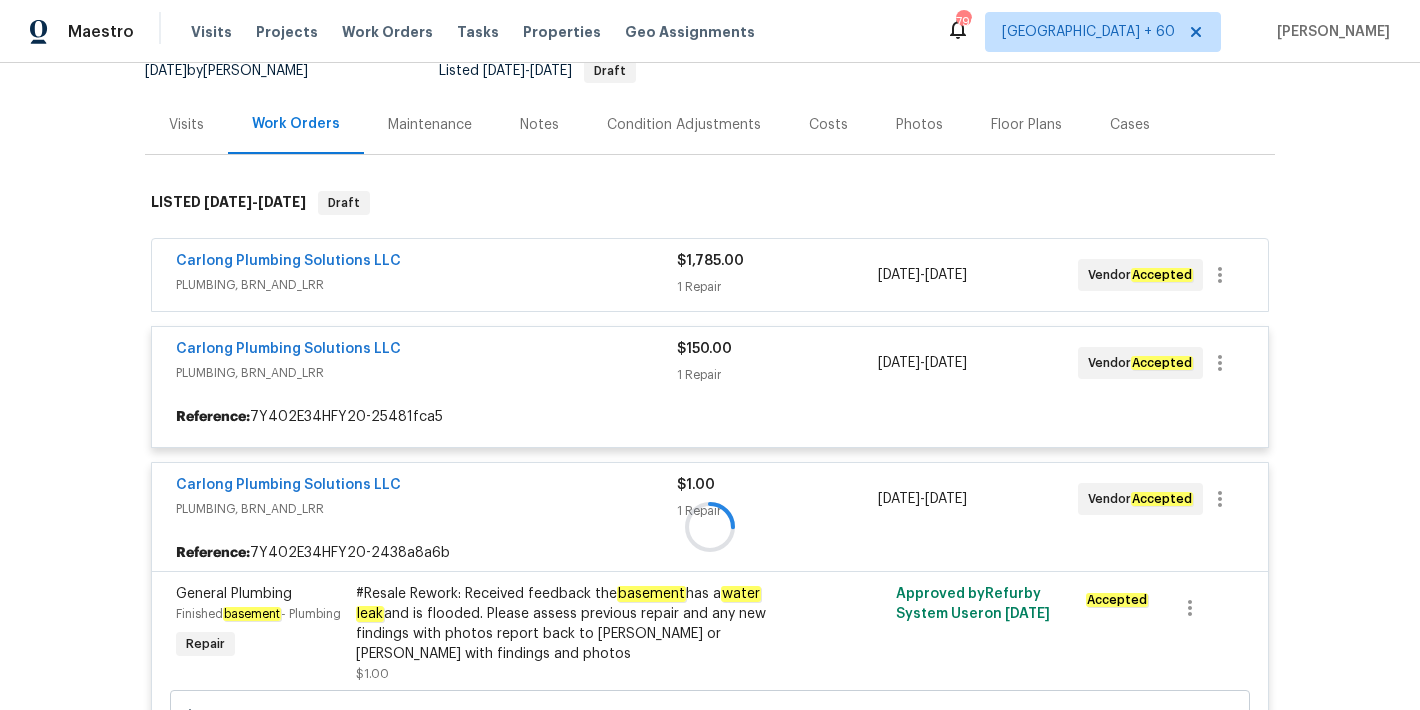 scroll, scrollTop: 191, scrollLeft: 0, axis: vertical 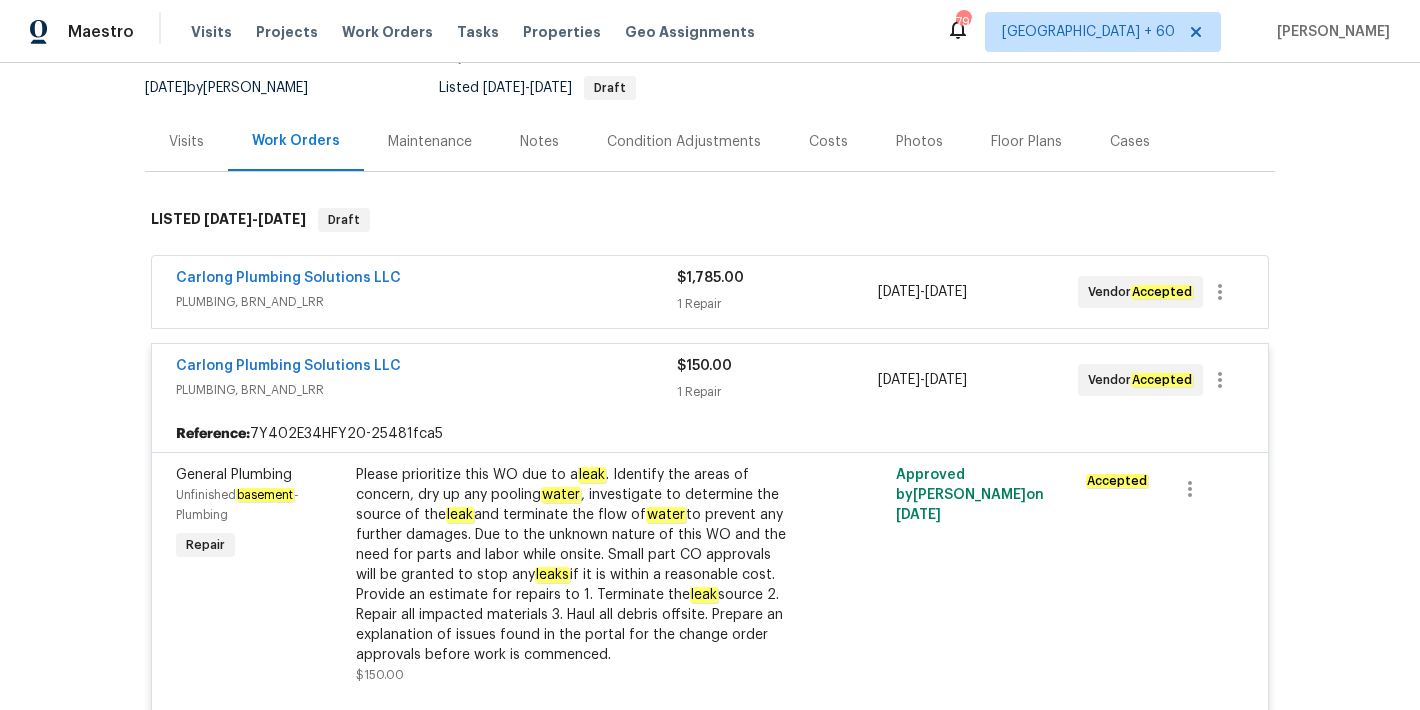 click on "Carlong Plumbing Solutions LLC" at bounding box center [426, 280] 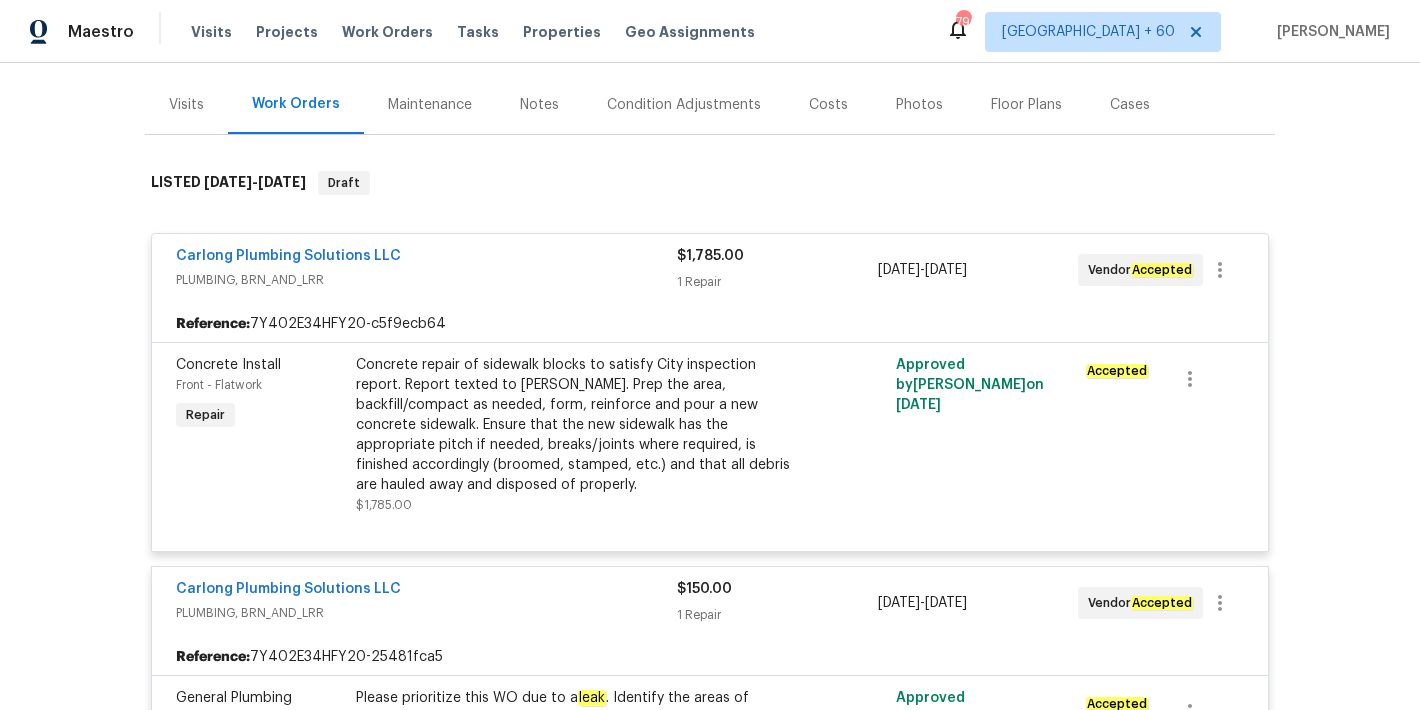 scroll, scrollTop: 231, scrollLeft: 0, axis: vertical 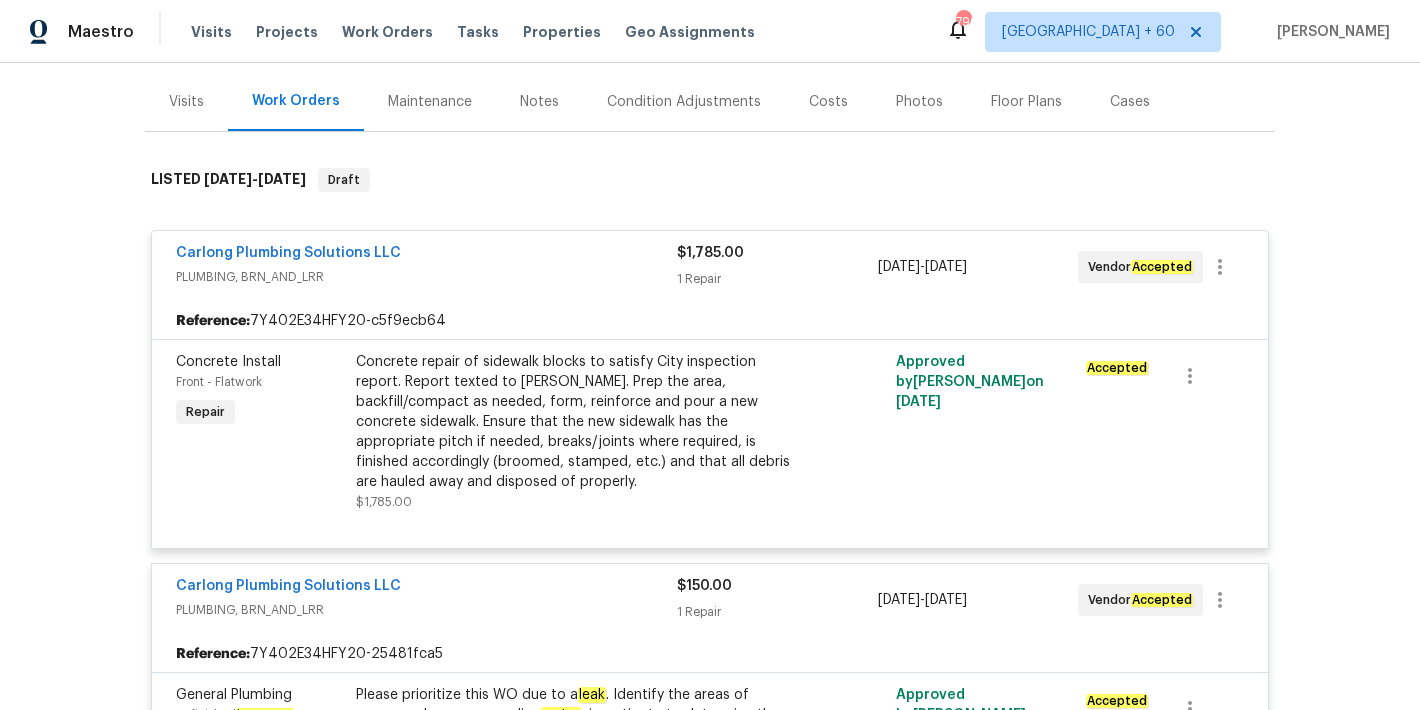 click on "Back to all projects 21601 Roberts Ave, Euclid, OH 44123 3 Beds | 1 Baths | Total: 1593 ft² | Above Grade: 1264 ft² |  Basement  Finished: 329 ft² | 1946 Seen today Actions Last Visit Date 6/25/2025  by  Rebecca McMillen   Project Listed   6/27/2025  -  7/15/2025 Draft Visits Work Orders Maintenance Notes Condition Adjustments Costs Photos Floor Plans Cases LISTED   6/27/25  -  7/15/25 Draft Carlong Plumbing Solutions LLC PLUMBING, BRN_AND_LRR $1,785.00 1 Repair 7/3/2025  -  7/15/2025 Vendor  Accepted Reference:  7Y402E34HFY20-c5f9ecb64 Concrete Install Front - Flatwork Repair Concrete repair of sidewalk blocks to satisfy City inspection report.  Report texted to Jamie.
Prep the area, backfill/compact as needed, form, reinforce and pour a new concrete sidewalk. Ensure that the new sidewalk has the appropriate pitch if needed, breaks/joints where required, is finished accordingly (broomed, stamped, etc.) and that all debris are hauled away and disposed of properly. $1,785.00 Approved by  Kim Peshek  on" at bounding box center (710, 386) 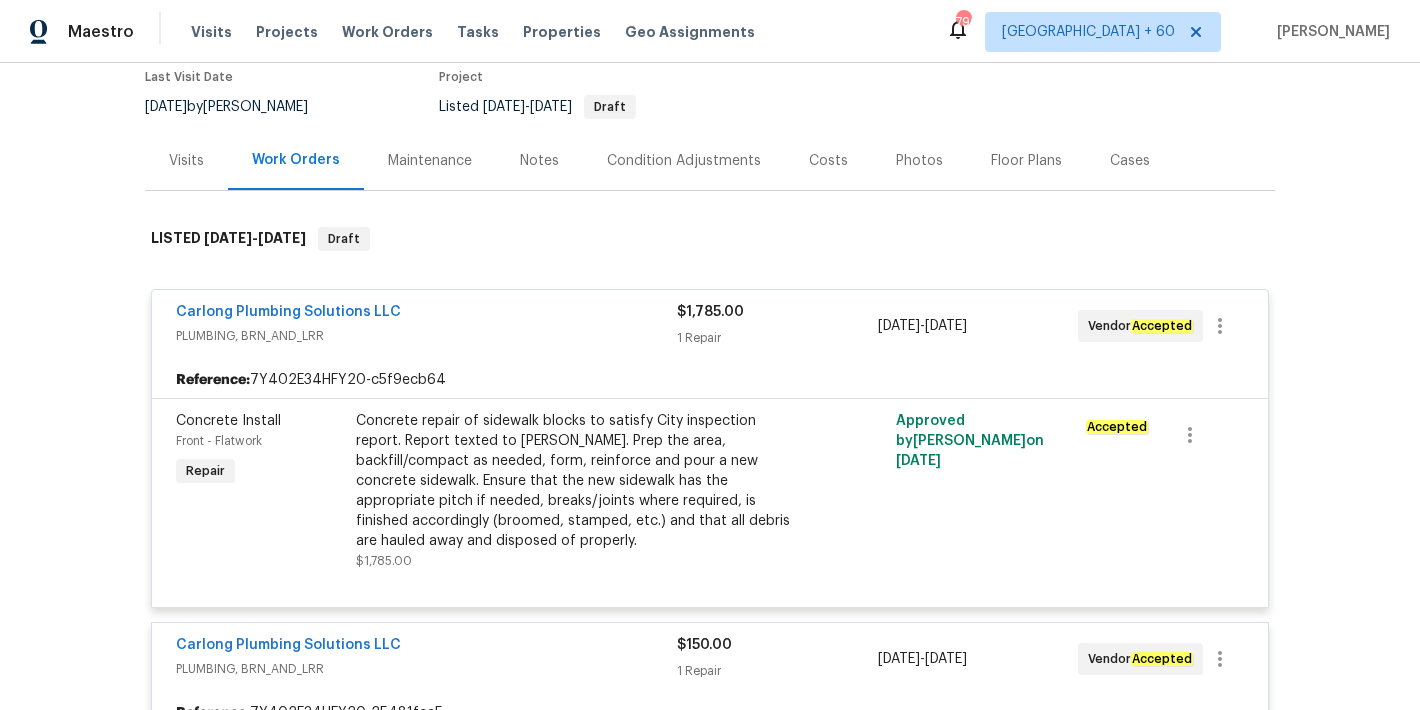 scroll, scrollTop: 173, scrollLeft: 0, axis: vertical 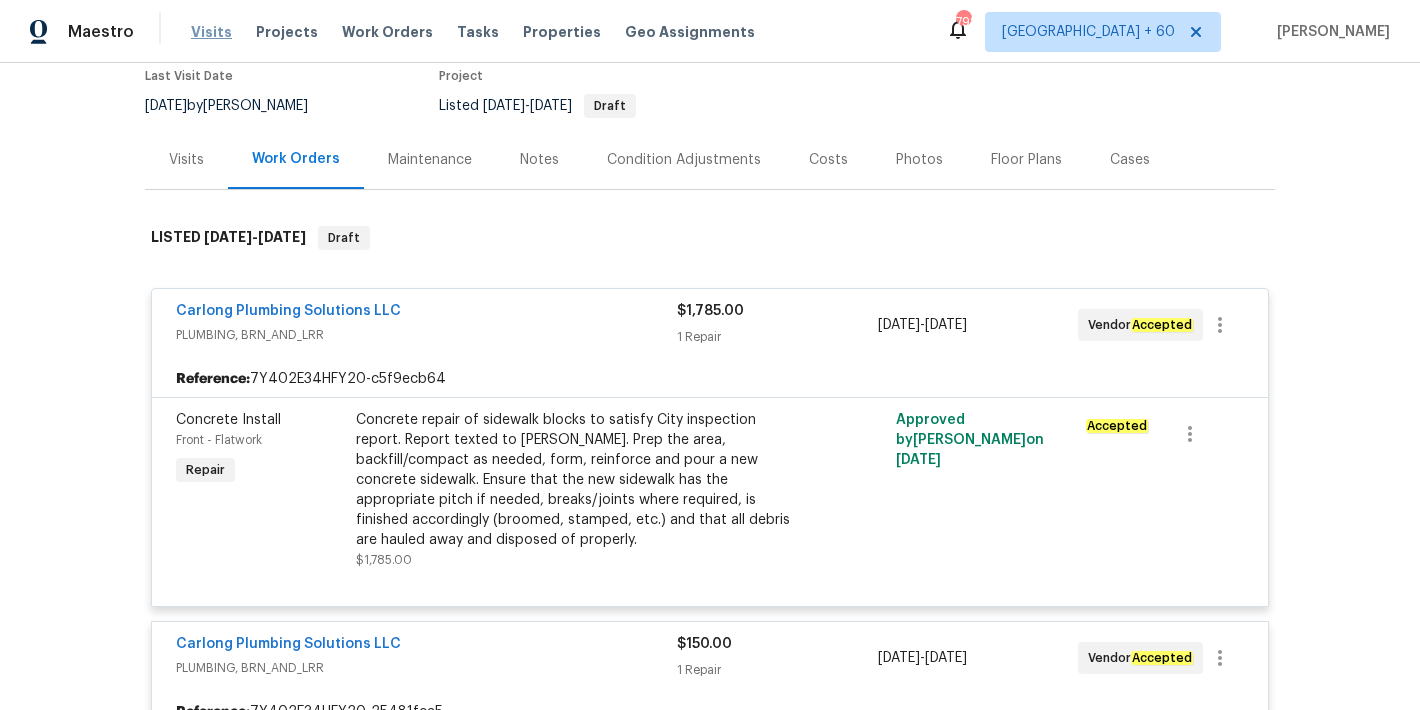 click on "Visits" at bounding box center (211, 32) 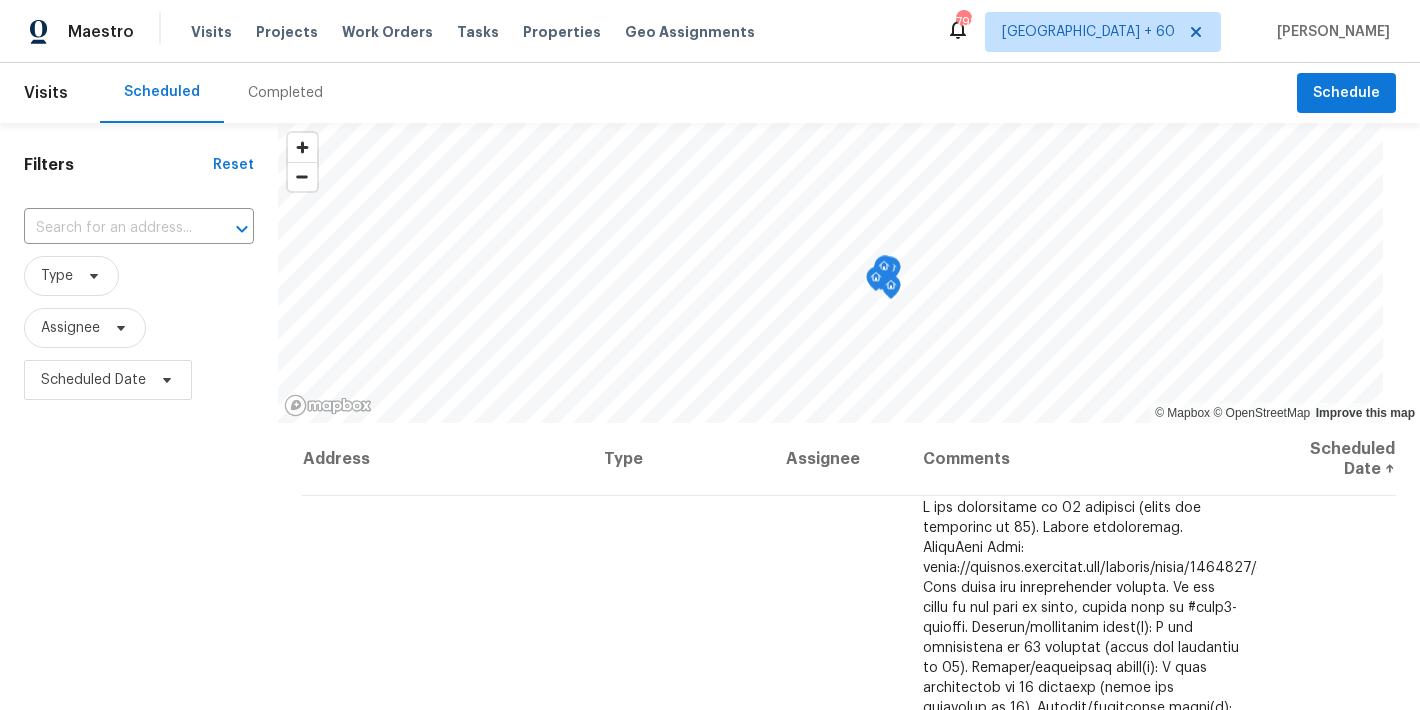 click on "Scheduled Completed" at bounding box center [698, 93] 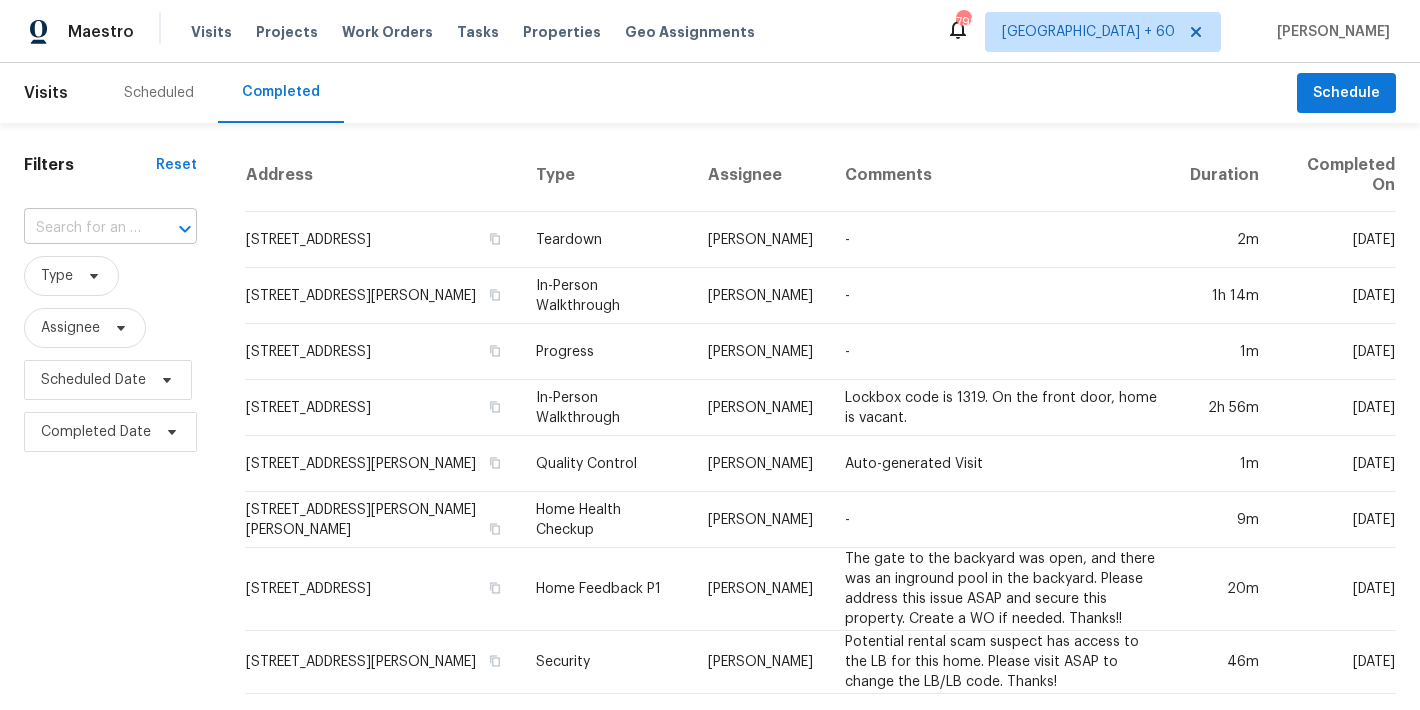 click at bounding box center (82, 228) 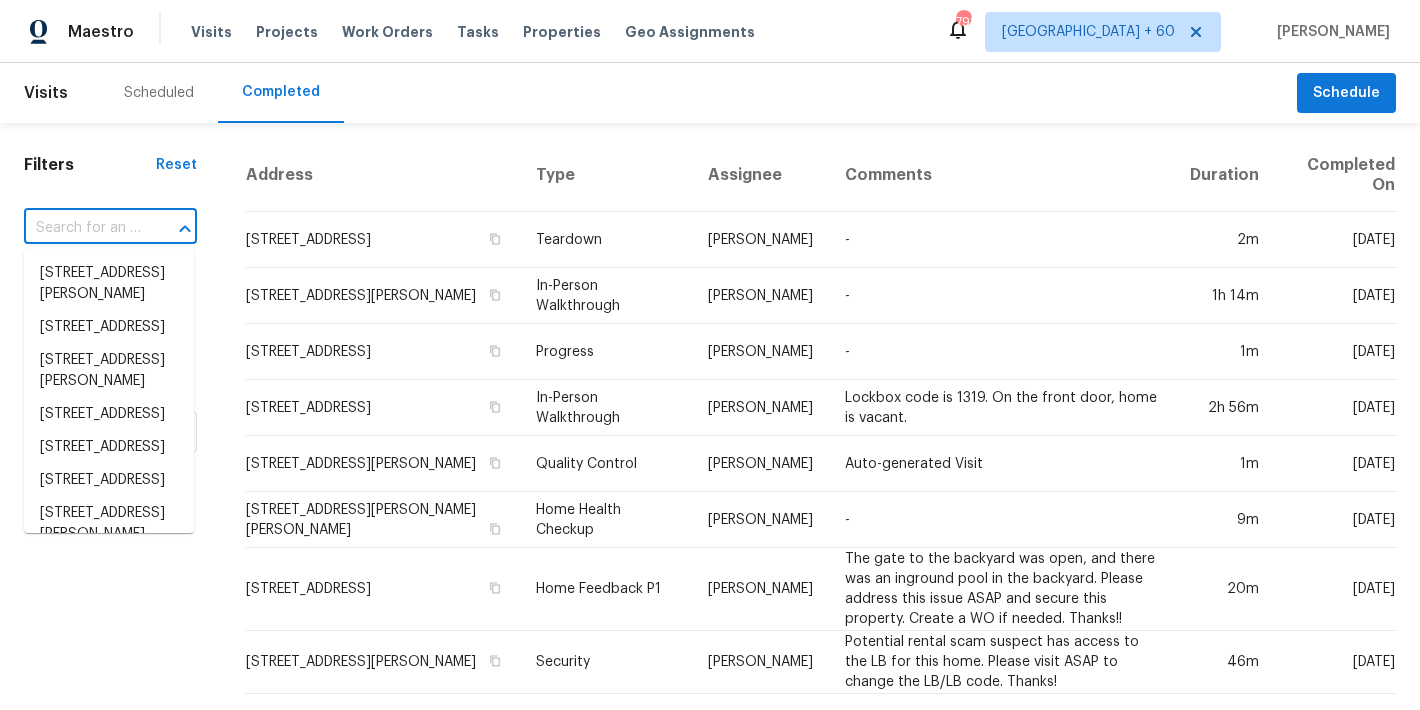 paste on "6701 Winding Arch Dr, Durham, NC 27713" 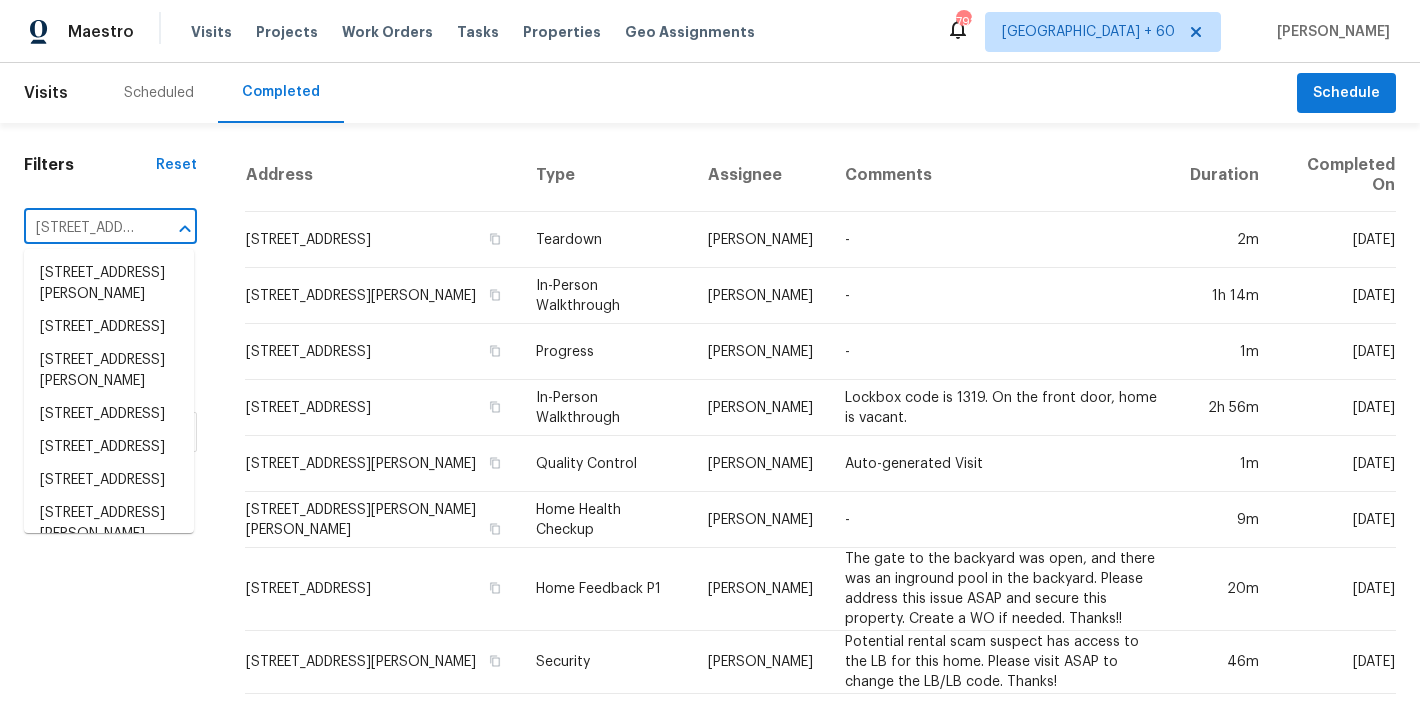 scroll, scrollTop: 0, scrollLeft: 166, axis: horizontal 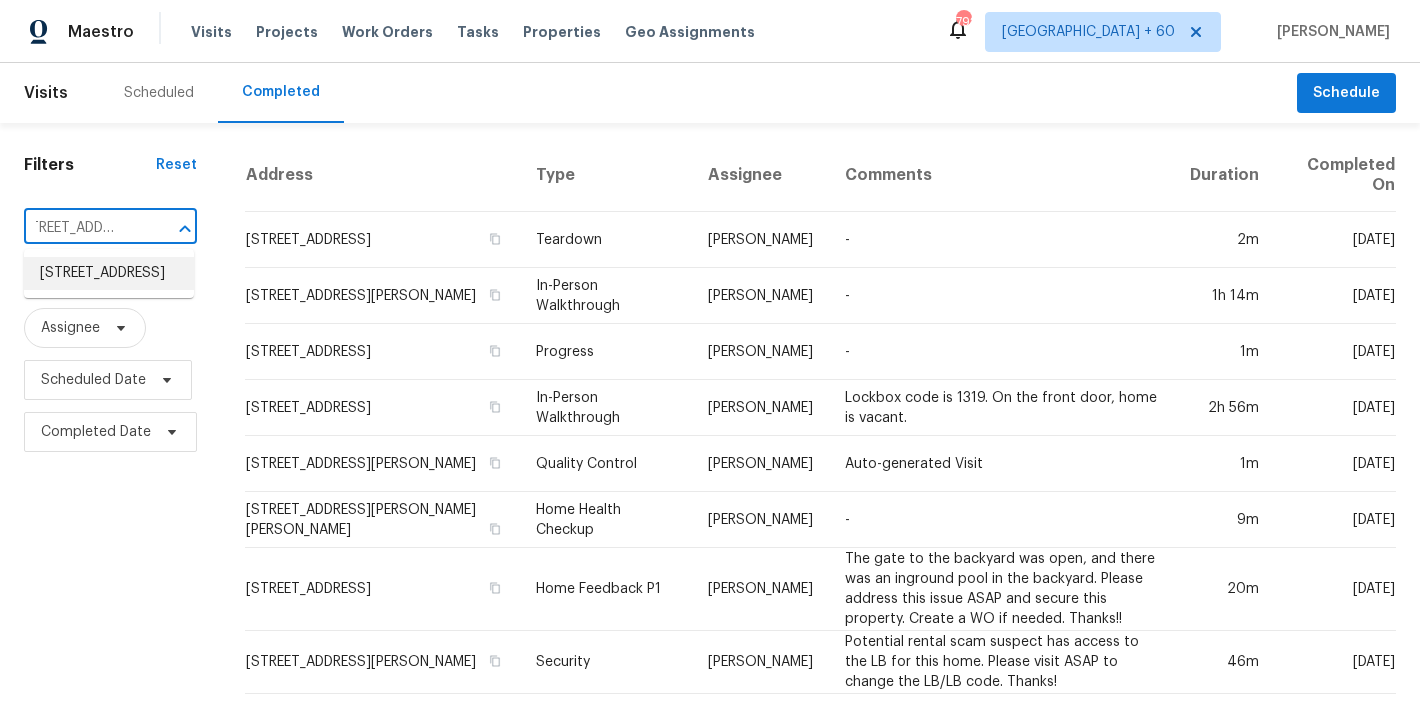click on "6701 Winding Arch Dr, Durham, NC 27713" at bounding box center (109, 273) 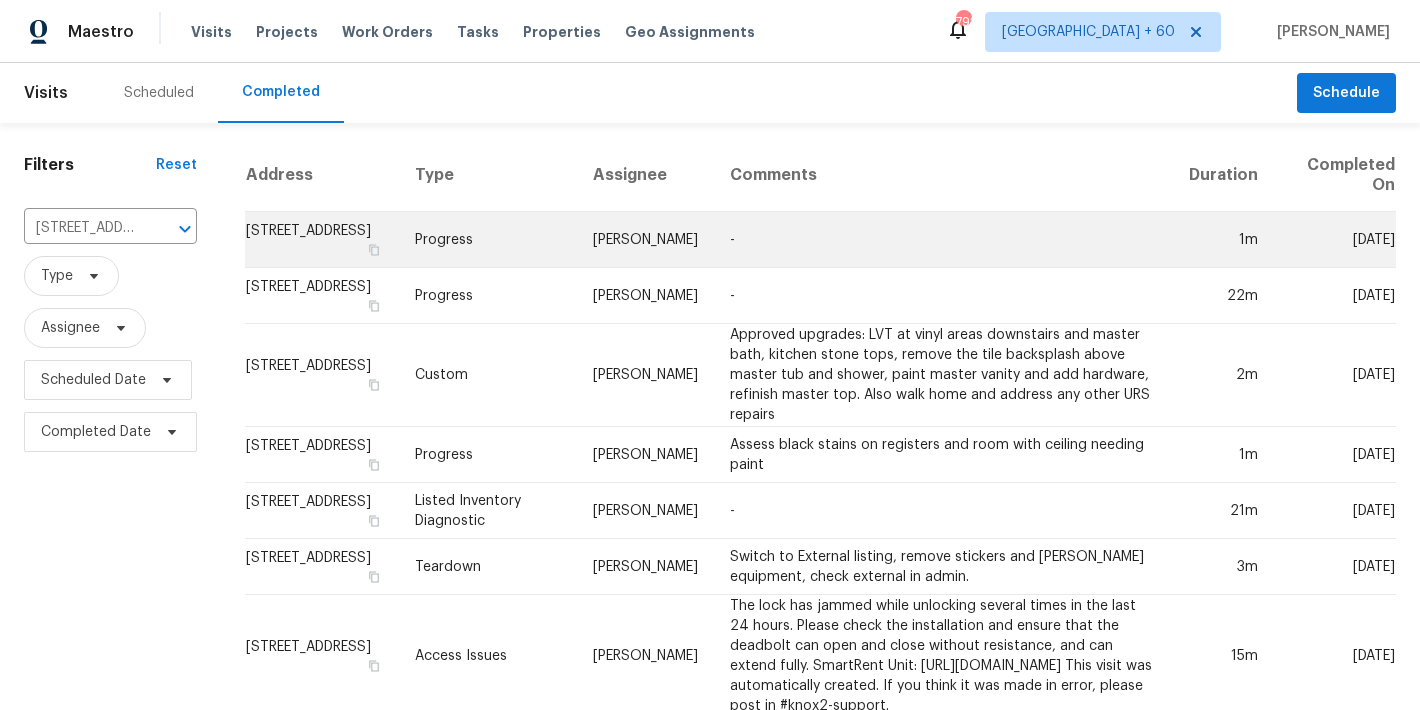 click on "6701 Winding Arch Dr, Durham, NC 27713" at bounding box center (322, 240) 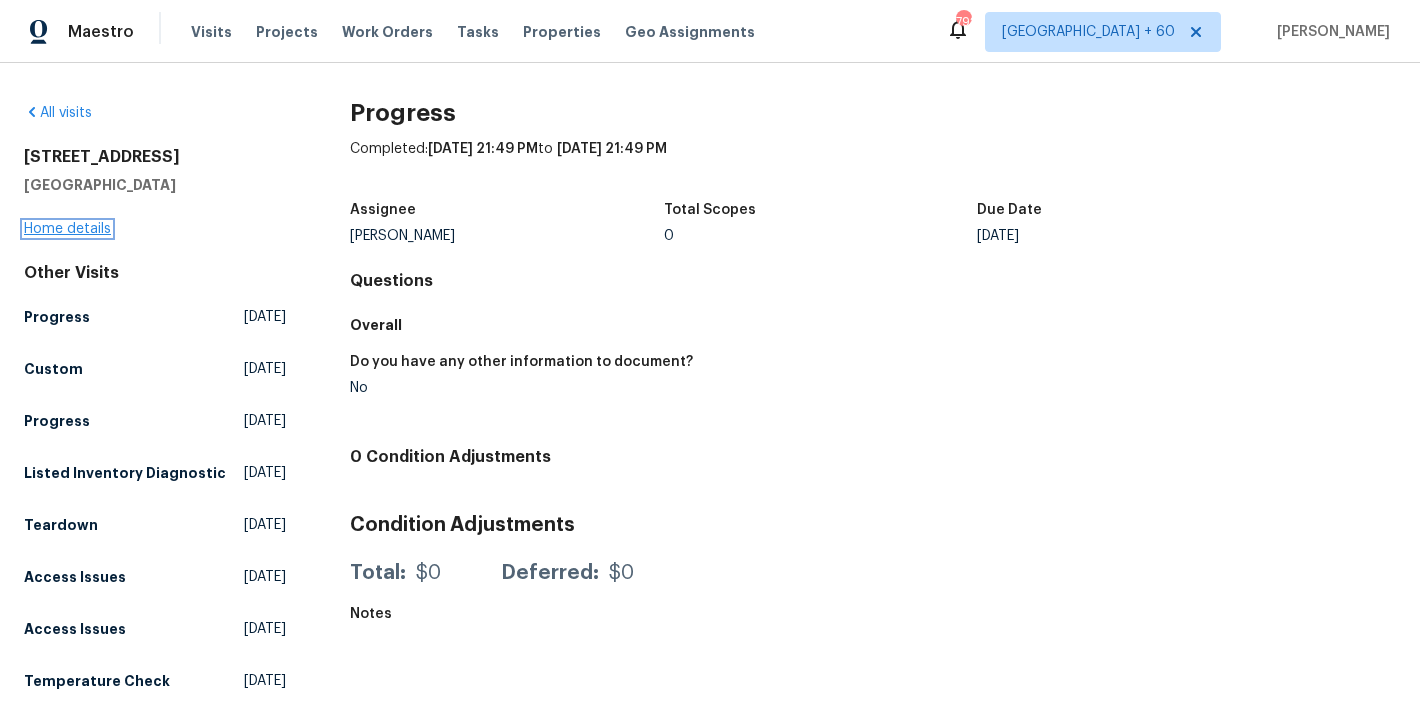 click on "Home details" at bounding box center (67, 229) 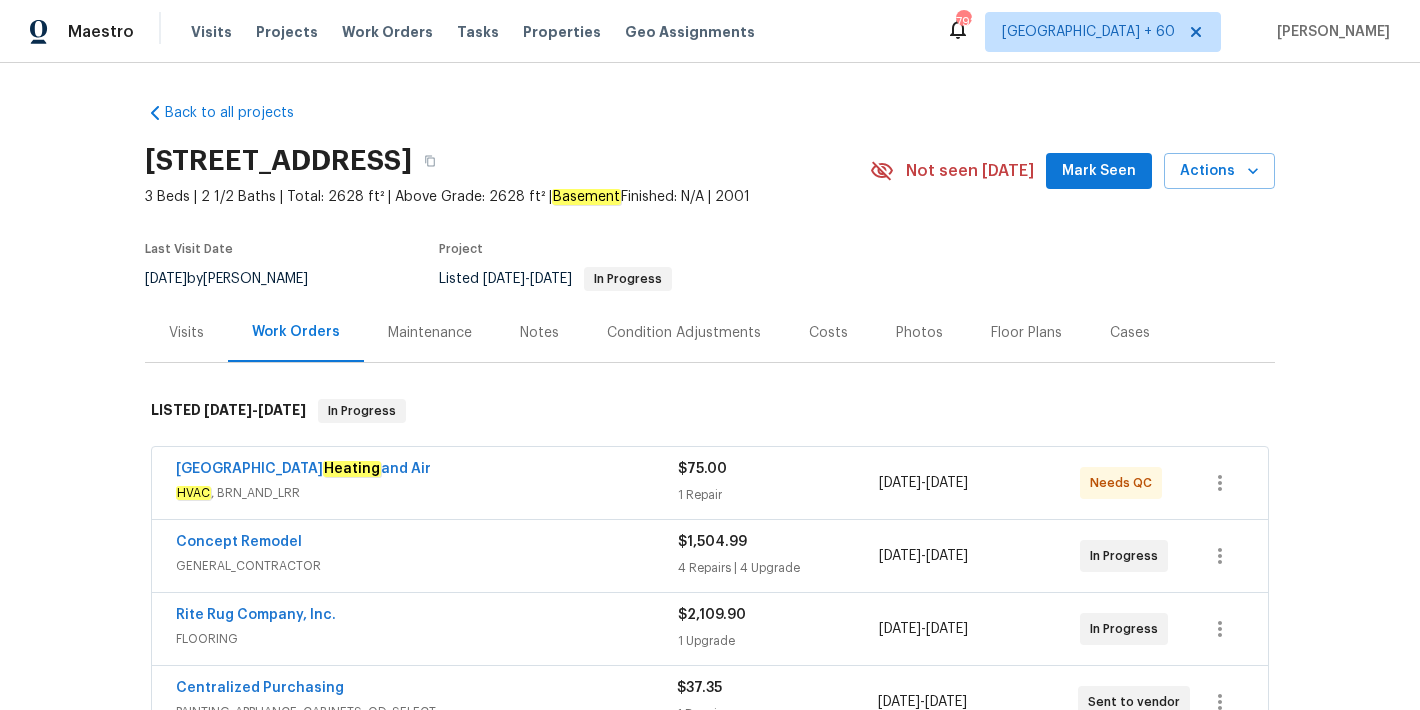 click on "Mark Seen" at bounding box center [1099, 171] 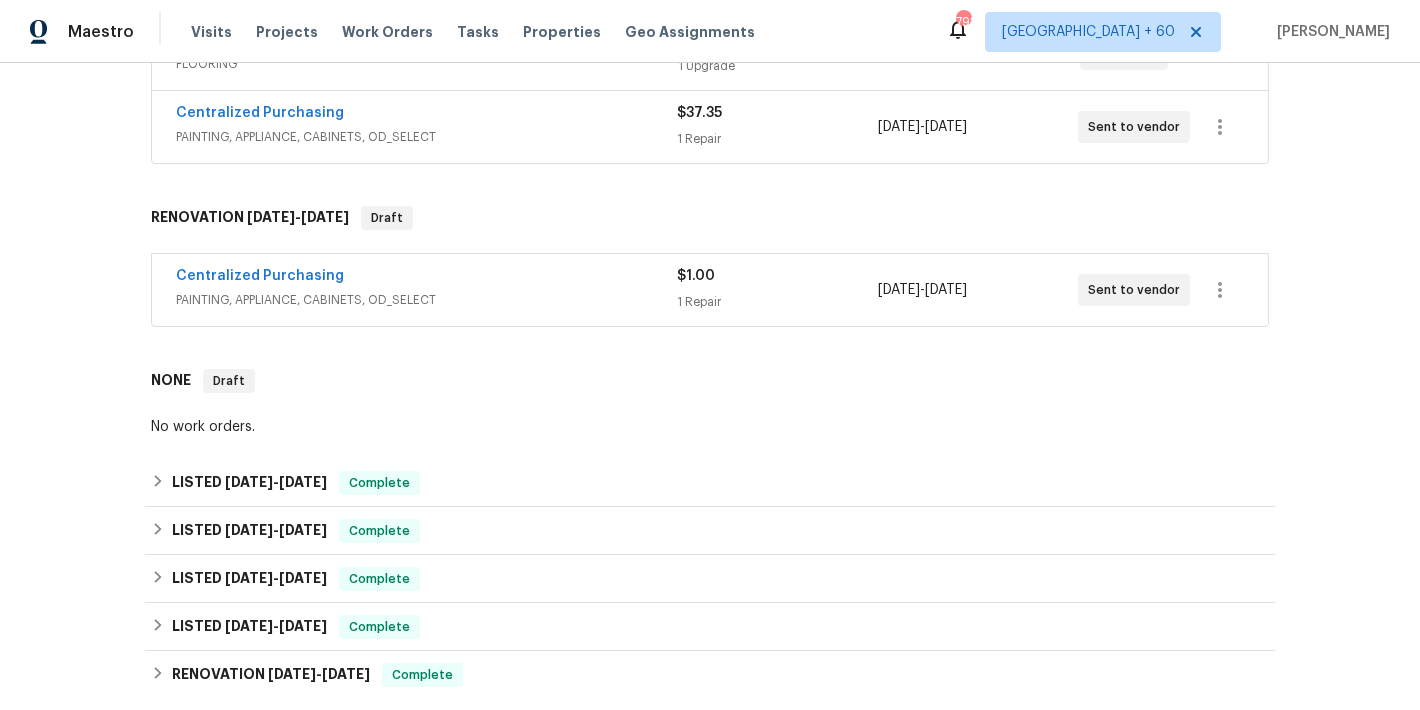 scroll, scrollTop: 596, scrollLeft: 0, axis: vertical 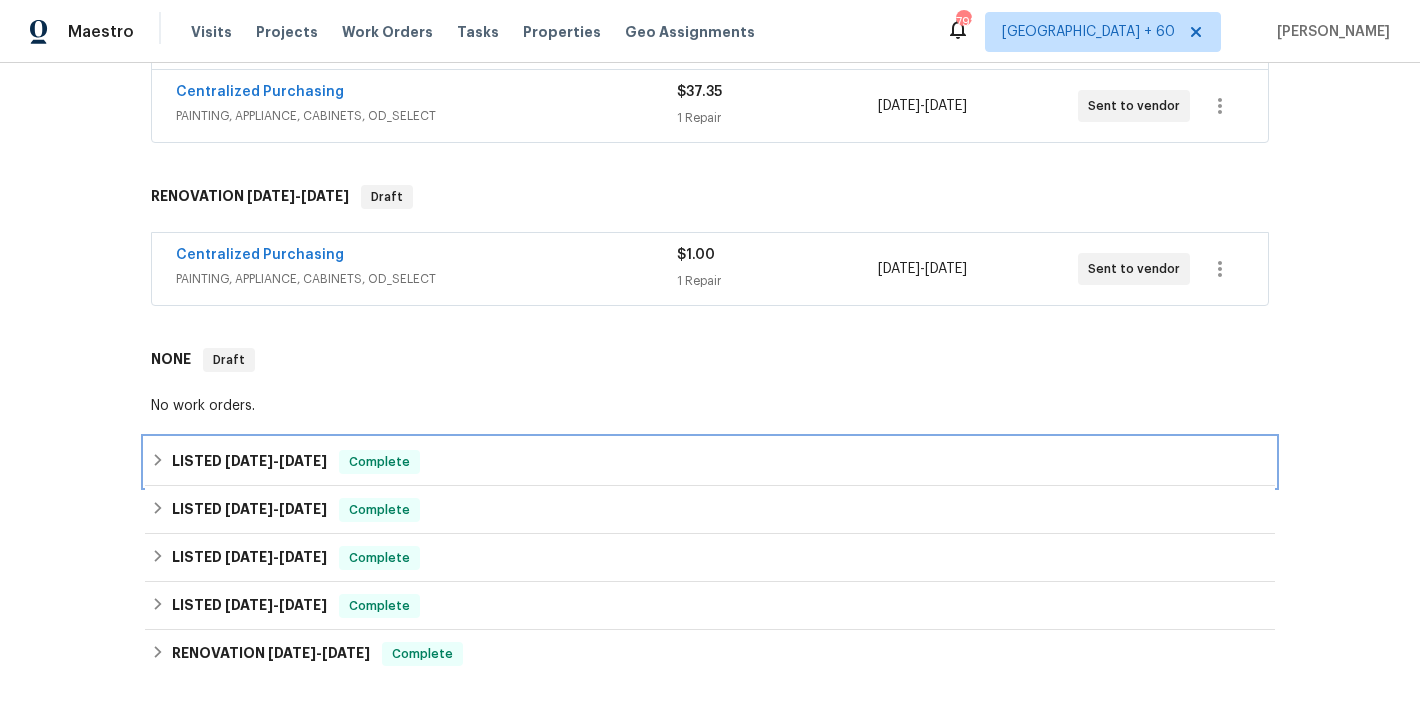 click on "LISTED   7/3/25  -  7/15/25 Complete" at bounding box center (710, 462) 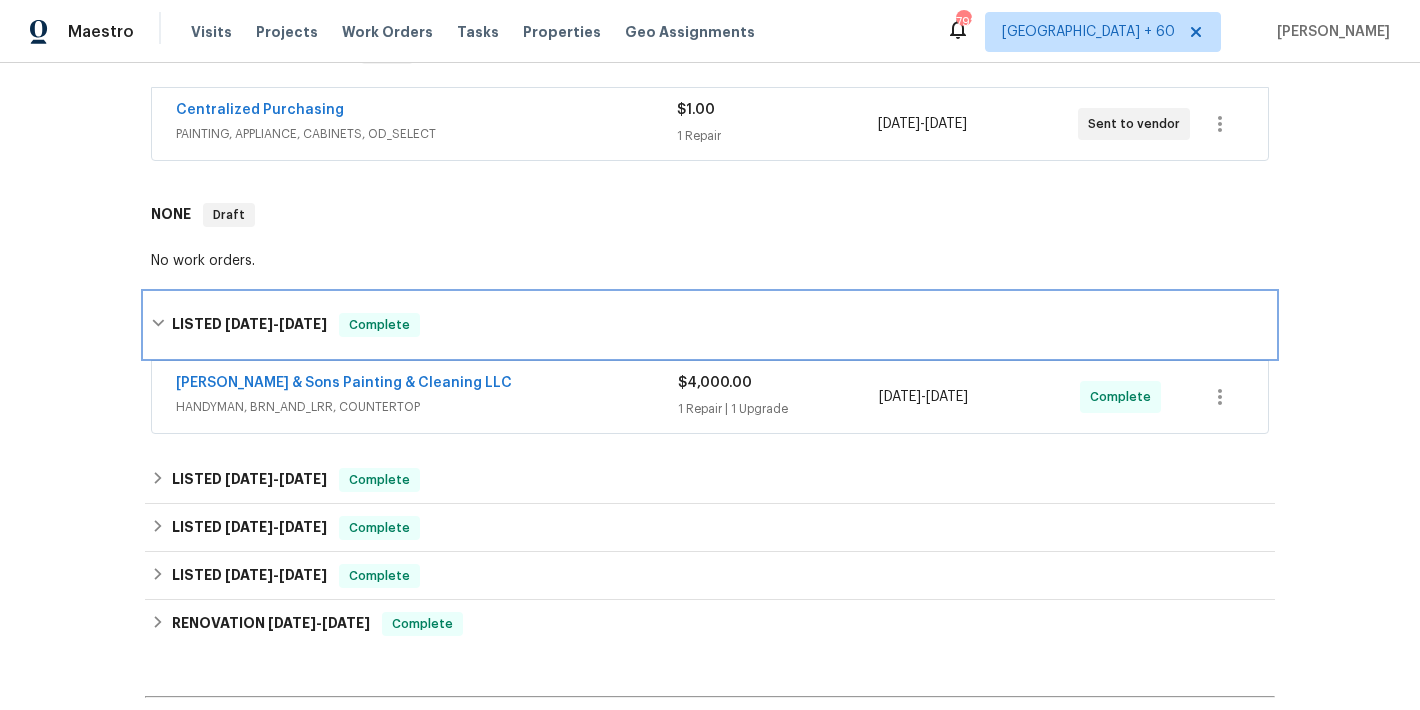 scroll, scrollTop: 762, scrollLeft: 0, axis: vertical 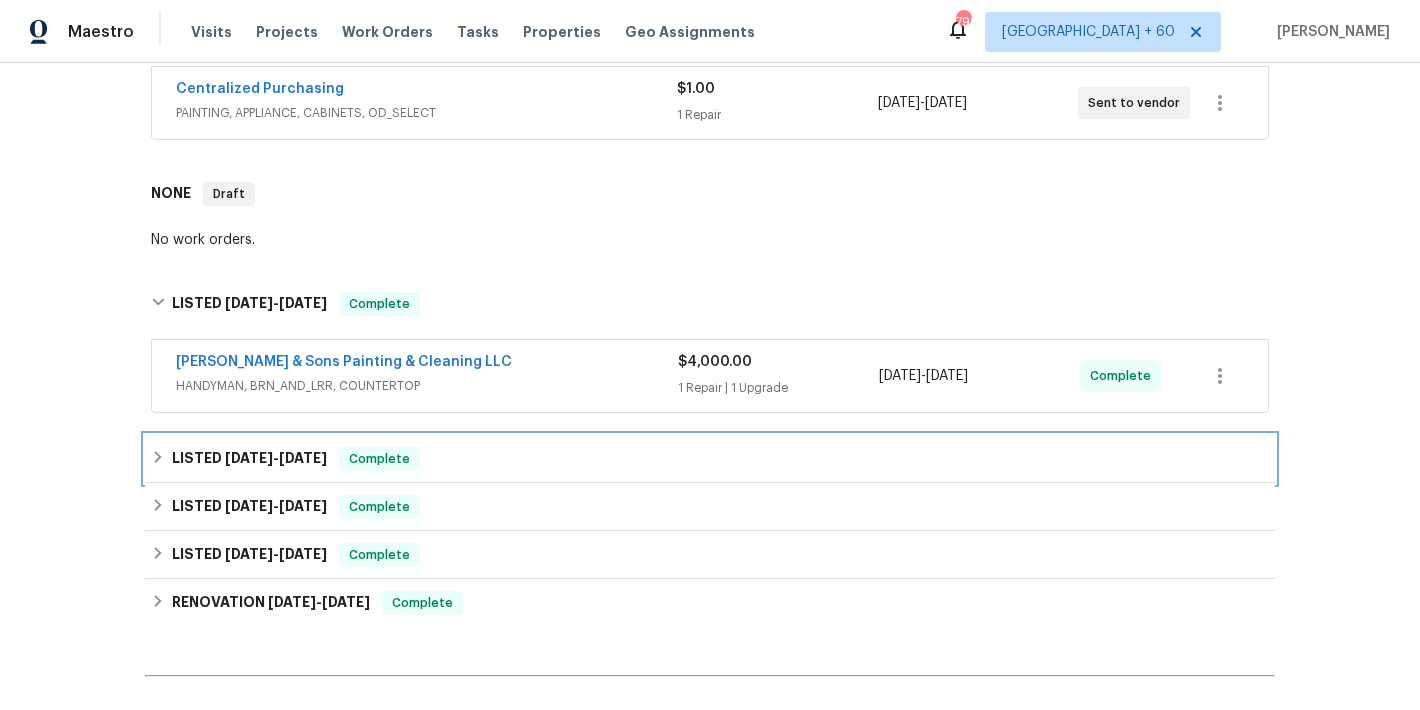 click on "LISTED   6/20/25  -  6/24/25 Complete" at bounding box center [710, 459] 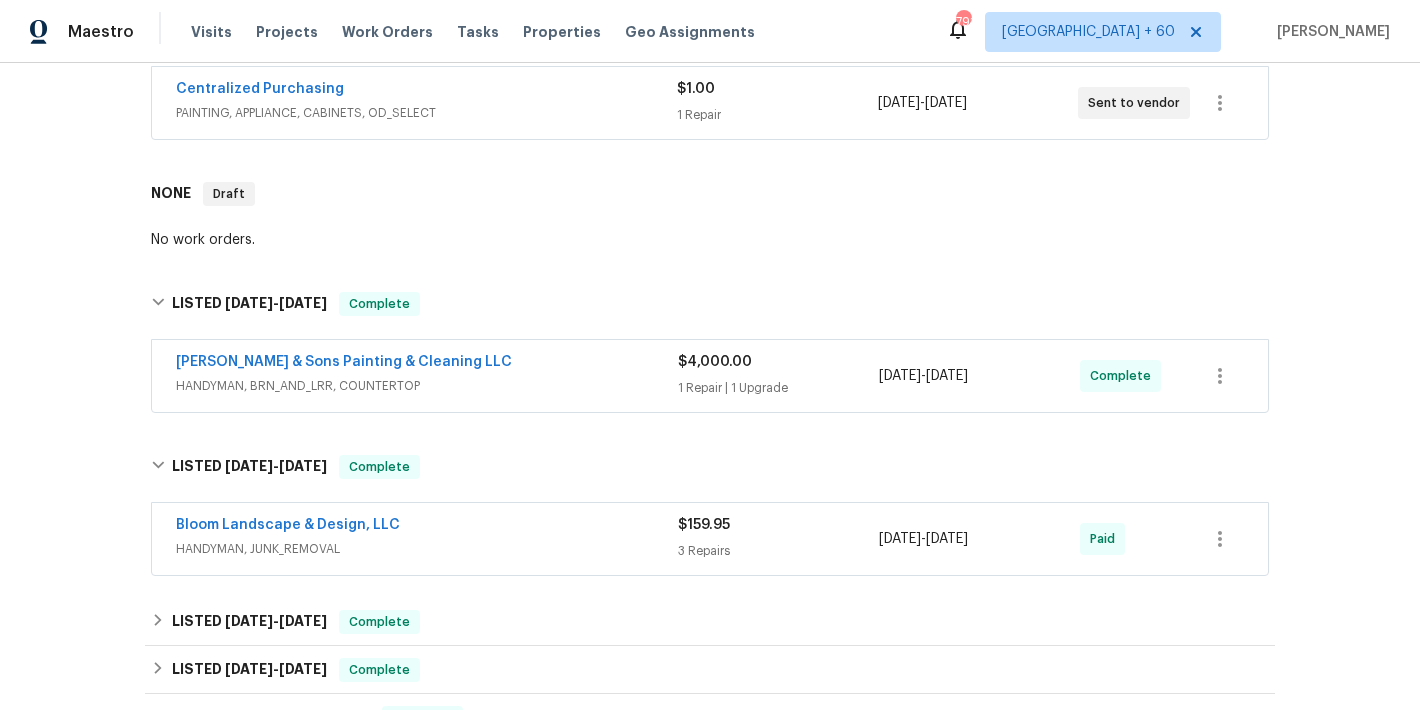 click on "Hodge & Sons Painting & Cleaning LLC" at bounding box center [427, 364] 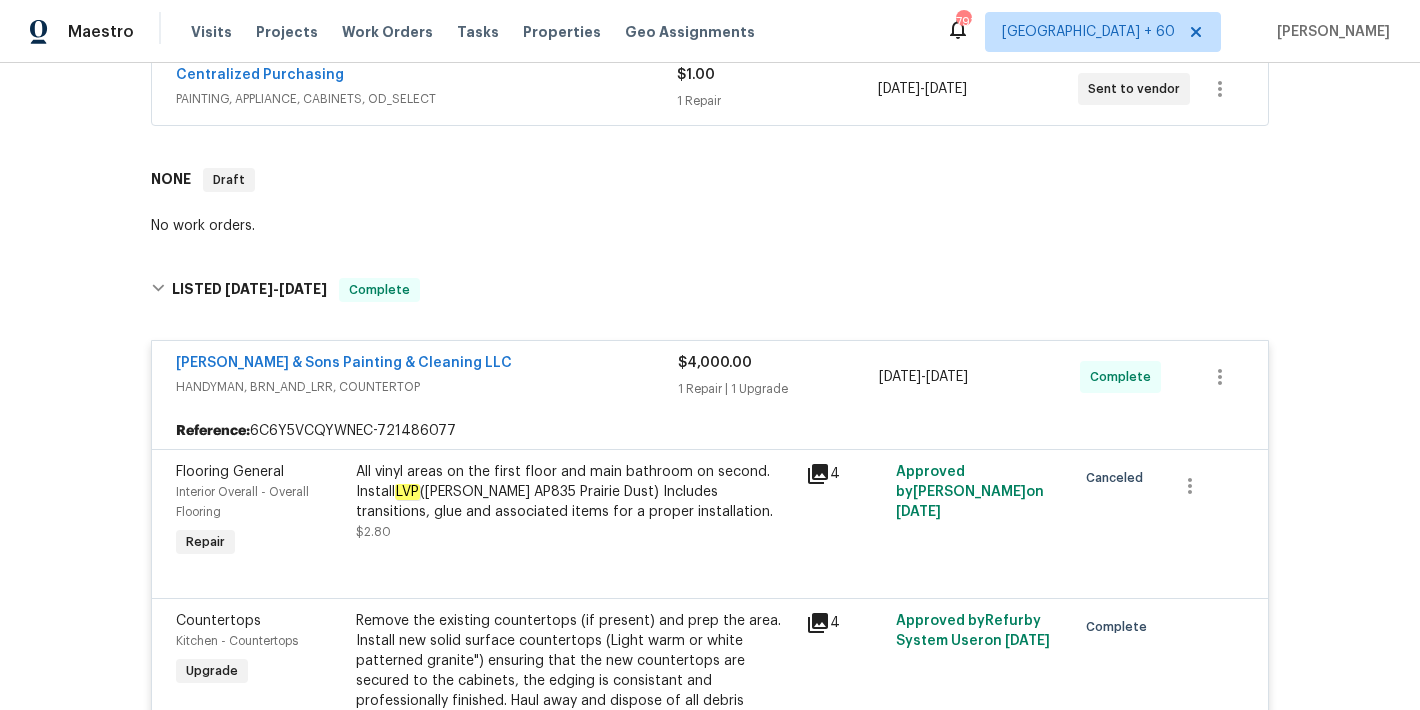 scroll, scrollTop: 613, scrollLeft: 0, axis: vertical 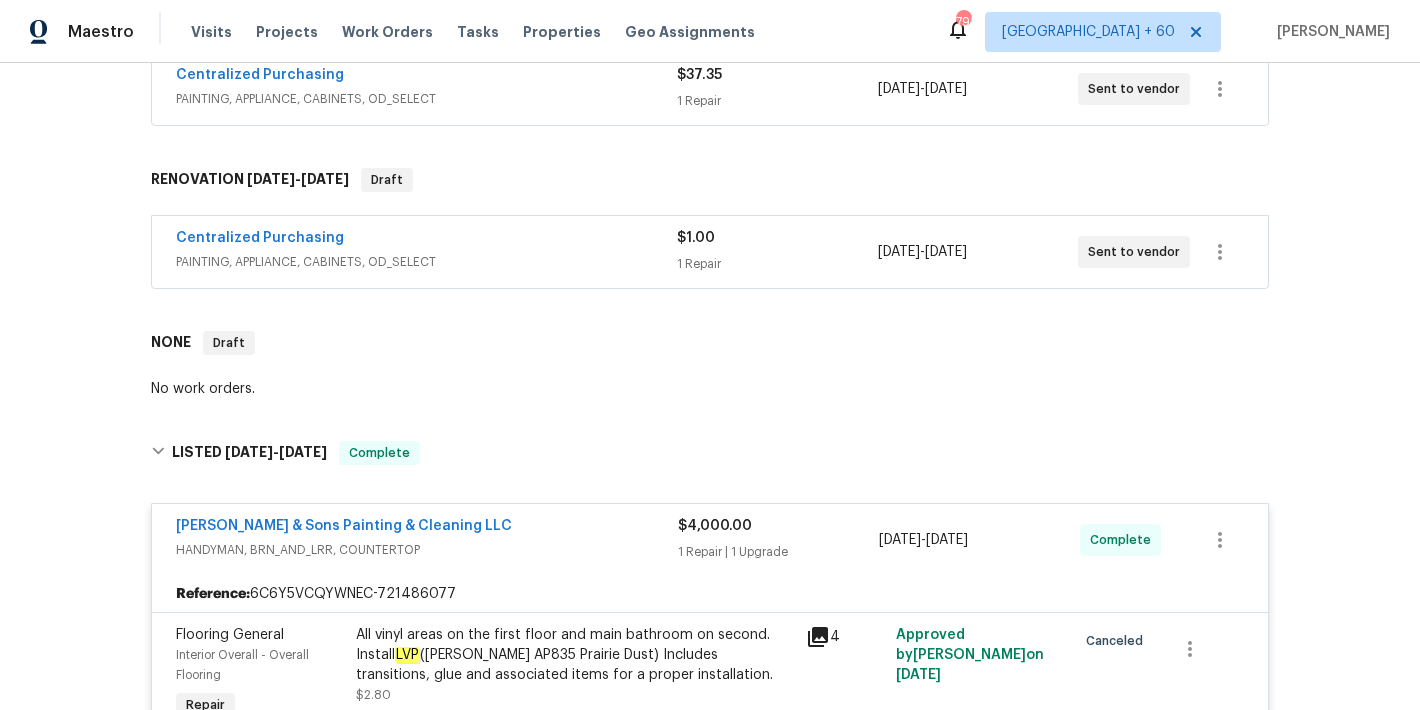 click on "Centralized Purchasing" at bounding box center (426, 240) 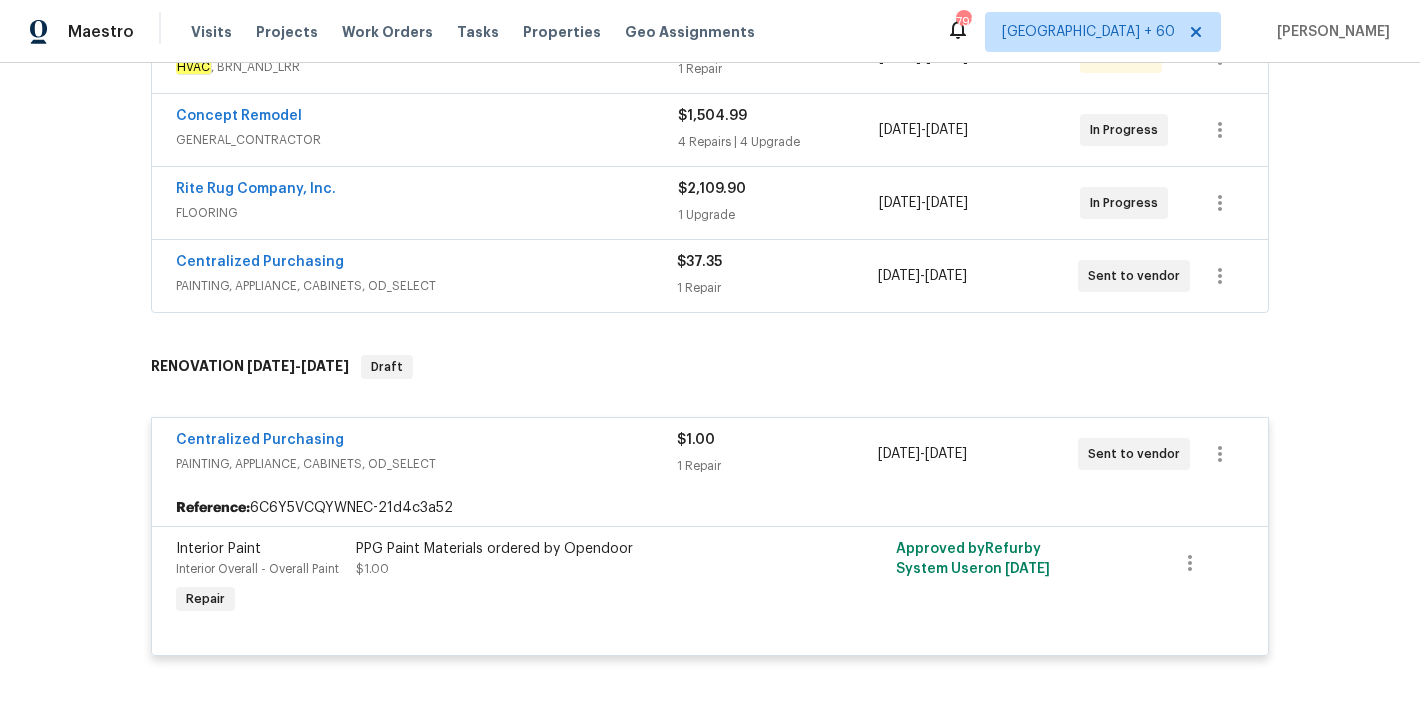scroll, scrollTop: 332, scrollLeft: 0, axis: vertical 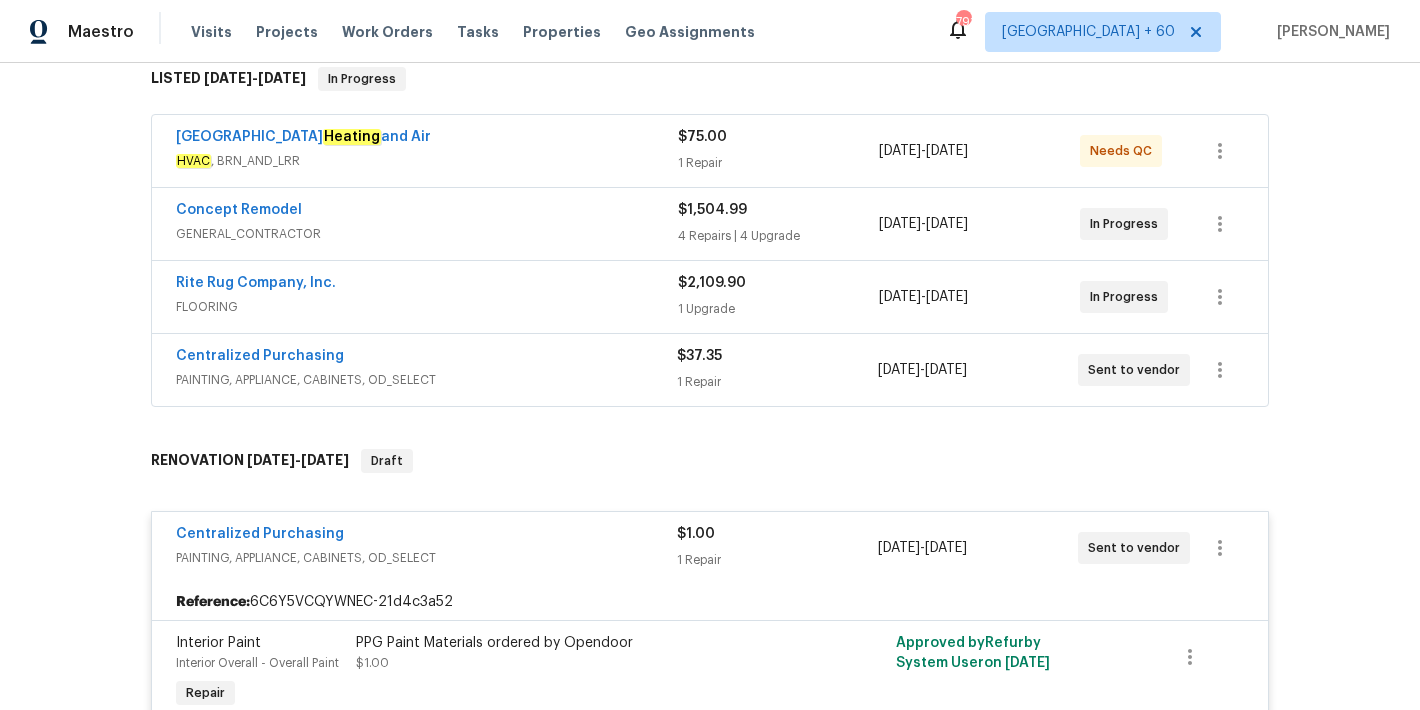 click on "Centralized Purchasing" at bounding box center (426, 358) 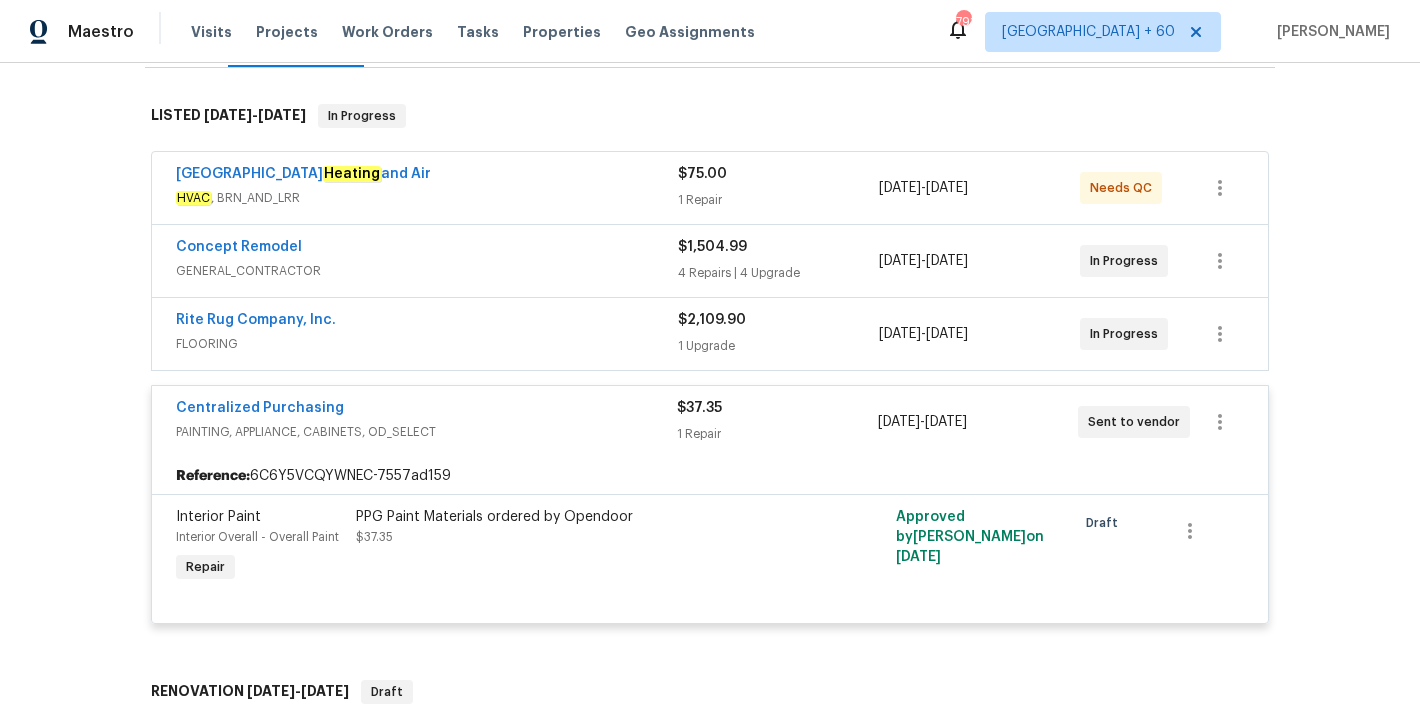 scroll, scrollTop: 288, scrollLeft: 0, axis: vertical 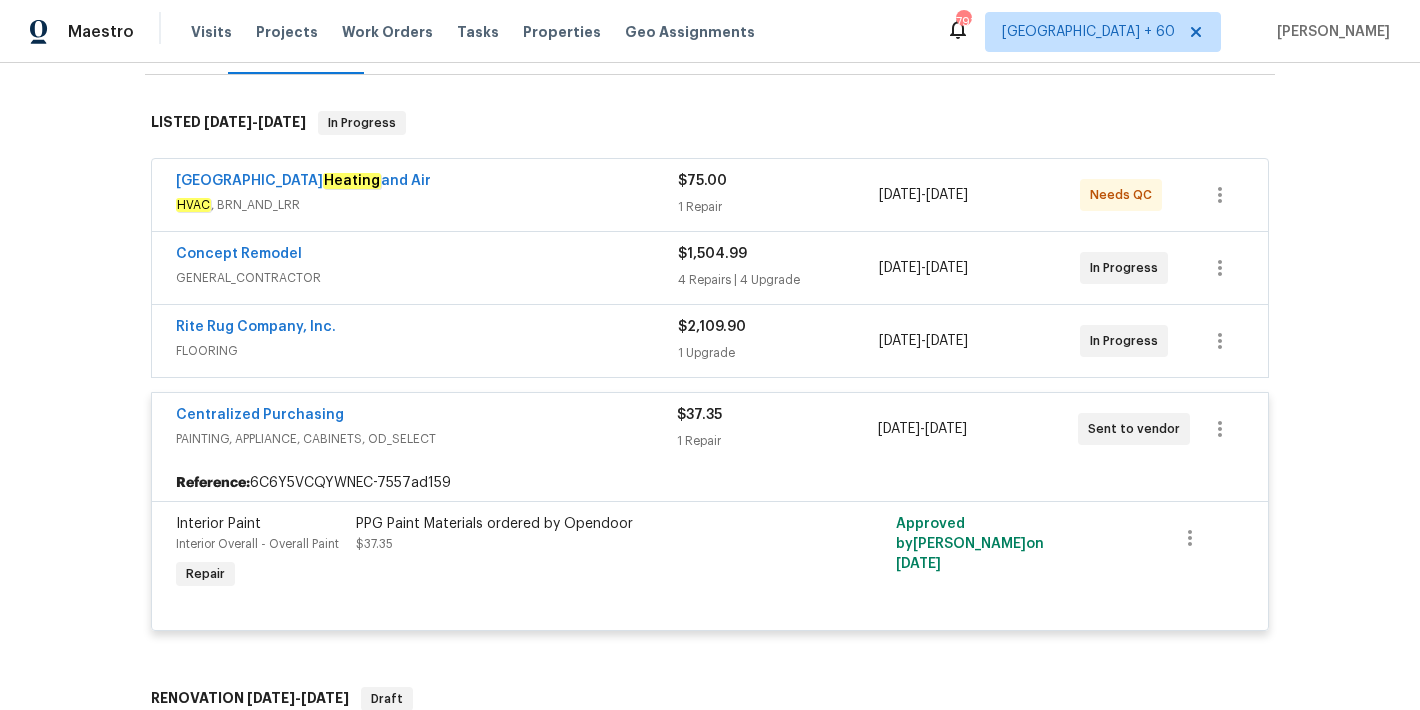 click on "FLOORING" at bounding box center [427, 351] 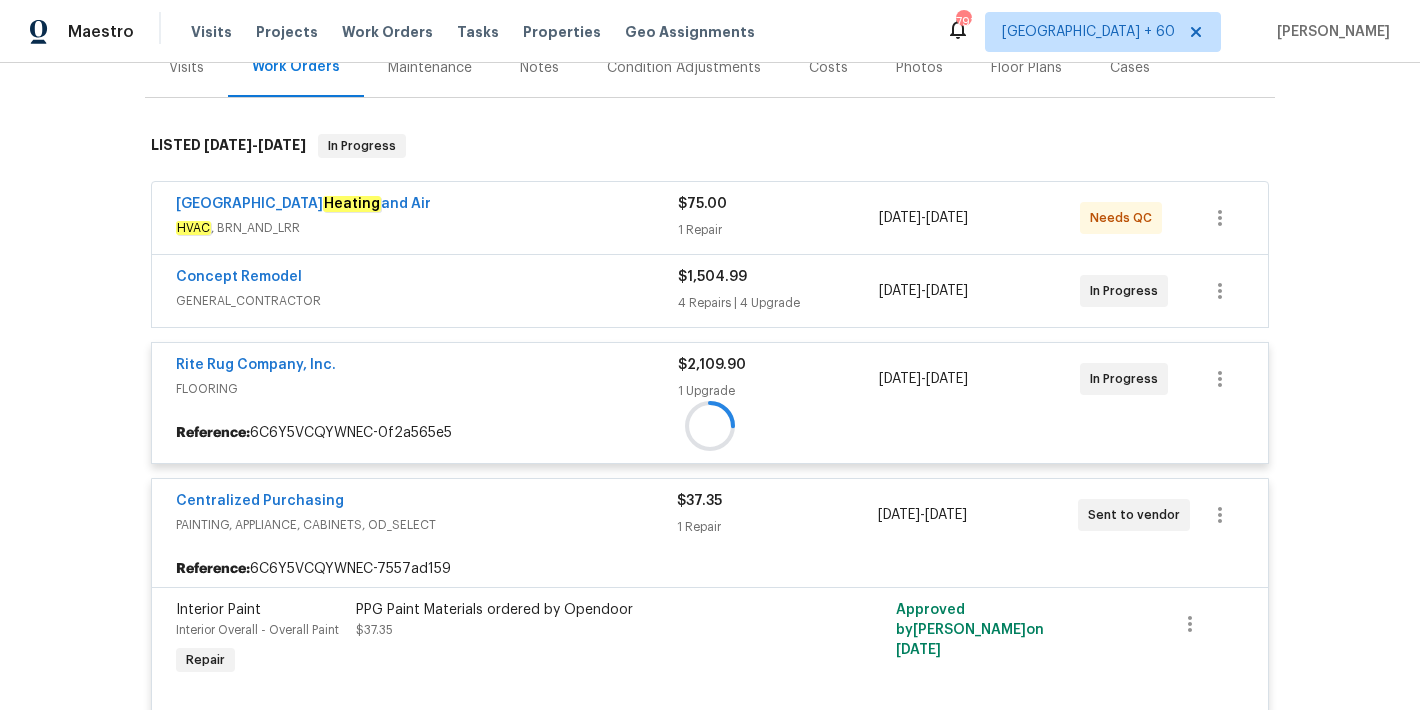 scroll, scrollTop: 263, scrollLeft: 0, axis: vertical 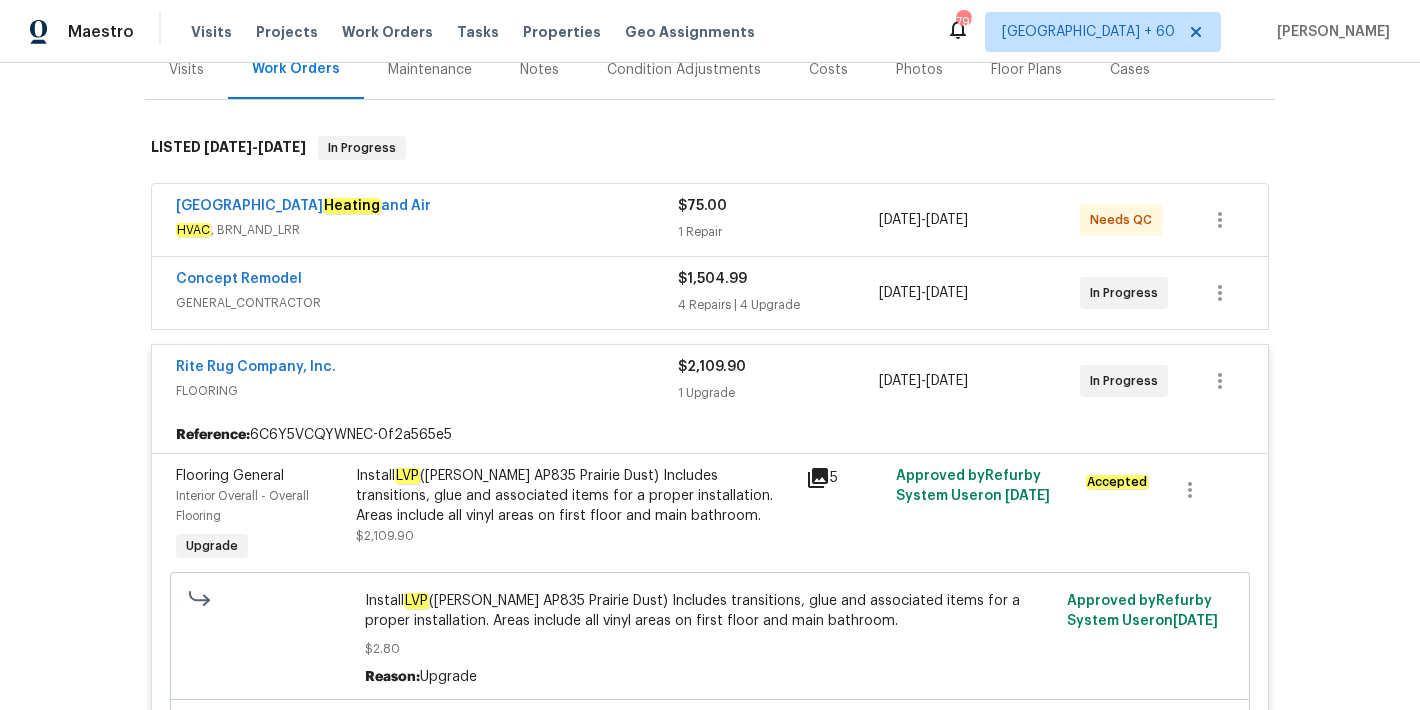 click on "GENERAL_CONTRACTOR" at bounding box center [427, 303] 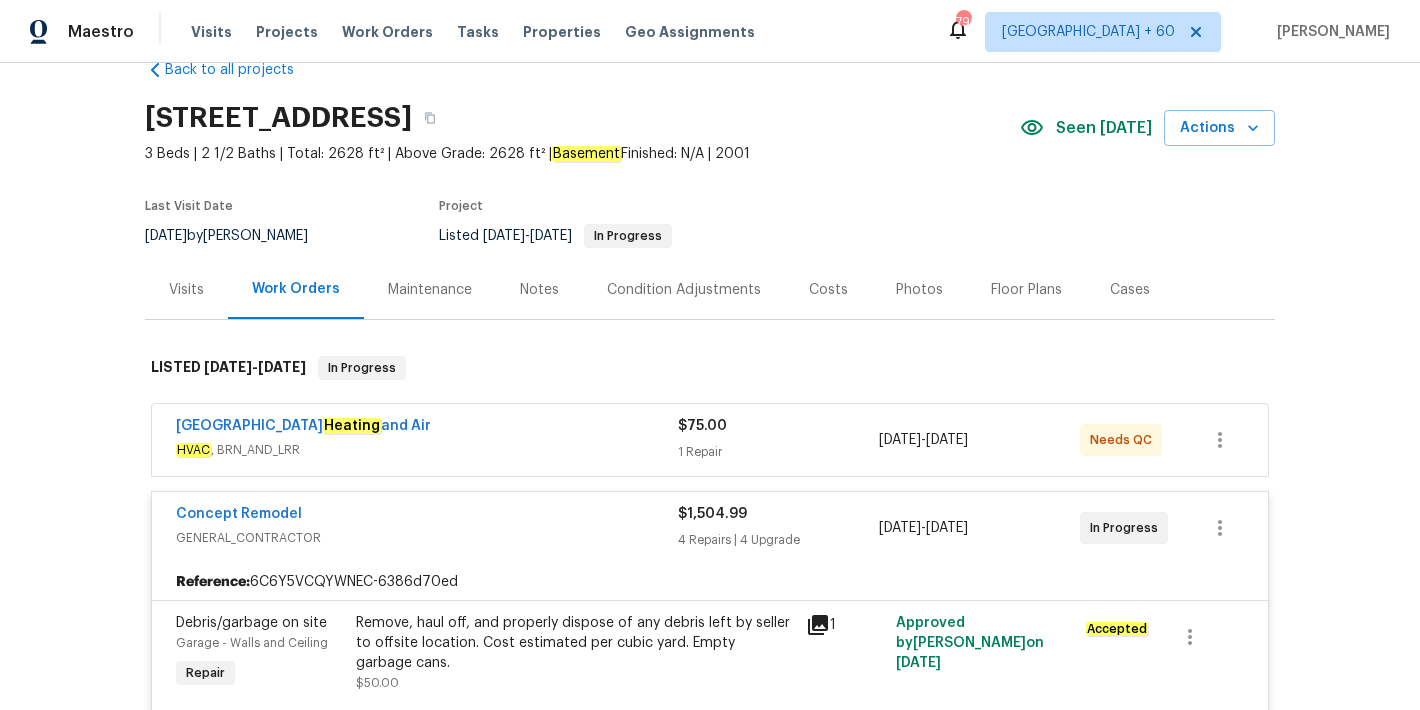scroll, scrollTop: 0, scrollLeft: 0, axis: both 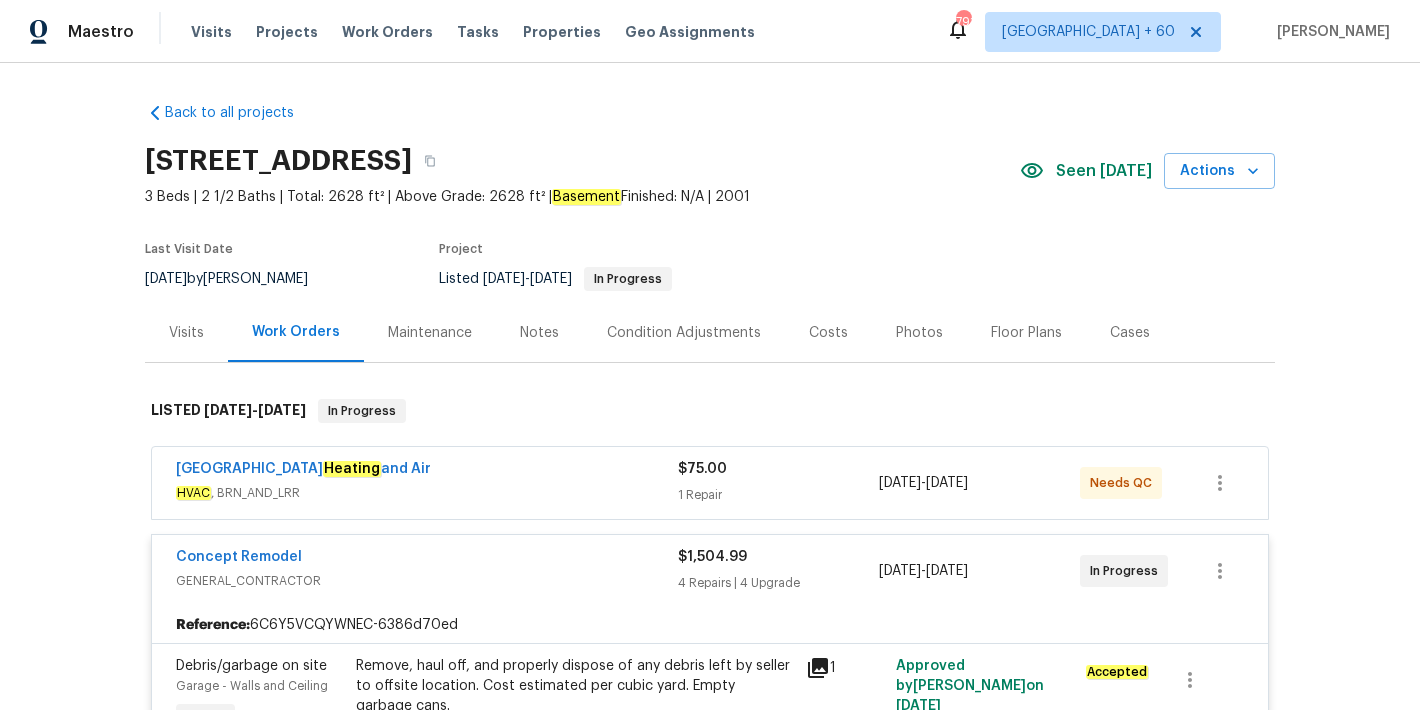 click on "Peak City  Heating  and Air" at bounding box center (427, 471) 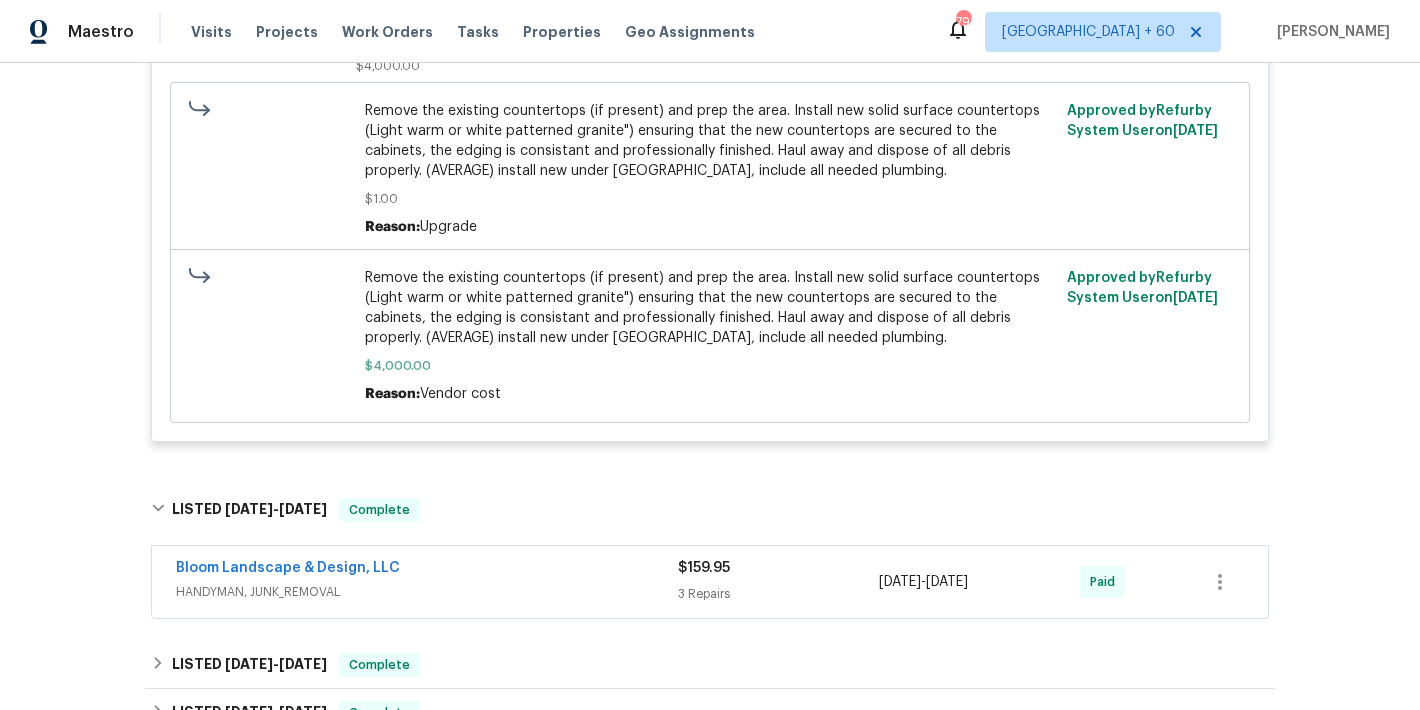 scroll, scrollTop: 3862, scrollLeft: 0, axis: vertical 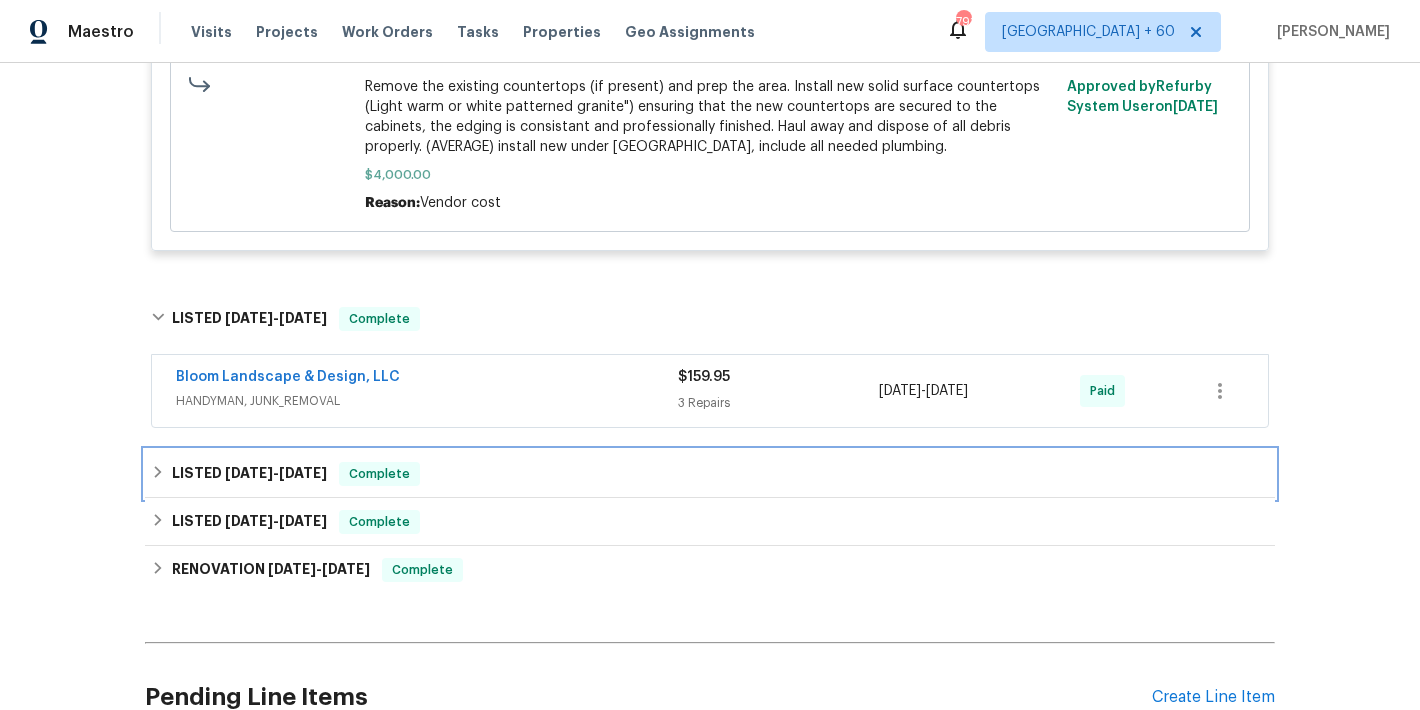 click on "LISTED   5/14/25  -  5/23/25 Complete" at bounding box center (710, 474) 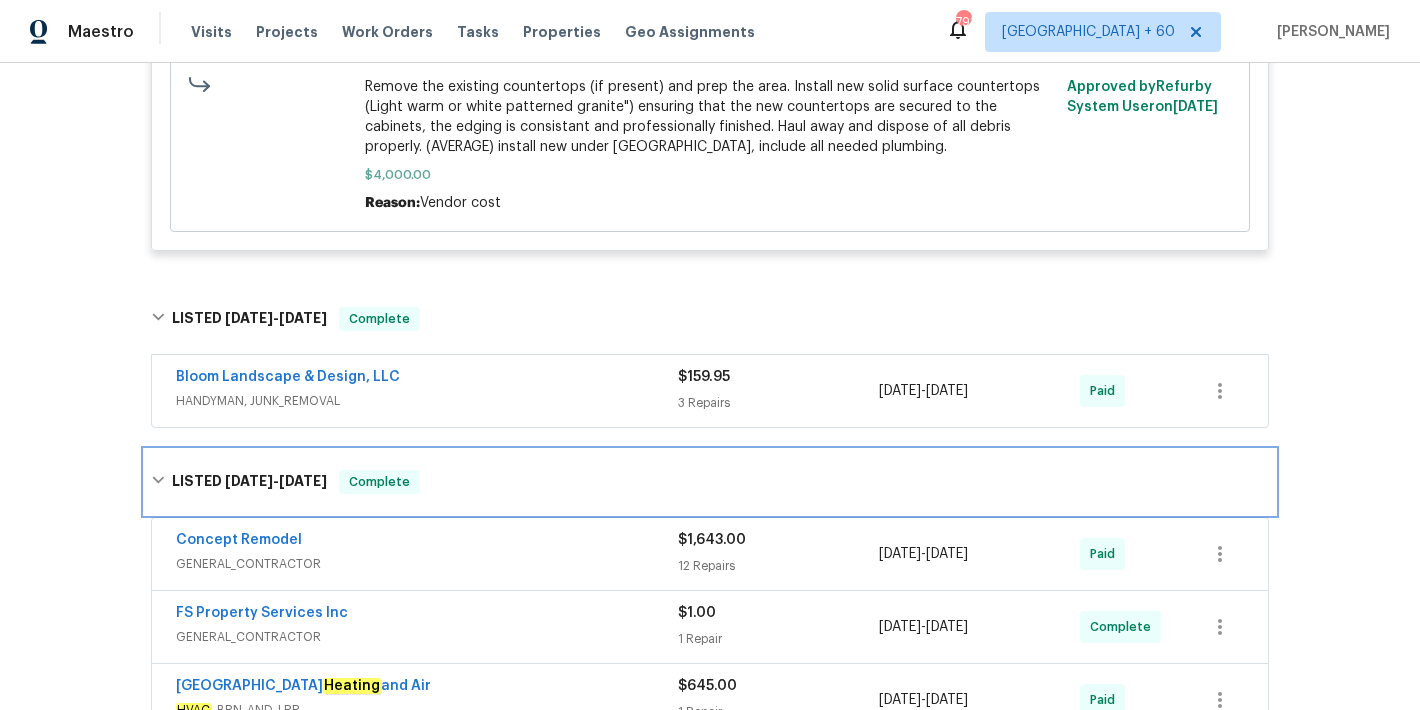 scroll, scrollTop: 4318, scrollLeft: 0, axis: vertical 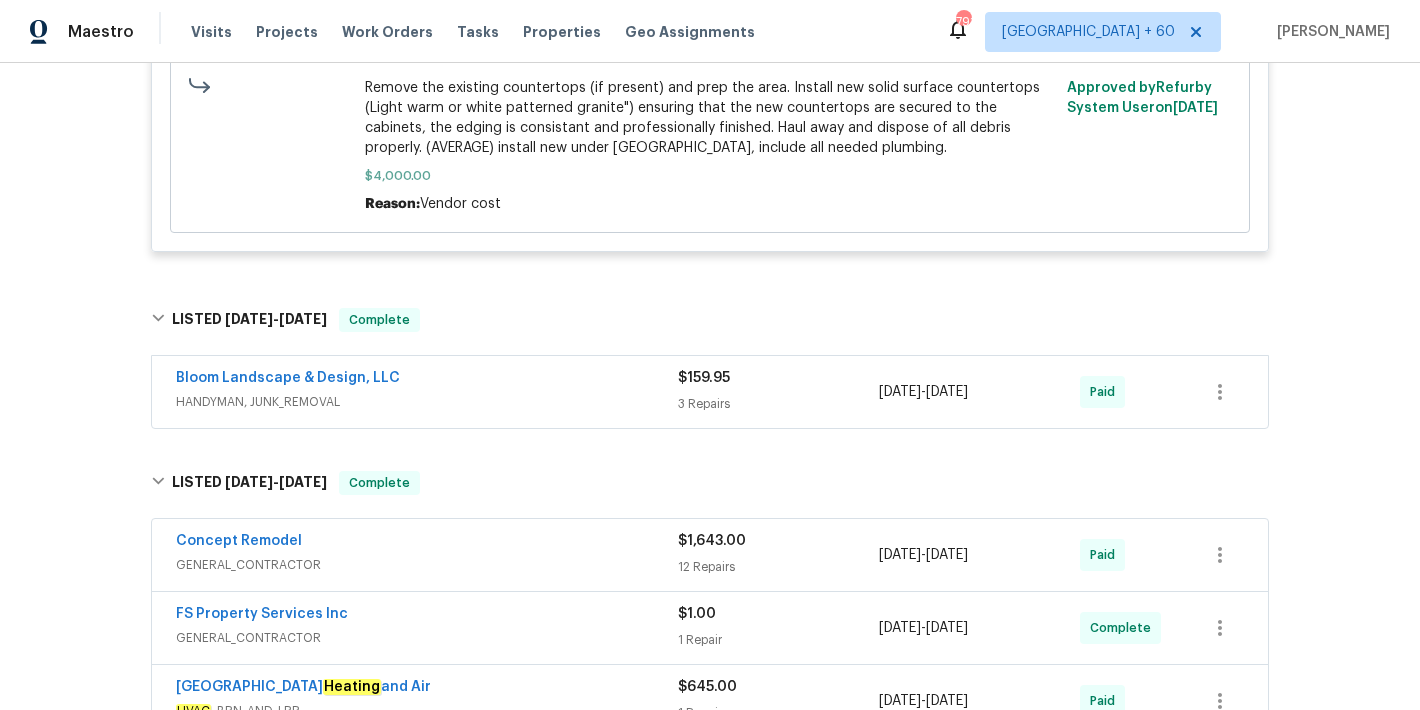 click on "HANDYMAN, JUNK_REMOVAL" at bounding box center [427, 402] 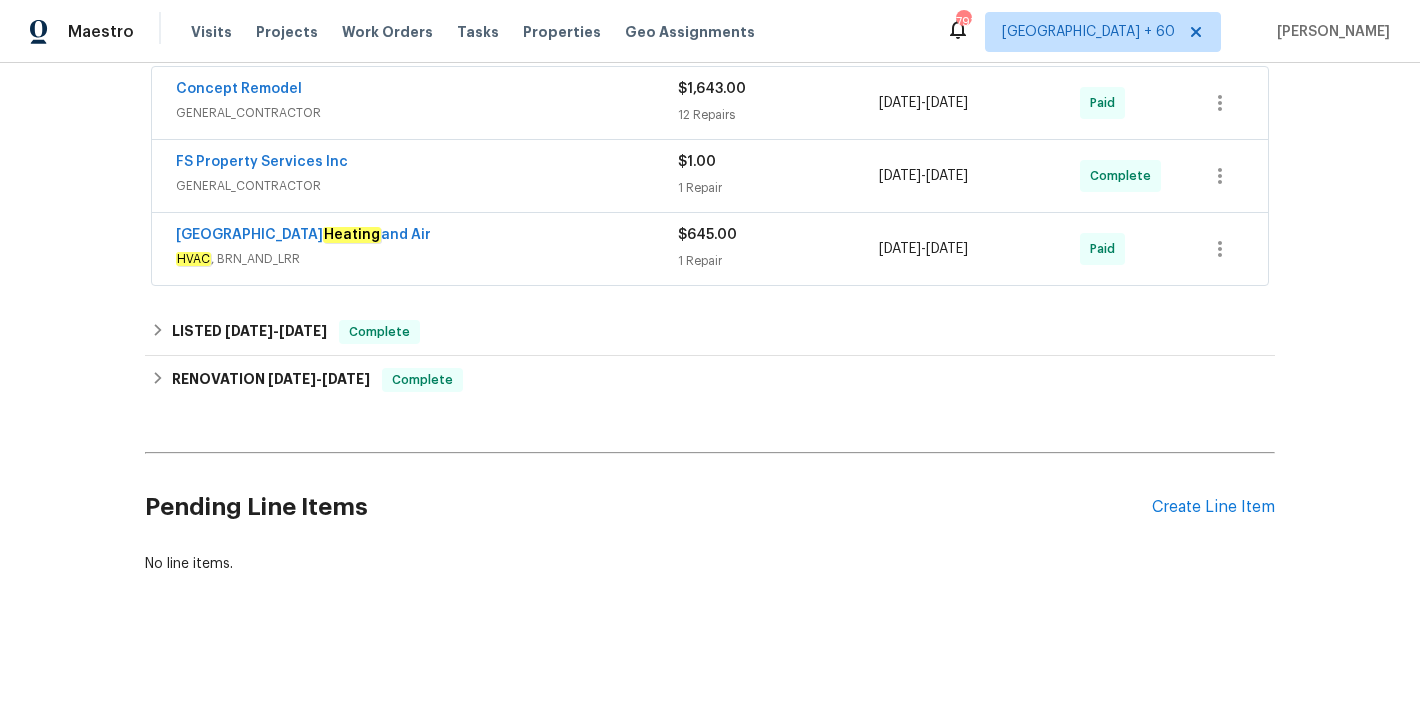 scroll, scrollTop: 4934, scrollLeft: 0, axis: vertical 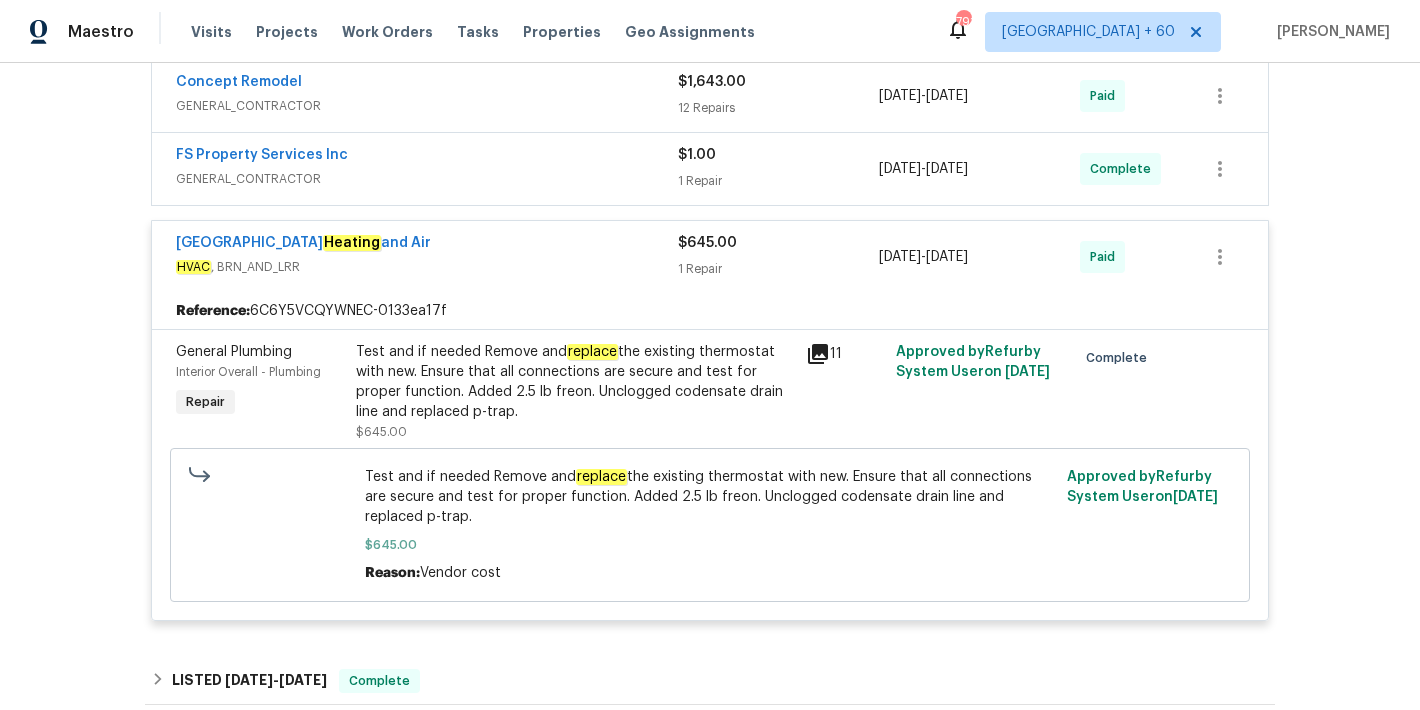 click on "FS Property Services Inc" at bounding box center [427, 157] 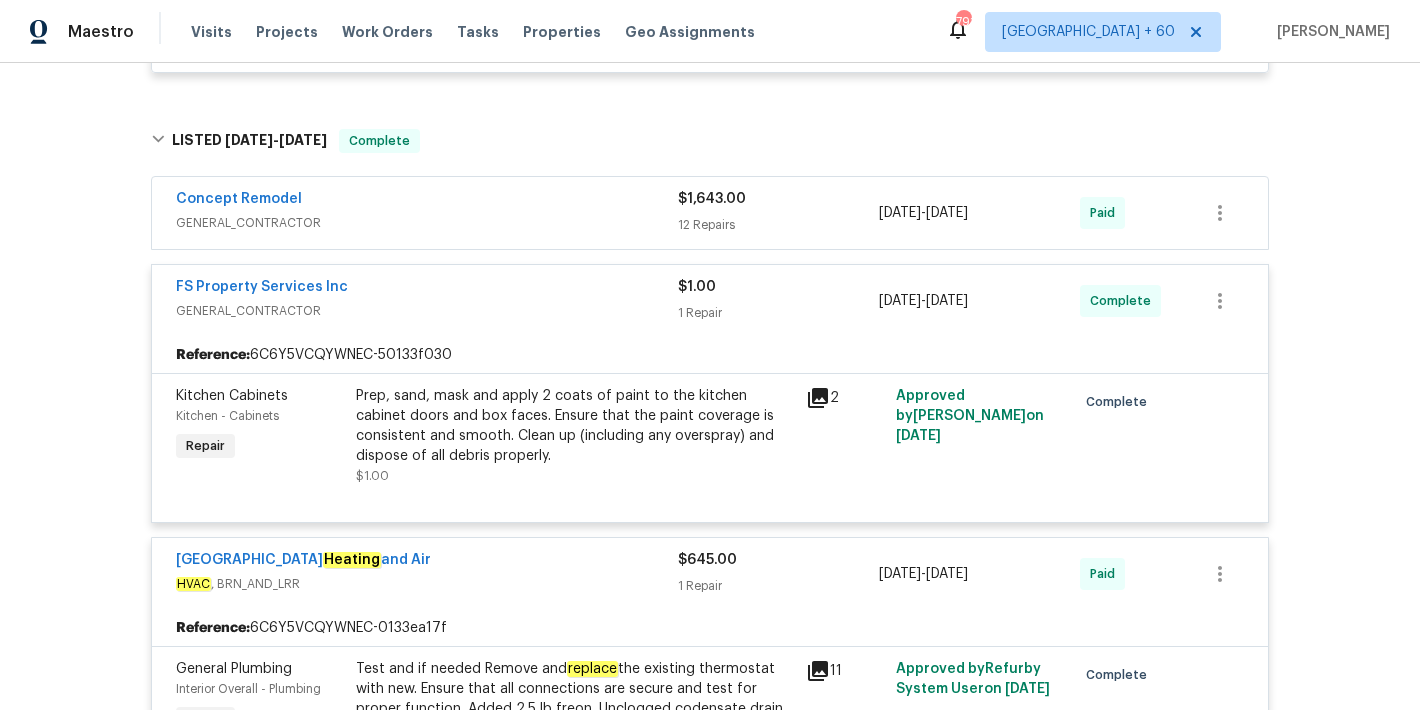 scroll, scrollTop: 4814, scrollLeft: 0, axis: vertical 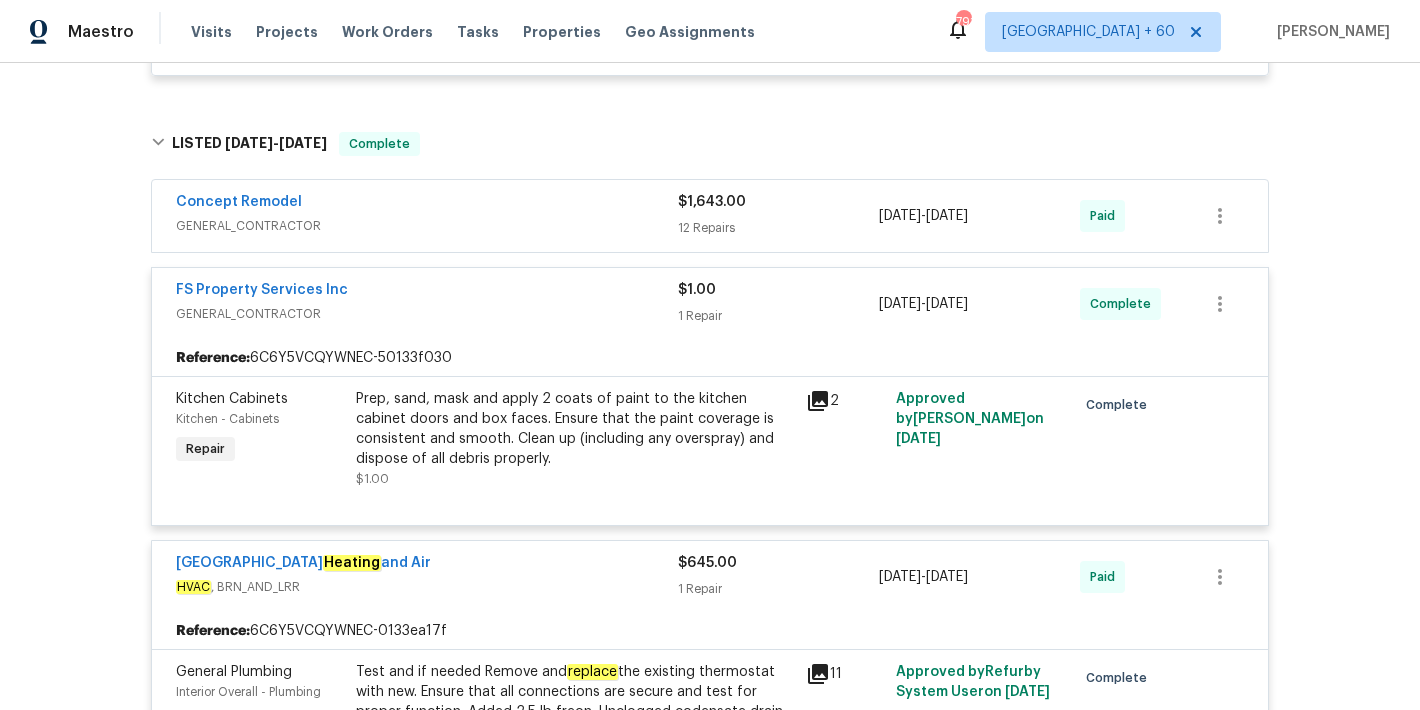 click on "Concept Remodel" at bounding box center (427, 204) 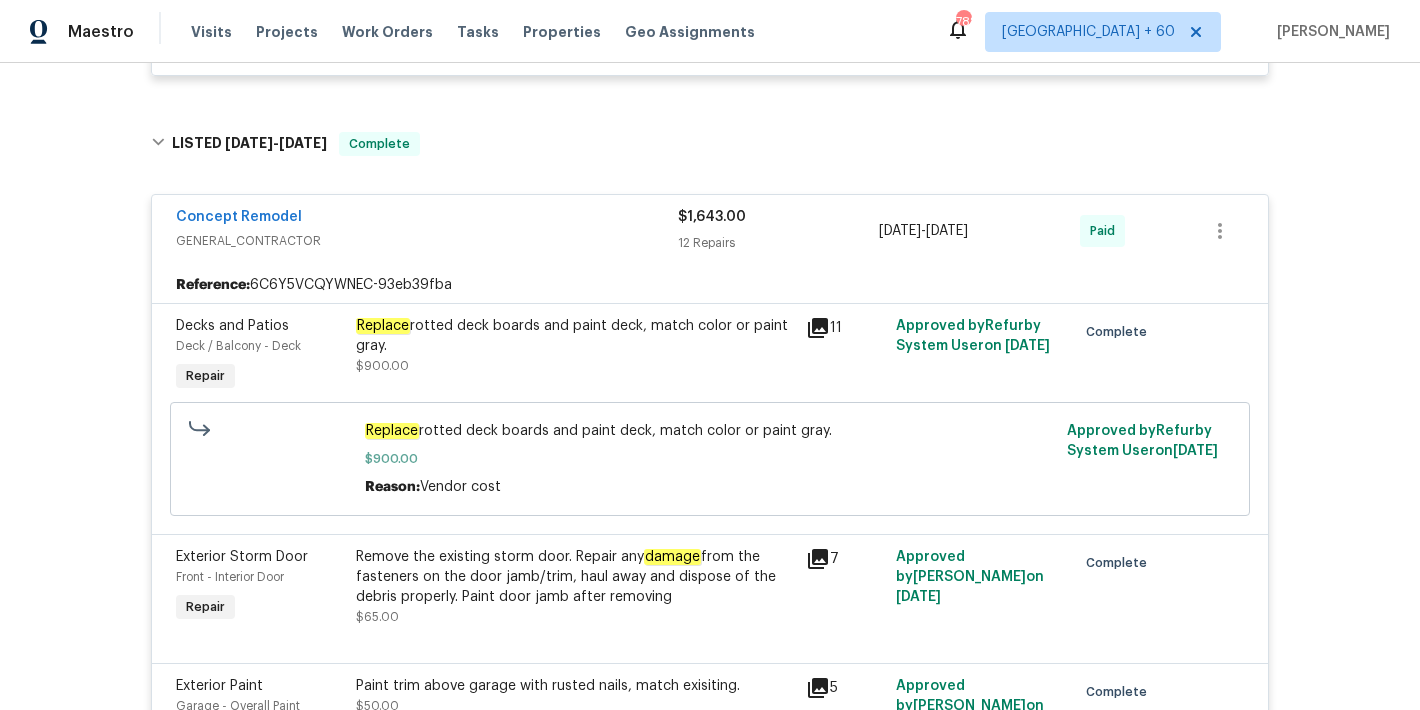 click on "Back to all projects 6701 Winding Arch Dr, Durham, NC 27713 3 Beds | 2 1/2 Baths | Total: 2628 ft² | Above Grade: 2628 ft² |  Basement  Finished: N/A | 2001 Seen today Actions Last Visit Date 7/10/2025  by  Wayne Putnam   Project Listed   7/7/2025  -  7/17/2025 In Progress Visits Work Orders Maintenance Notes Condition Adjustments Costs Photos Floor Plans Cases LISTED   7/7/25  -  7/17/25 In Progress Peak City  Heating  and Air HVAC , BRN_AND_LRR $75.00 1 Repair 7/7/2025  -  7/14/2025 Needs QC Reference:  6C6Y5VCQYWNEC-597e52bb0 HVAC  Extras Interior Overall -  HVAC Repair HVAC  not working properly on second floor. Inspect system and diagnose problem. $75.00   7 Approved by  Wayne Putnam  on   7/7/2025 Needs QC Concept Remodel GENERAL_CONTRACTOR $1,504.99 4 Repairs | 4 Upgrade 7/7/2025  -  7/11/2025 In Progress Reference:  6C6Y5VCQYWNEC-6386d70ed Debris/garbage on site Garage - Walls and Ceiling Repair $50.00   1 Approved by  Wayne Putnam  on   7/3/2025 Accepted Interior Paint Kitchen - Overall Paint  on" at bounding box center (710, 386) 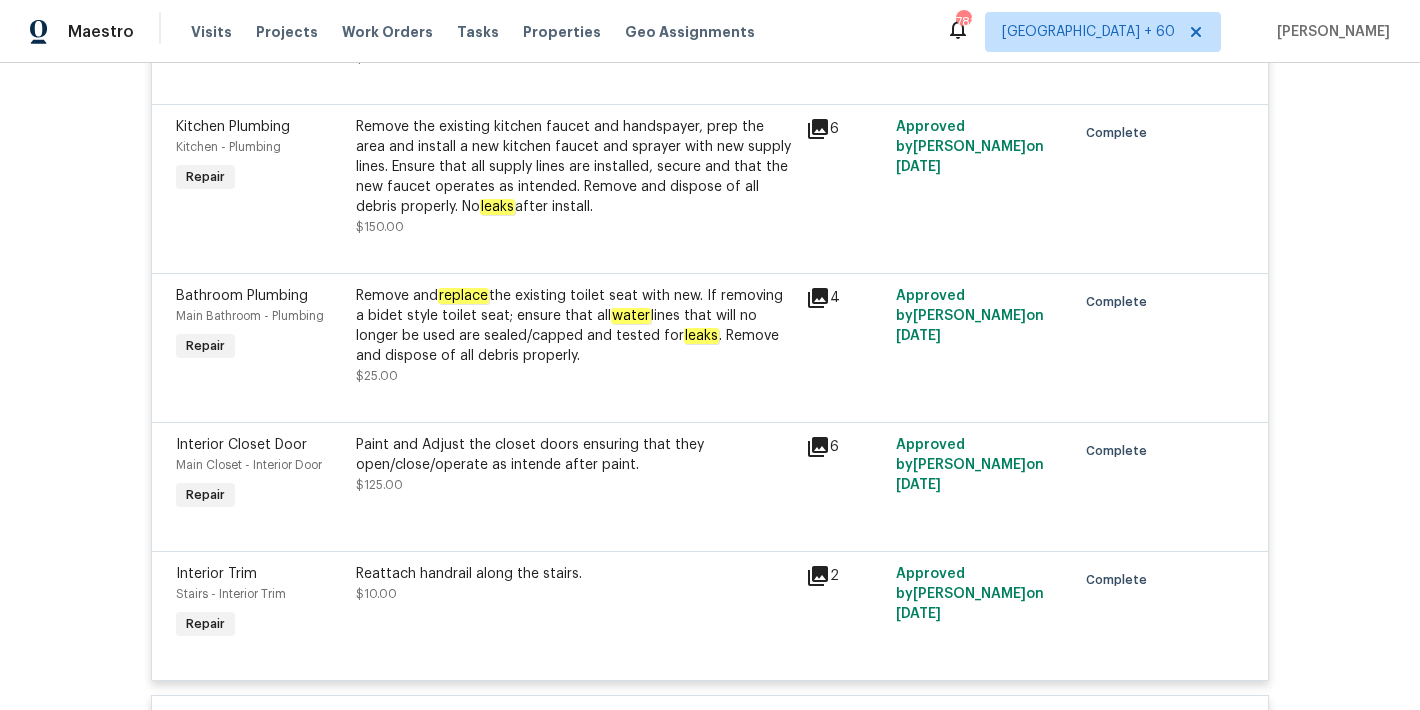 scroll, scrollTop: 6246, scrollLeft: 0, axis: vertical 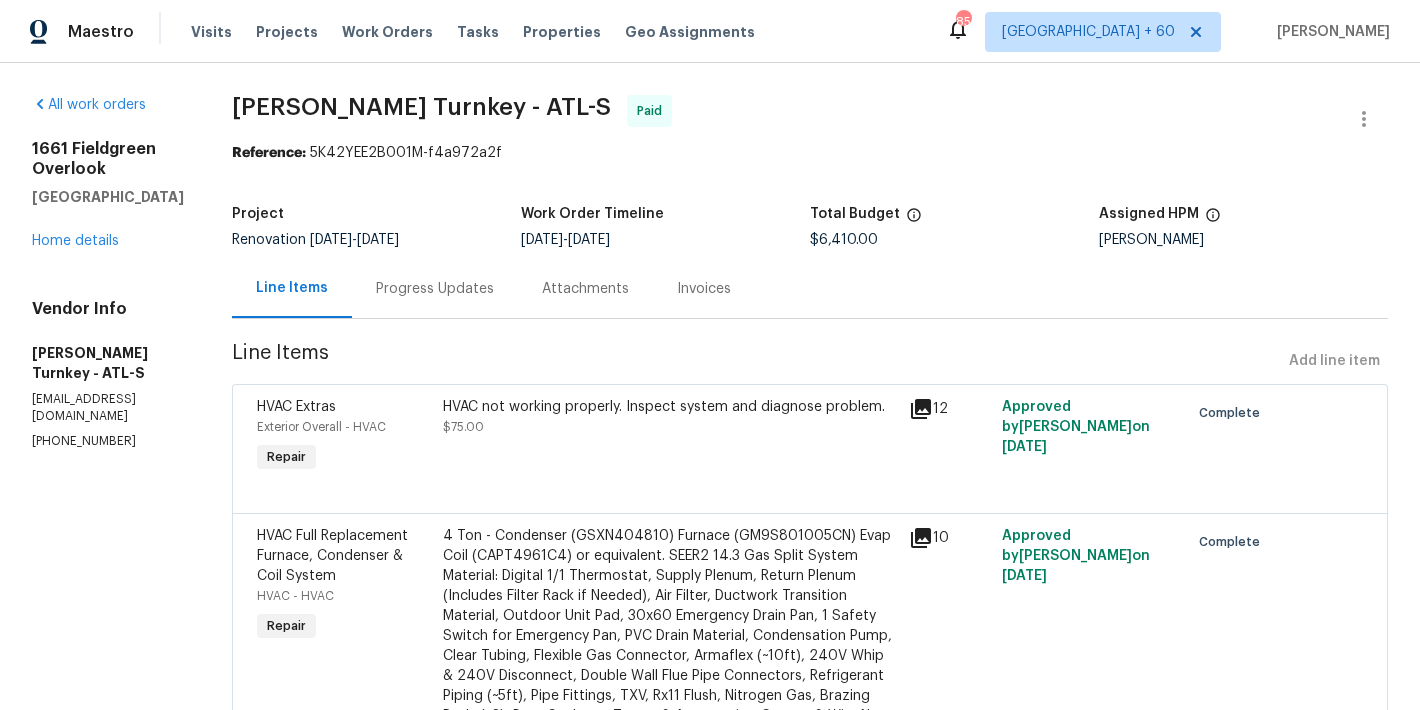 click on "Invoices" at bounding box center (704, 289) 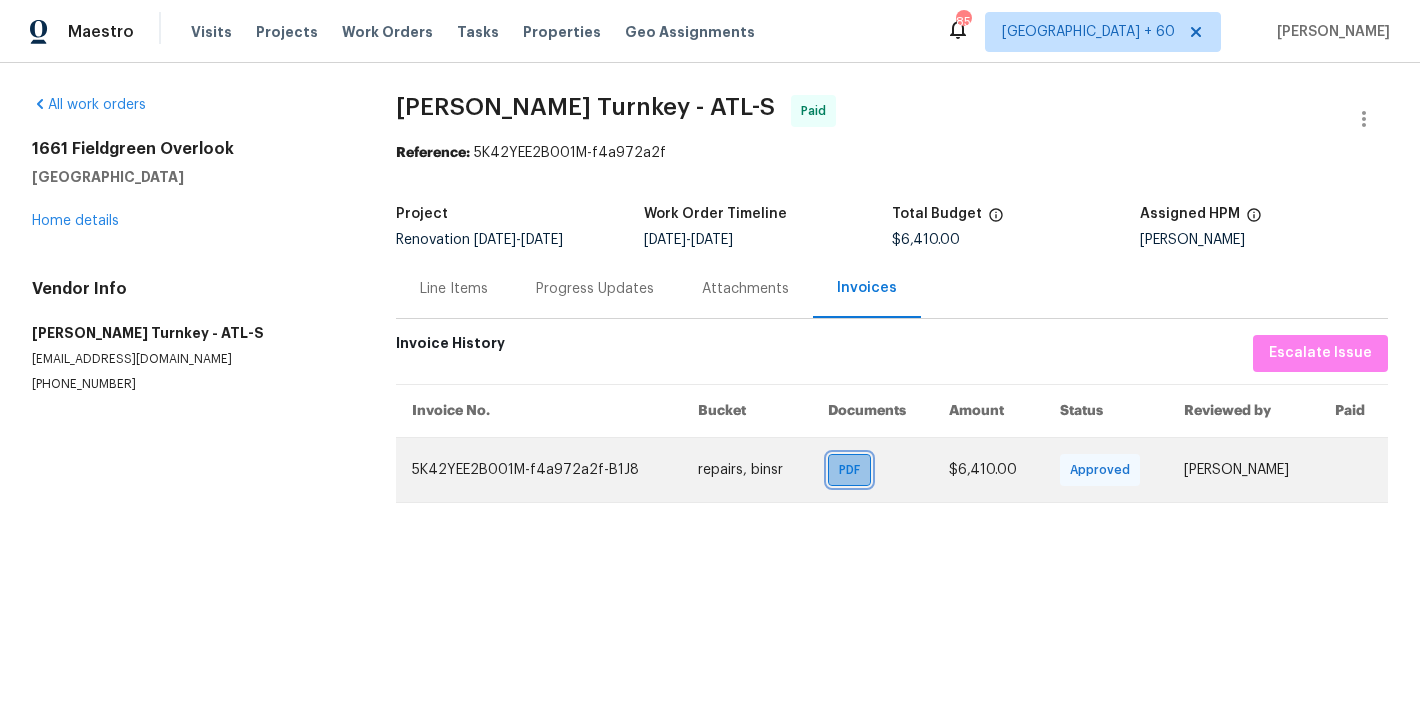 click on "PDF" at bounding box center [853, 470] 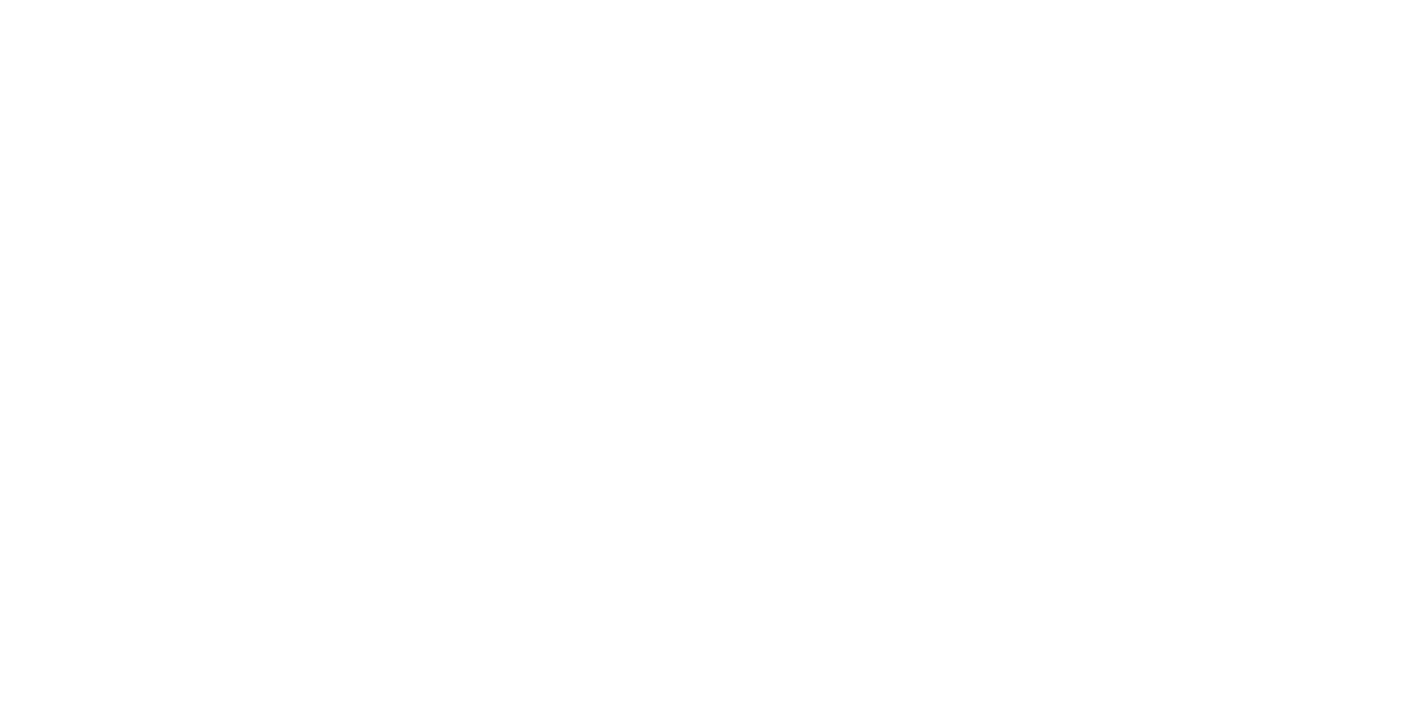 scroll, scrollTop: 0, scrollLeft: 0, axis: both 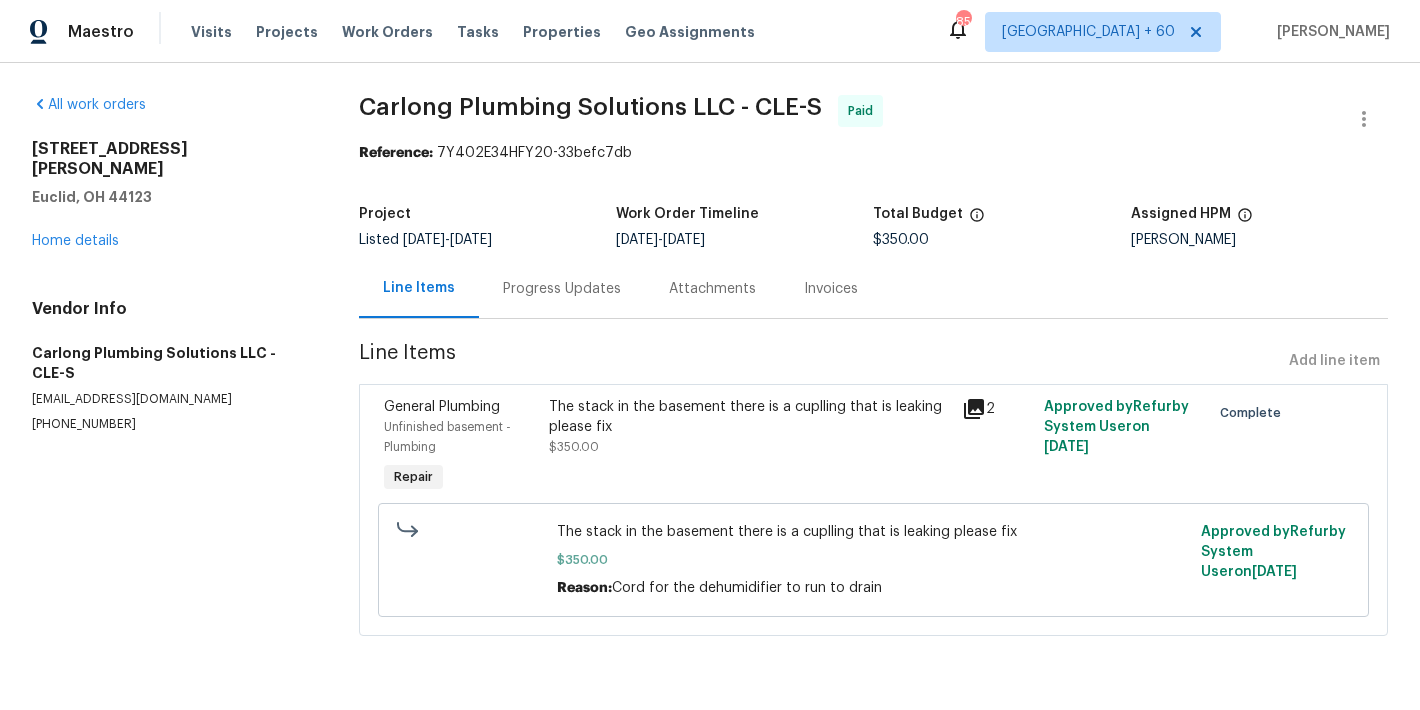 click on "Progress Updates" at bounding box center [562, 288] 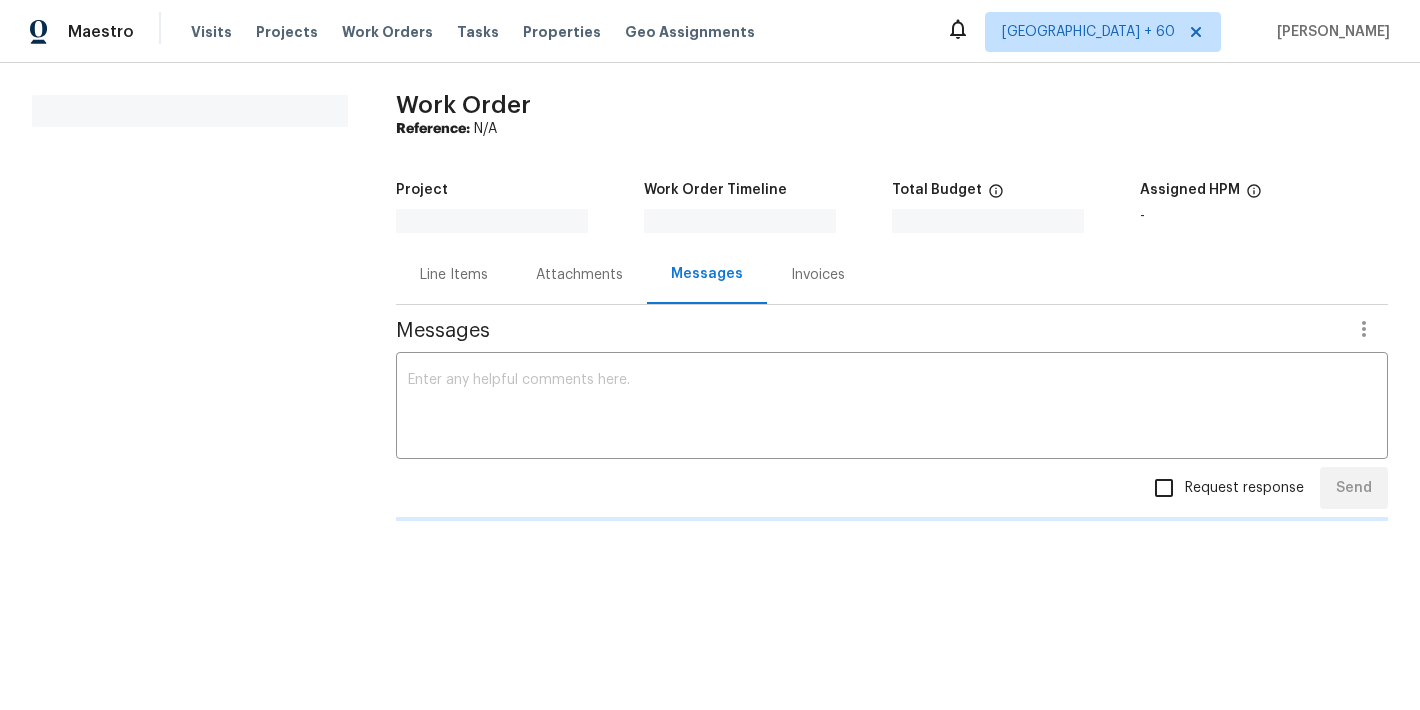scroll, scrollTop: 0, scrollLeft: 0, axis: both 